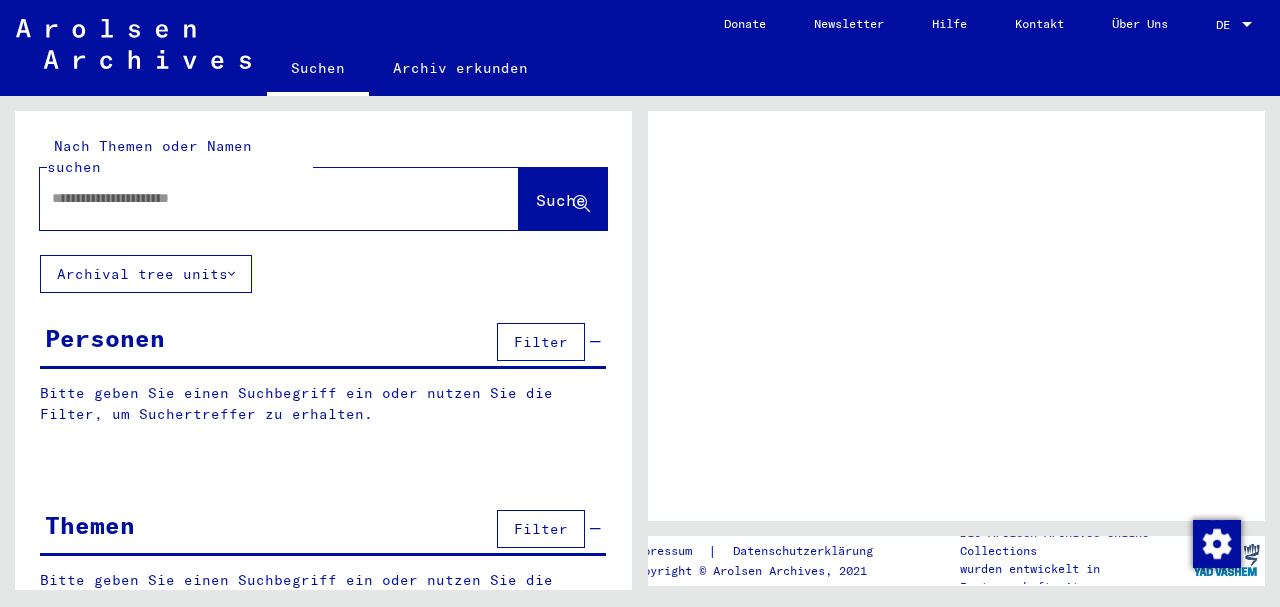 scroll, scrollTop: 0, scrollLeft: 0, axis: both 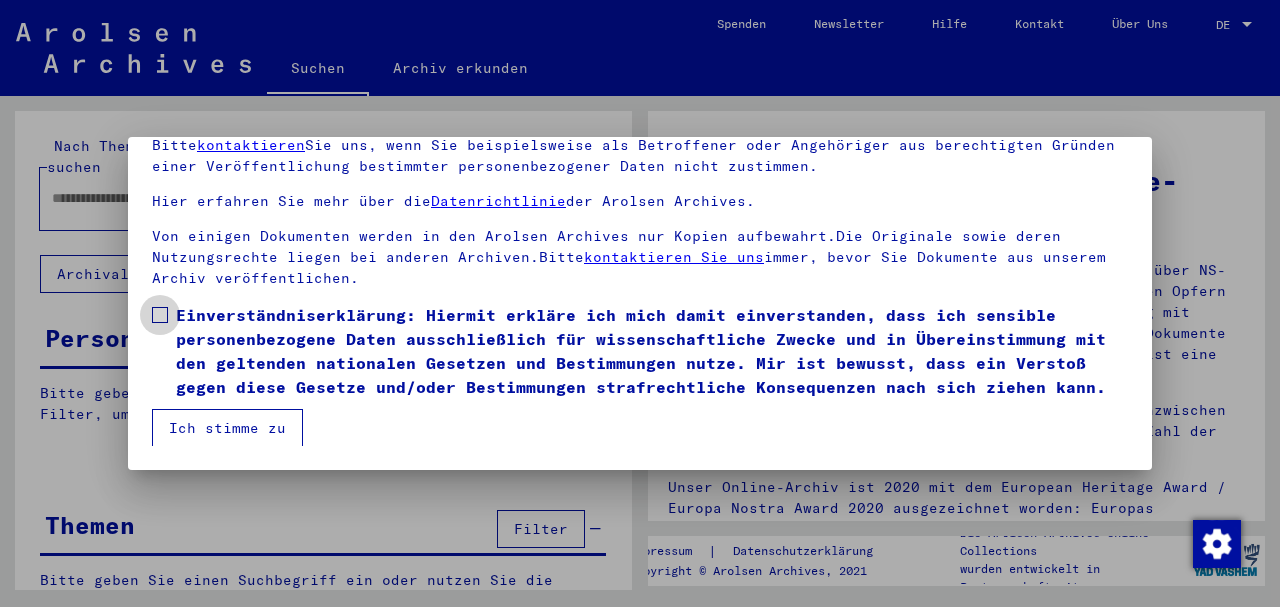 click at bounding box center [160, 315] 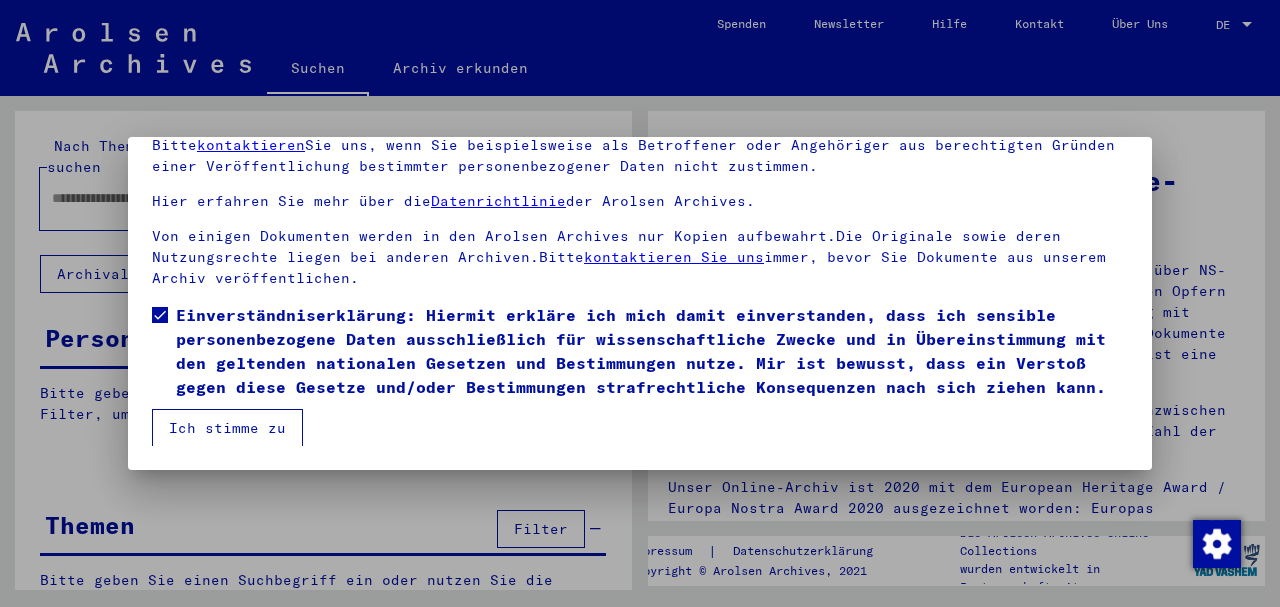click on "Ich stimme zu" at bounding box center (227, 428) 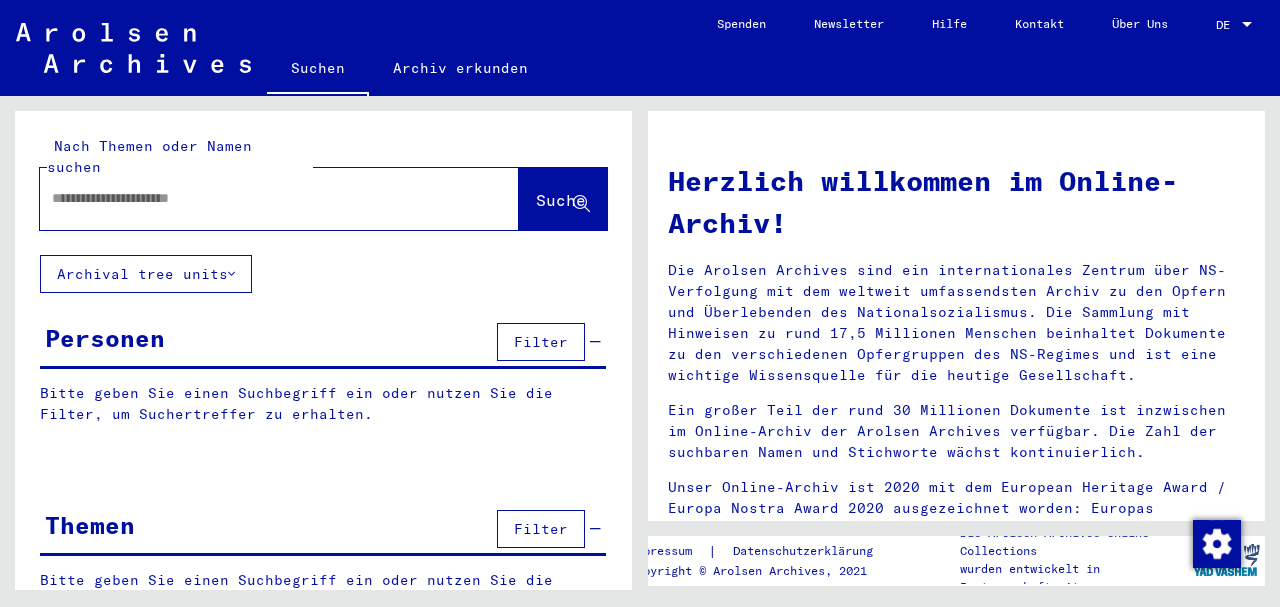 click at bounding box center (255, 198) 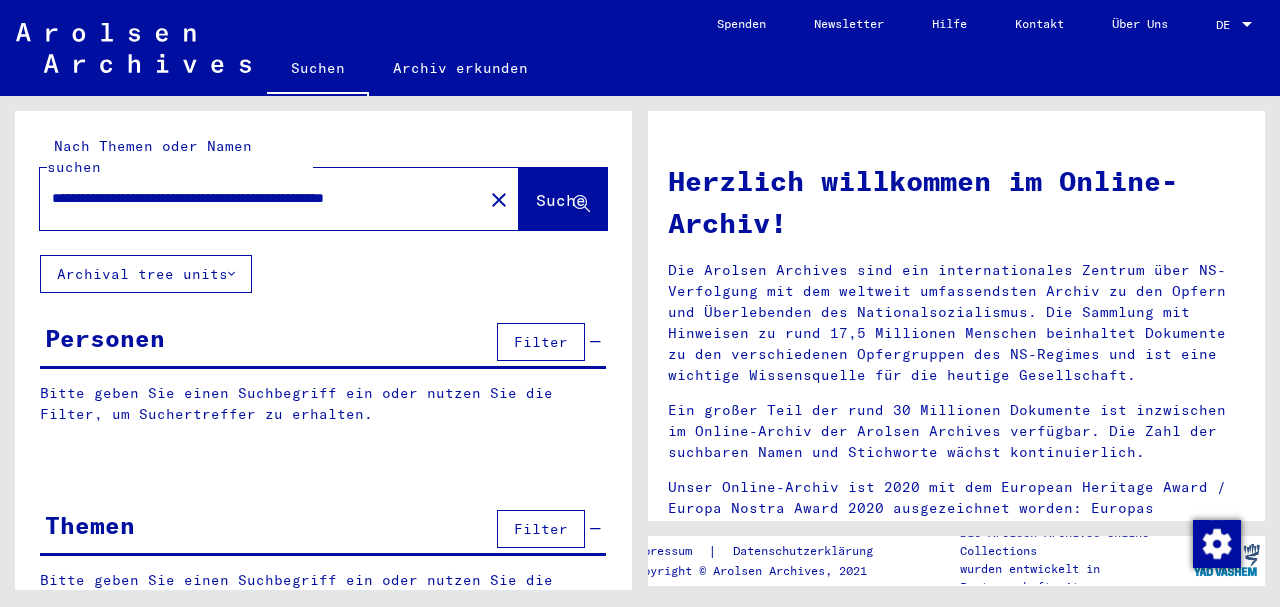scroll, scrollTop: 0, scrollLeft: 74, axis: horizontal 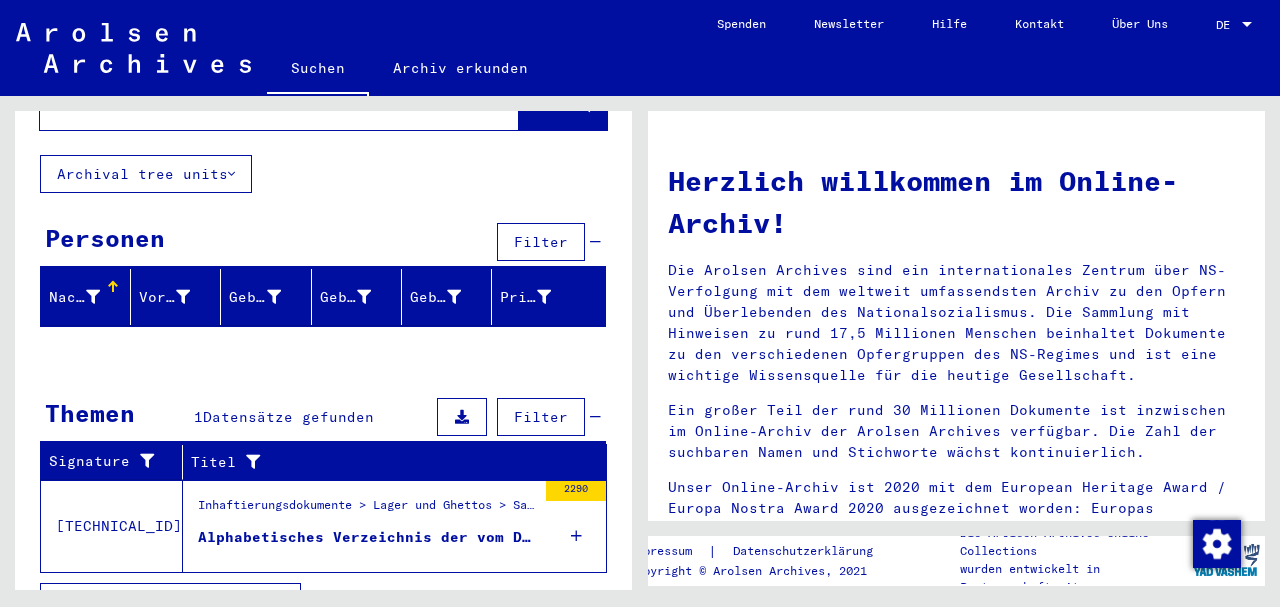 click on "Alphabetisches Verzeichnis der vom DL. Westerbork nach versch. KL      deportierten [DEMOGRAPHIC_DATA]. [DATE] - [DATE]" at bounding box center (367, 537) 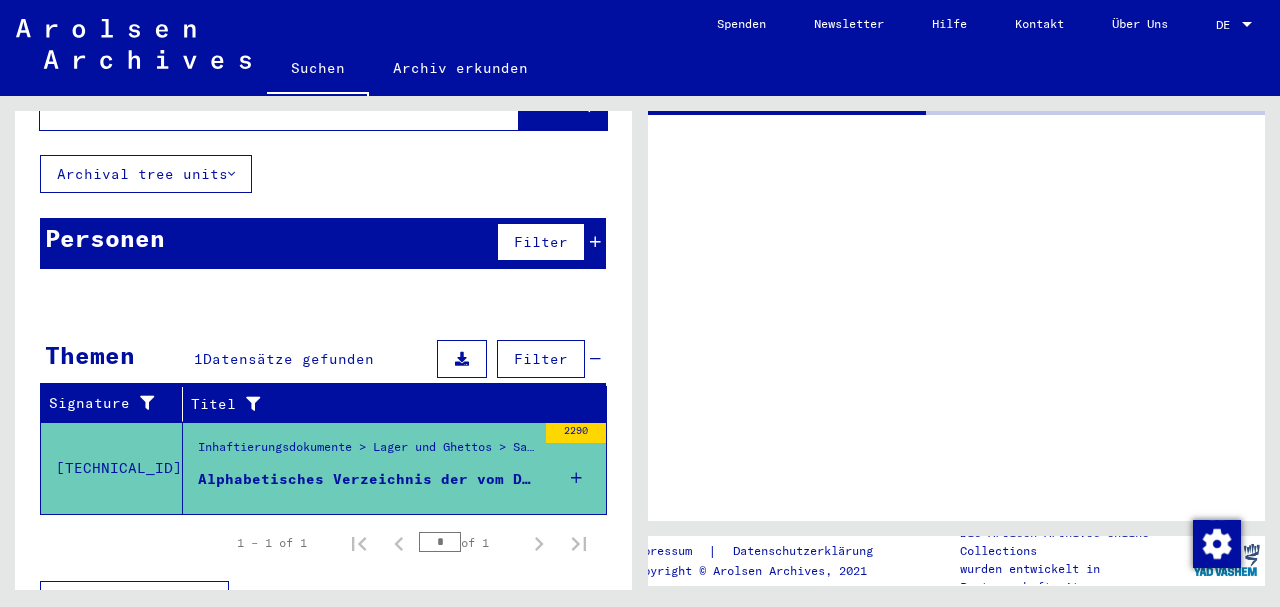 scroll, scrollTop: 99, scrollLeft: 0, axis: vertical 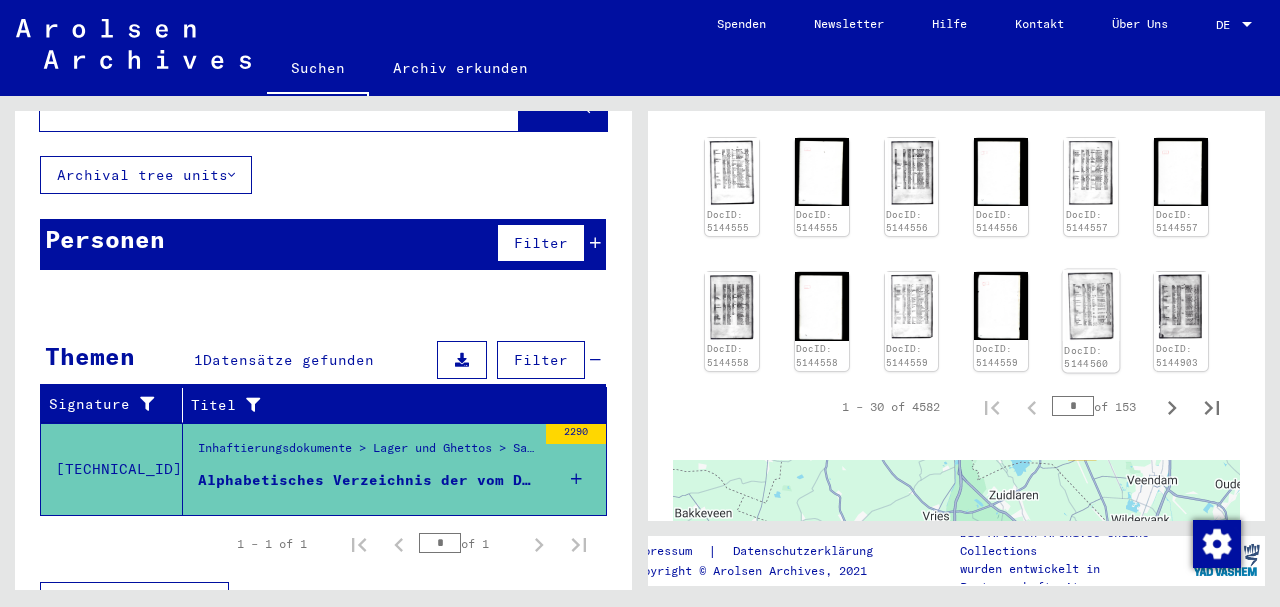 click 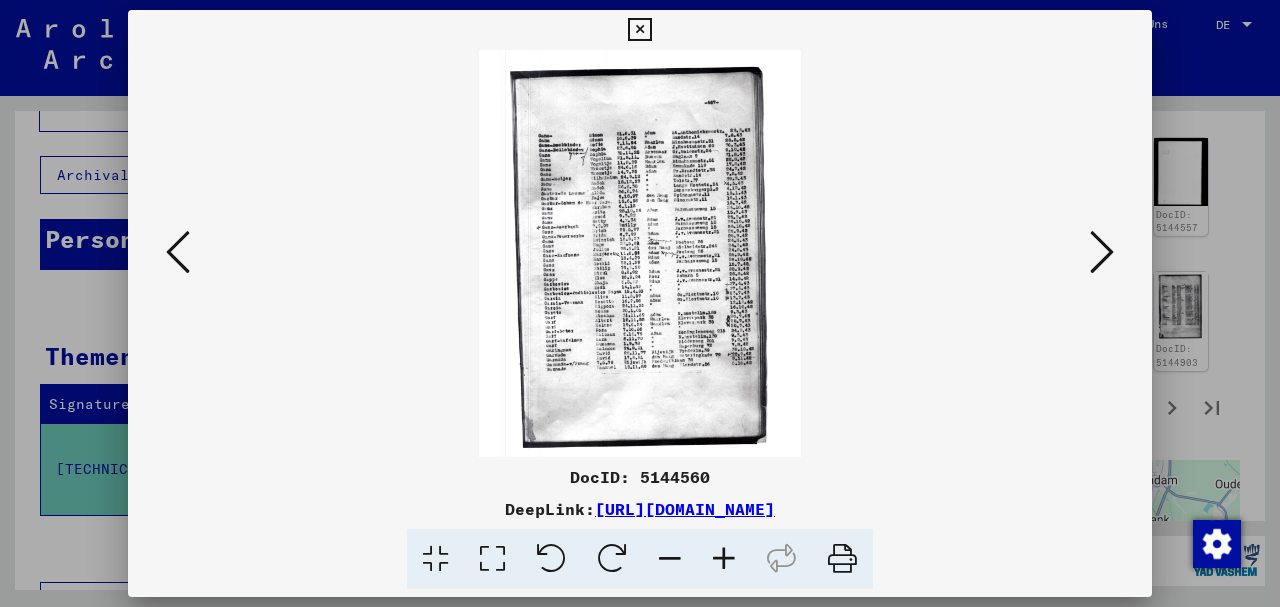 click at bounding box center [639, 30] 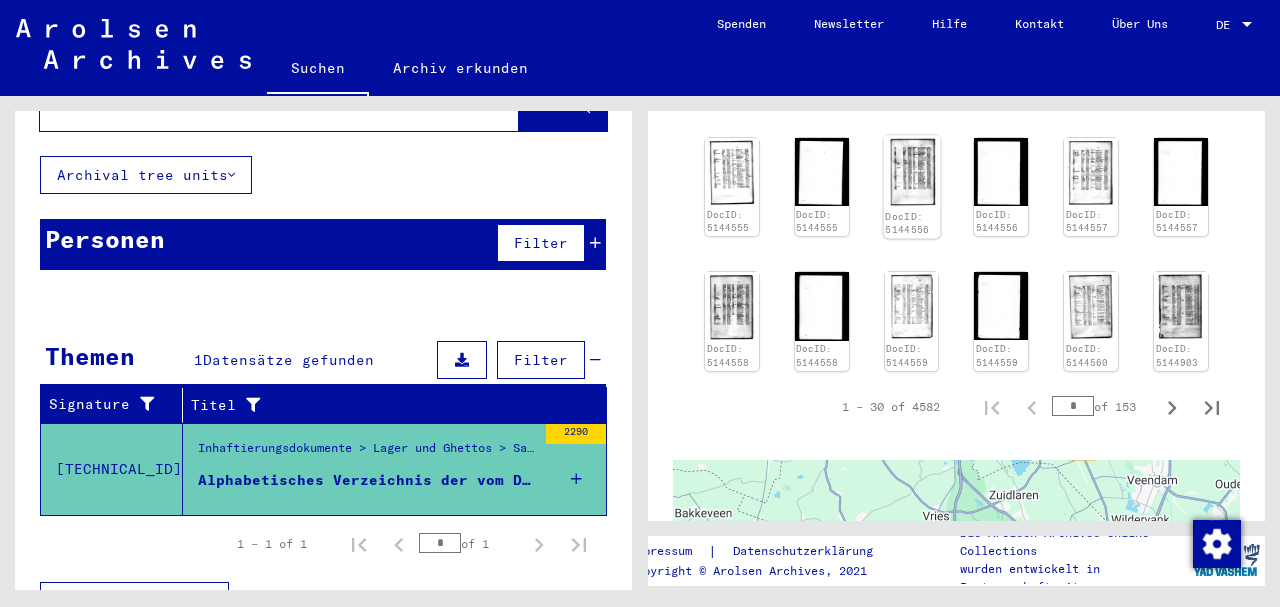 click 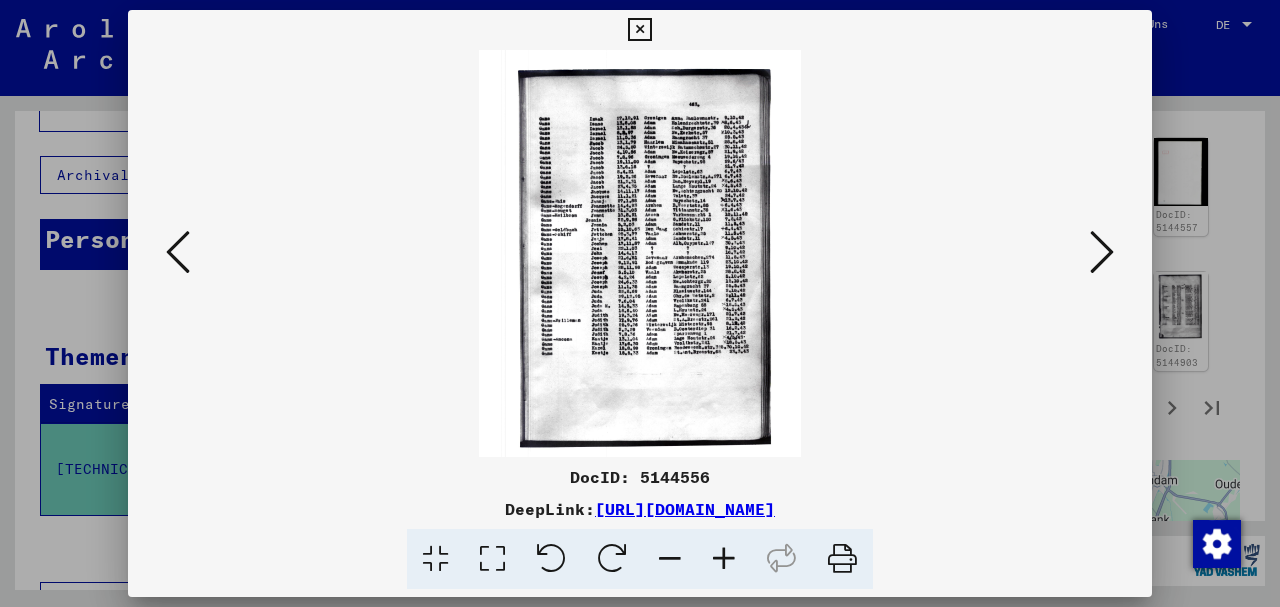 click at bounding box center (724, 559) 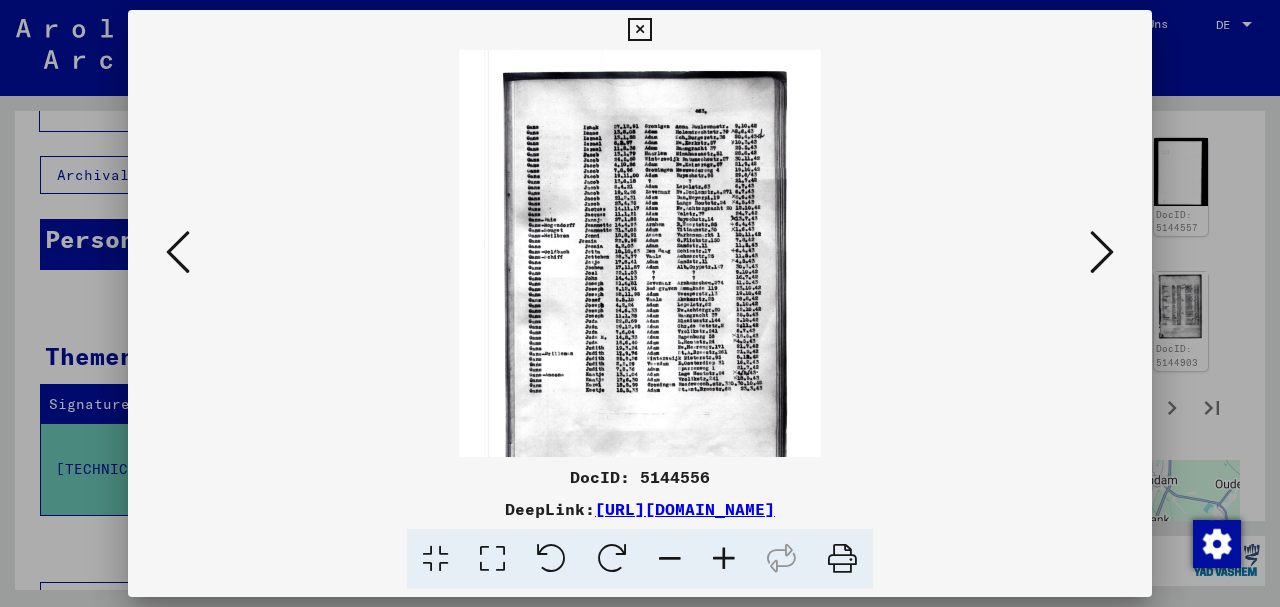 click at bounding box center (724, 559) 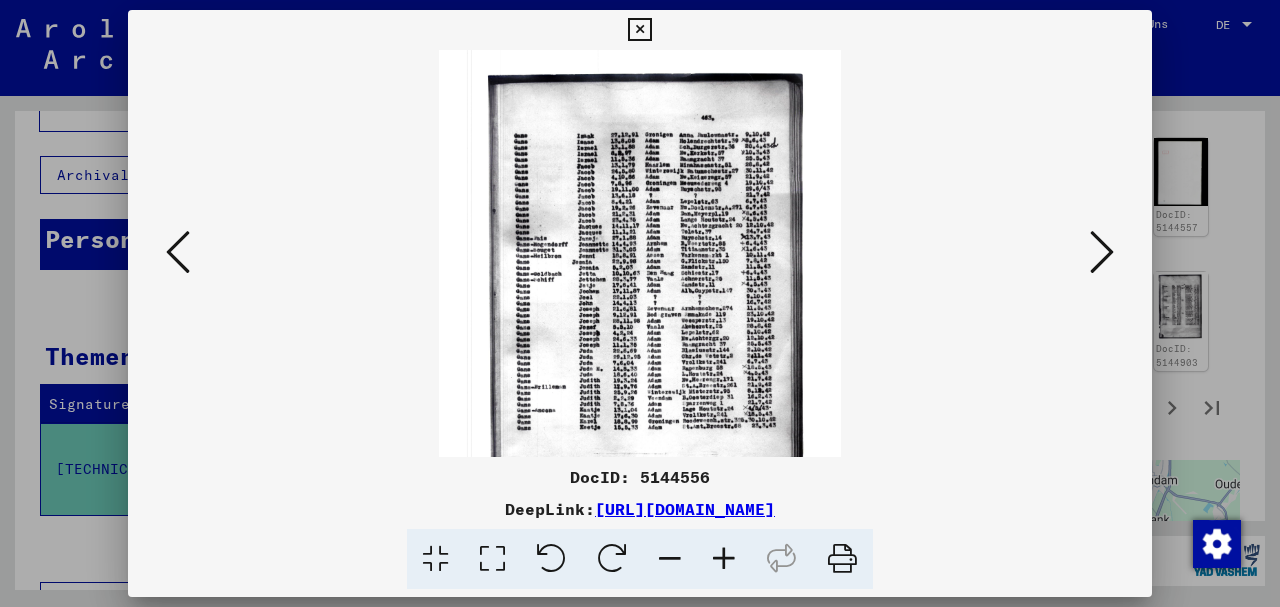 click at bounding box center (724, 559) 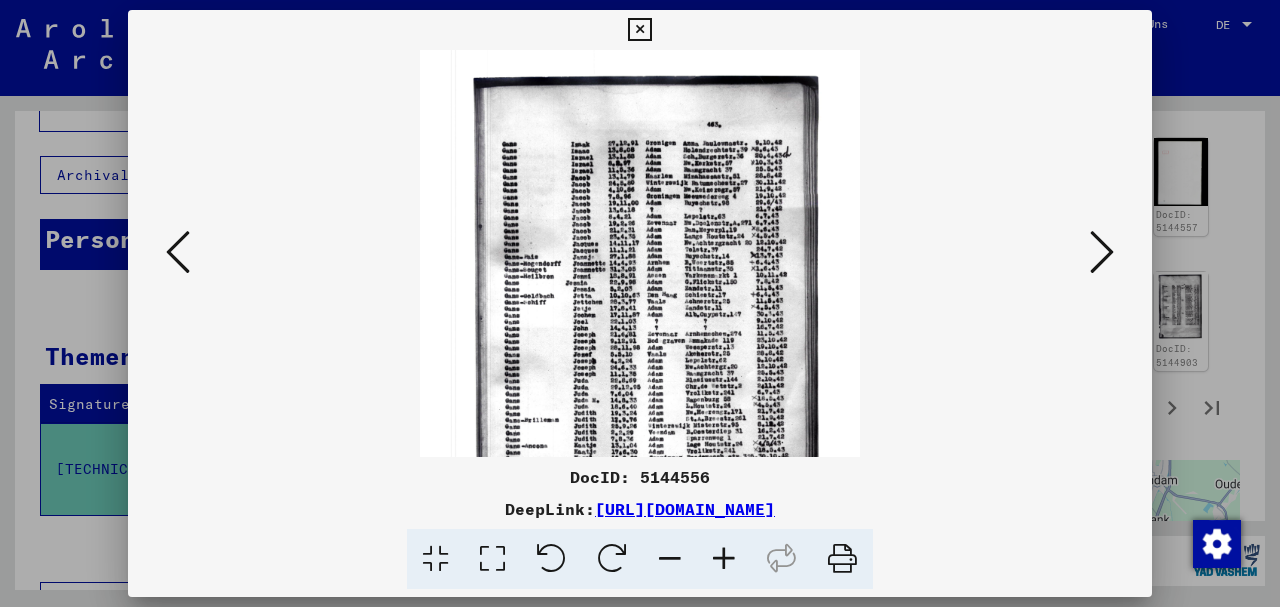 click at bounding box center [724, 559] 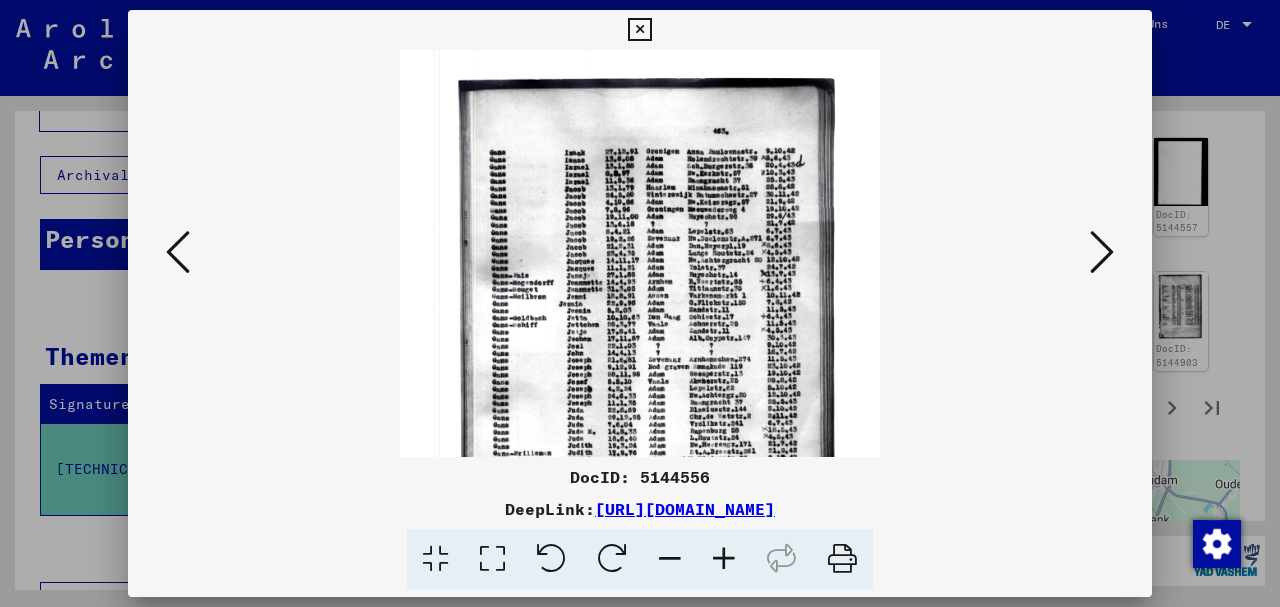 click at bounding box center (724, 559) 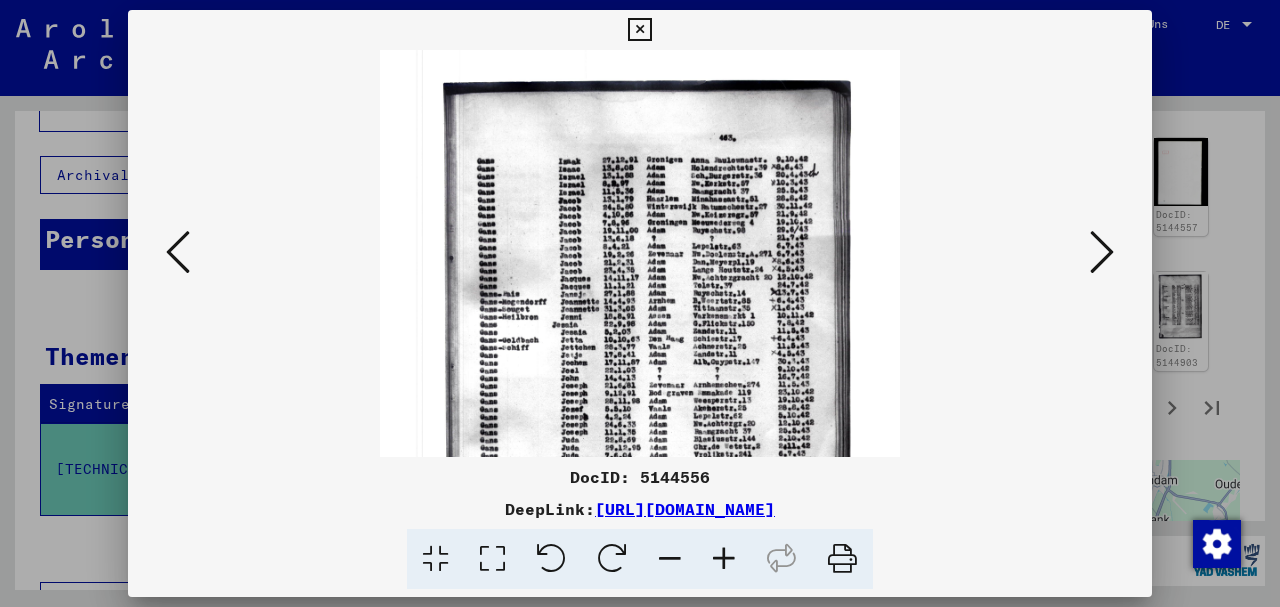 click at bounding box center [724, 559] 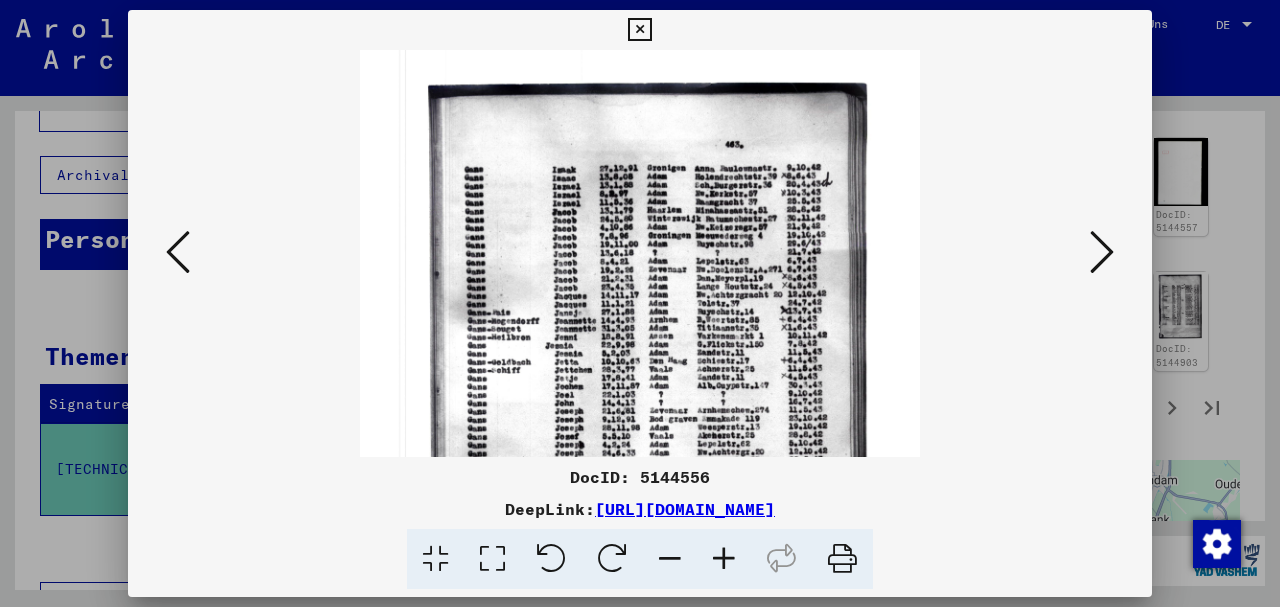 click at bounding box center (640, 303) 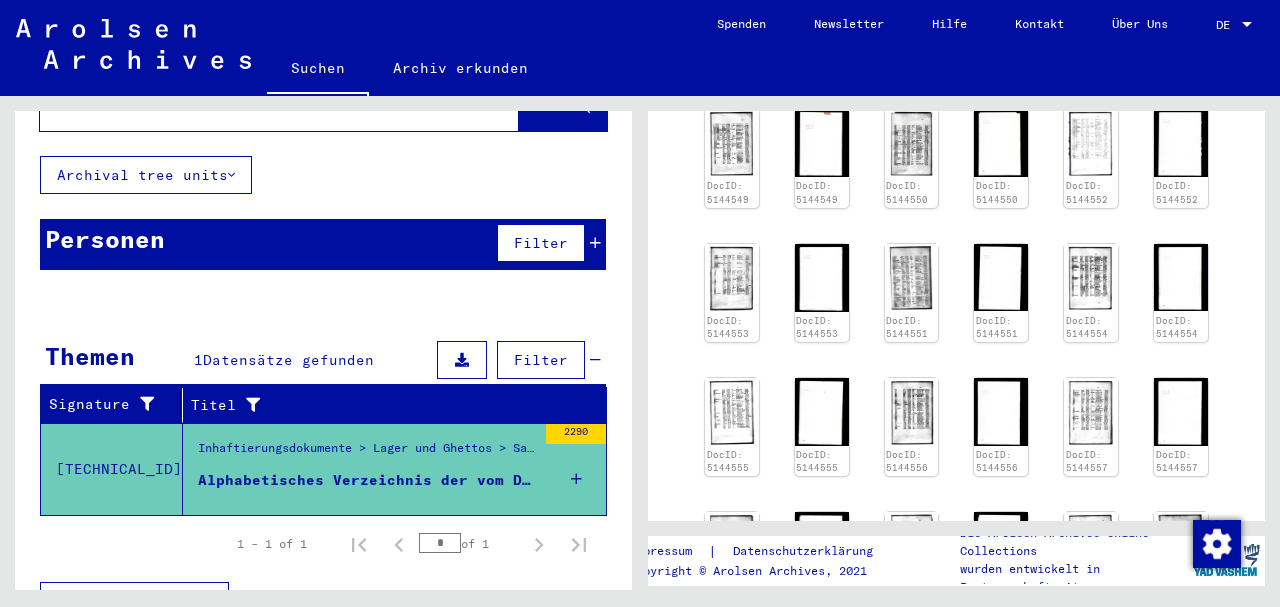 scroll, scrollTop: 857, scrollLeft: 0, axis: vertical 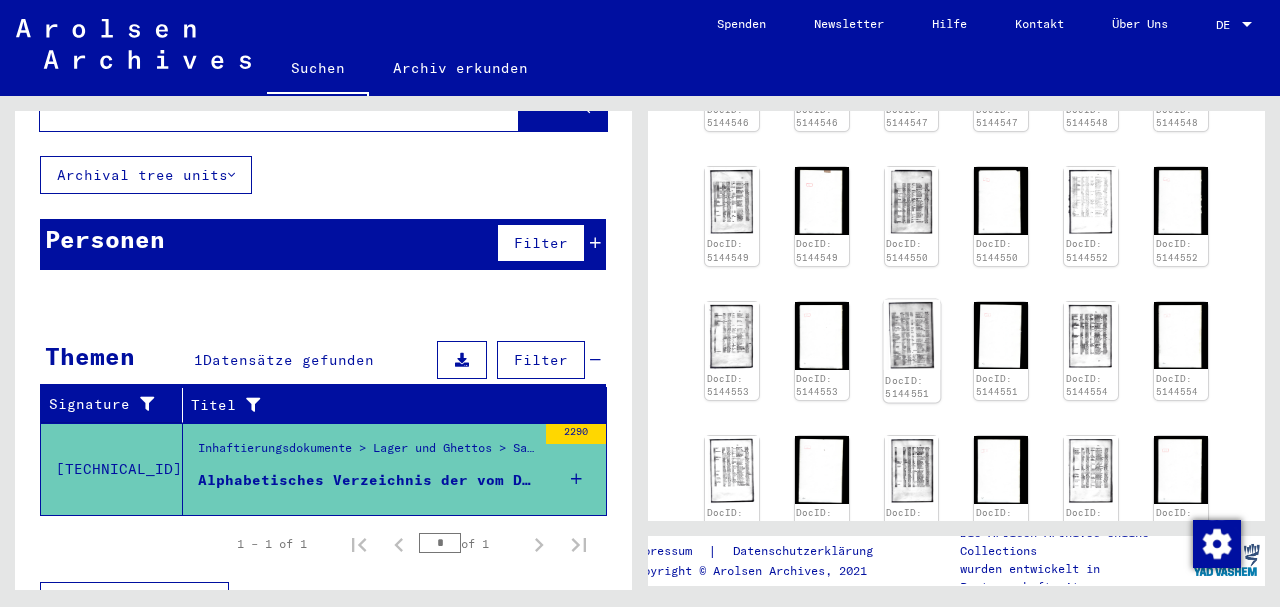 click 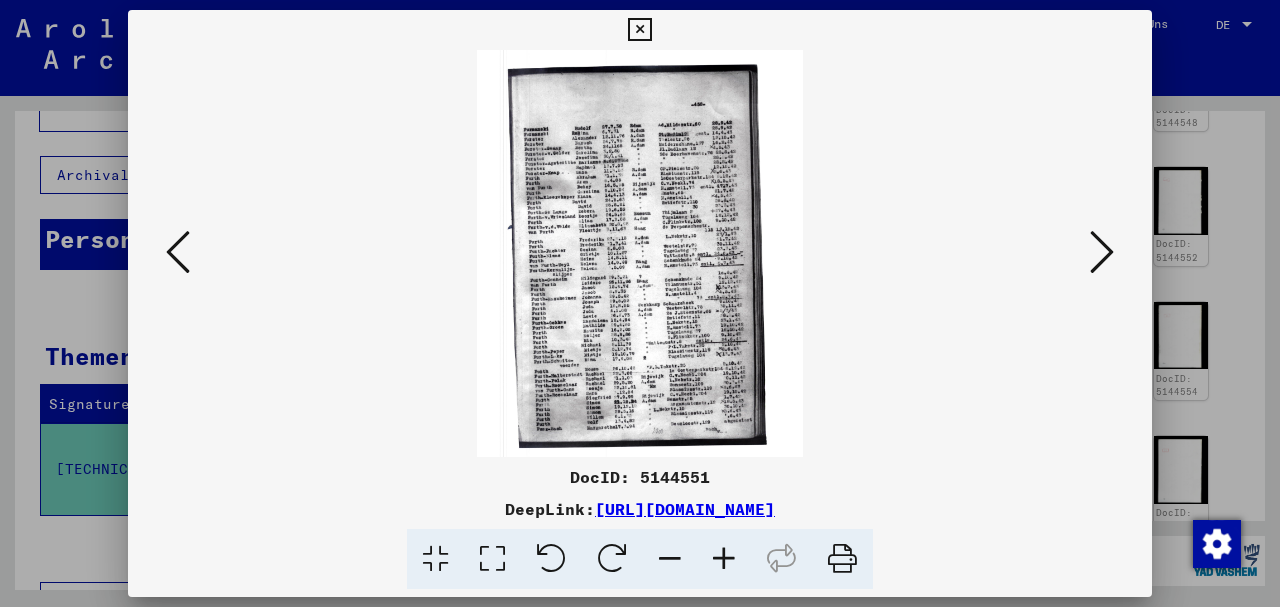 click at bounding box center (724, 559) 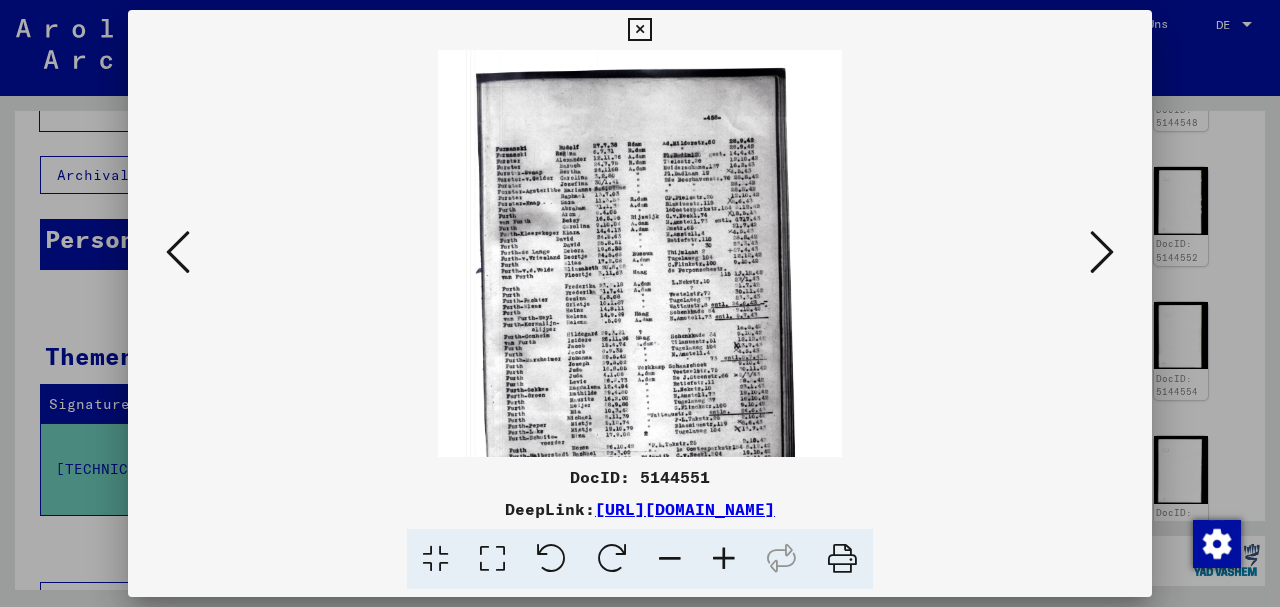 click at bounding box center [724, 559] 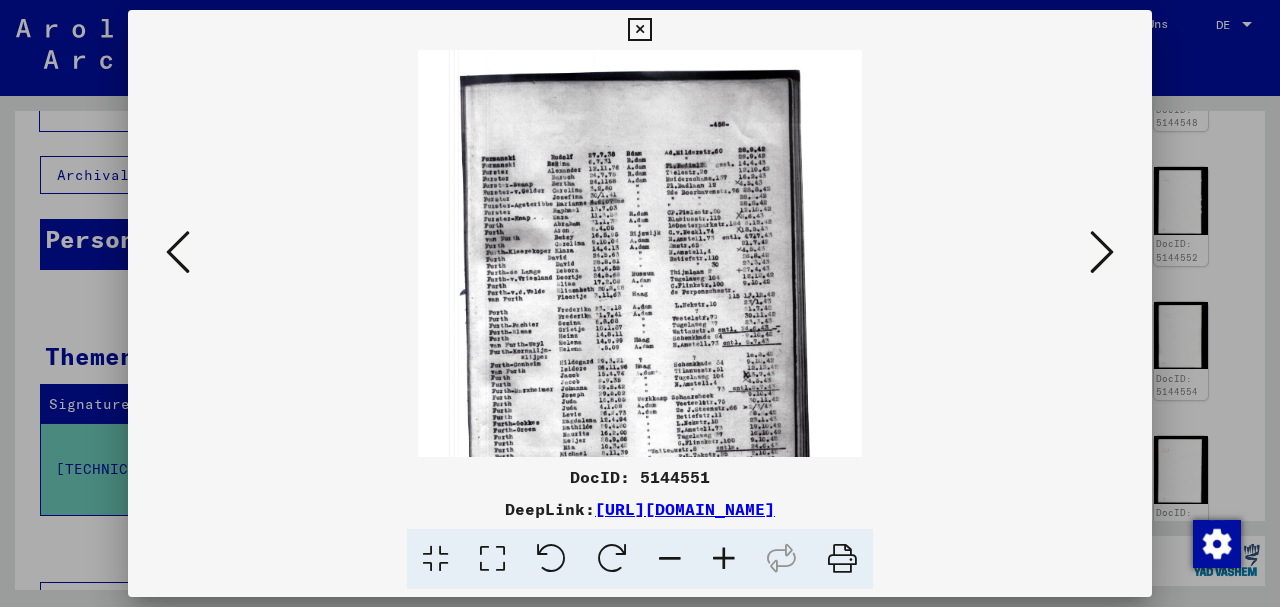 click at bounding box center [724, 559] 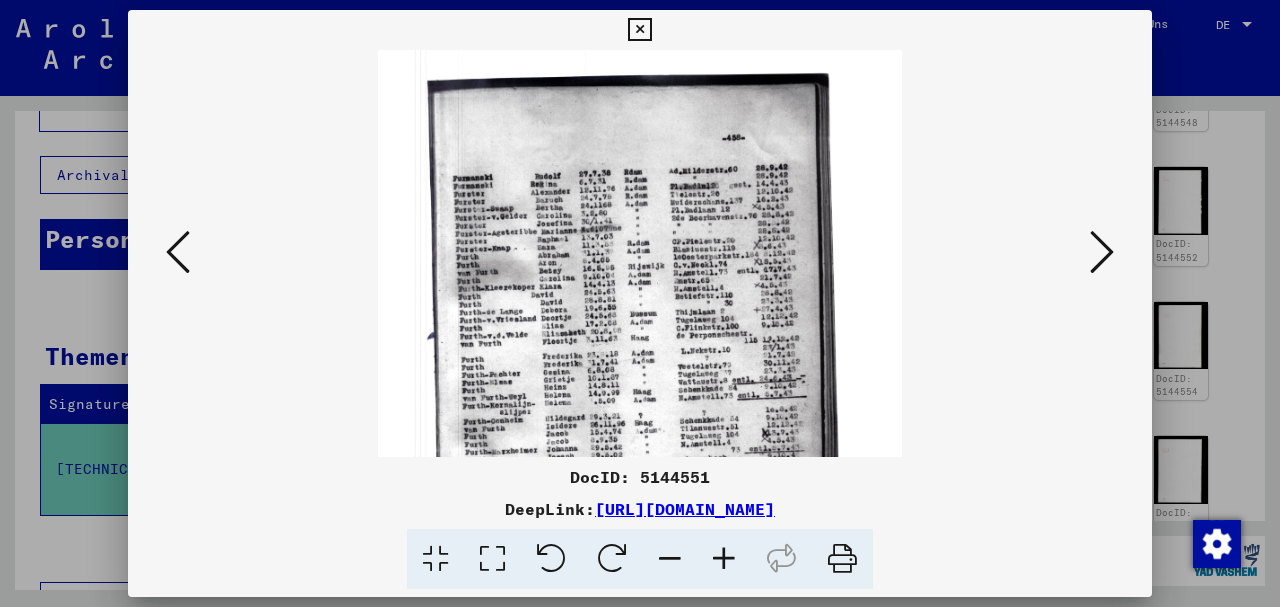 click at bounding box center [724, 559] 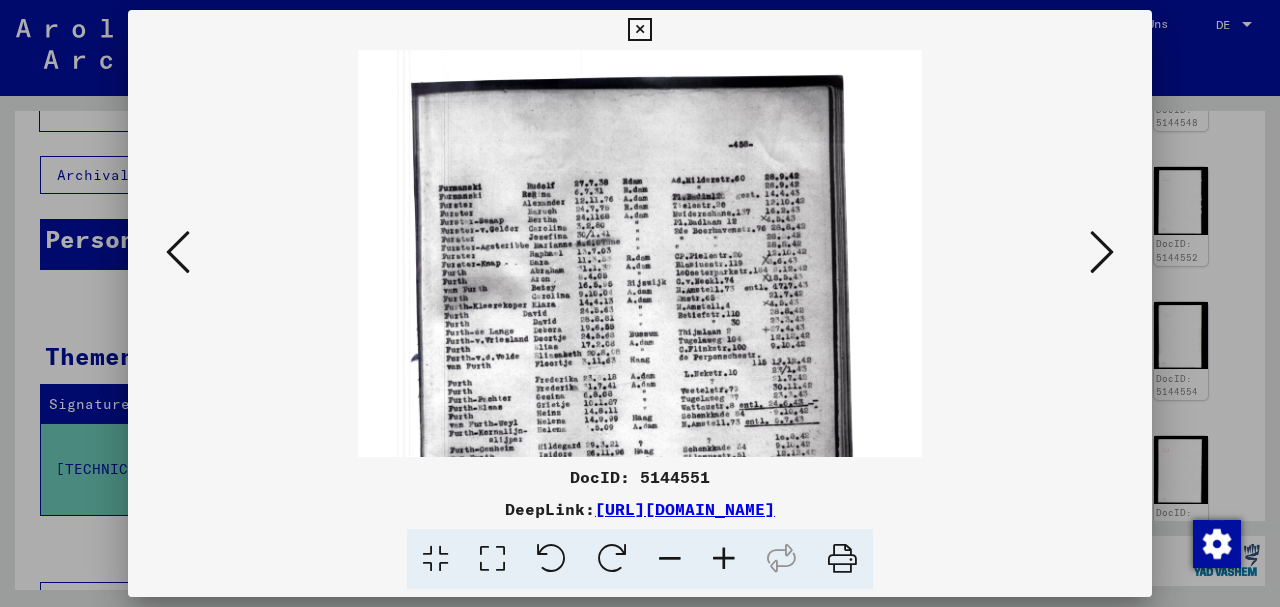 click at bounding box center [724, 559] 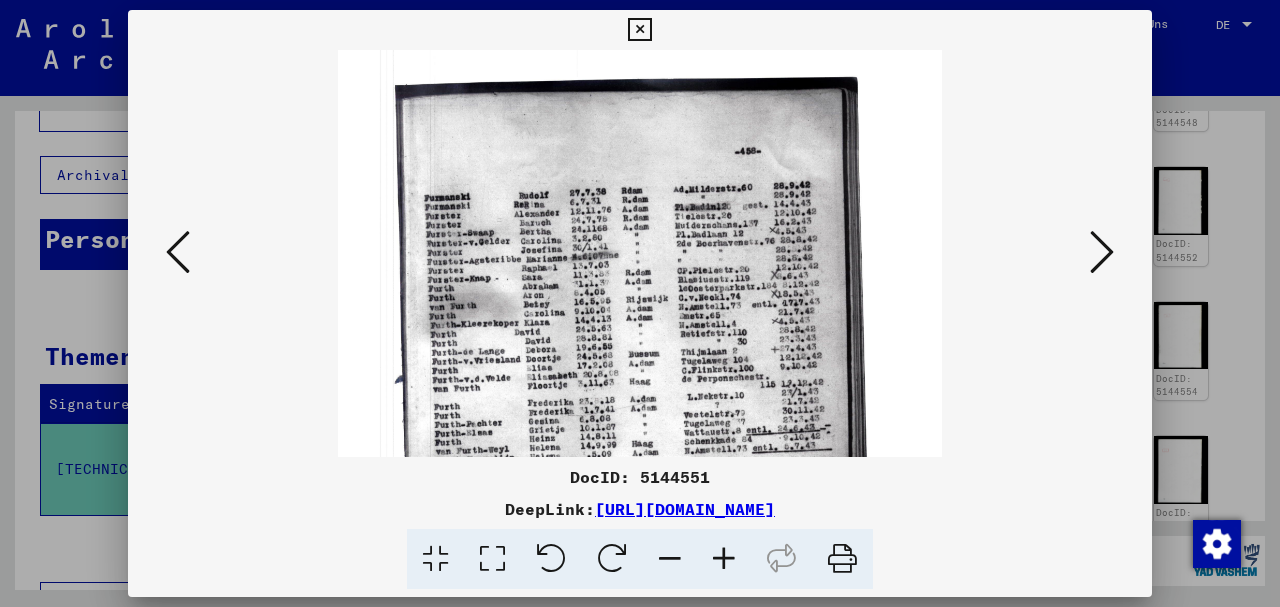 click at bounding box center [724, 559] 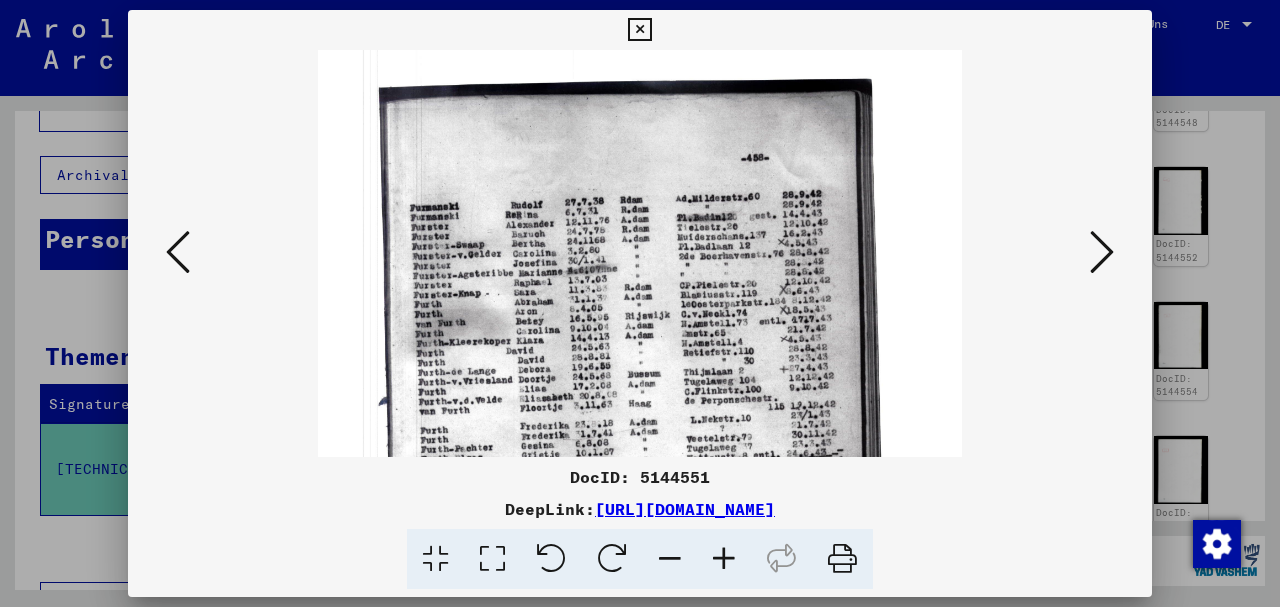 click at bounding box center (640, 303) 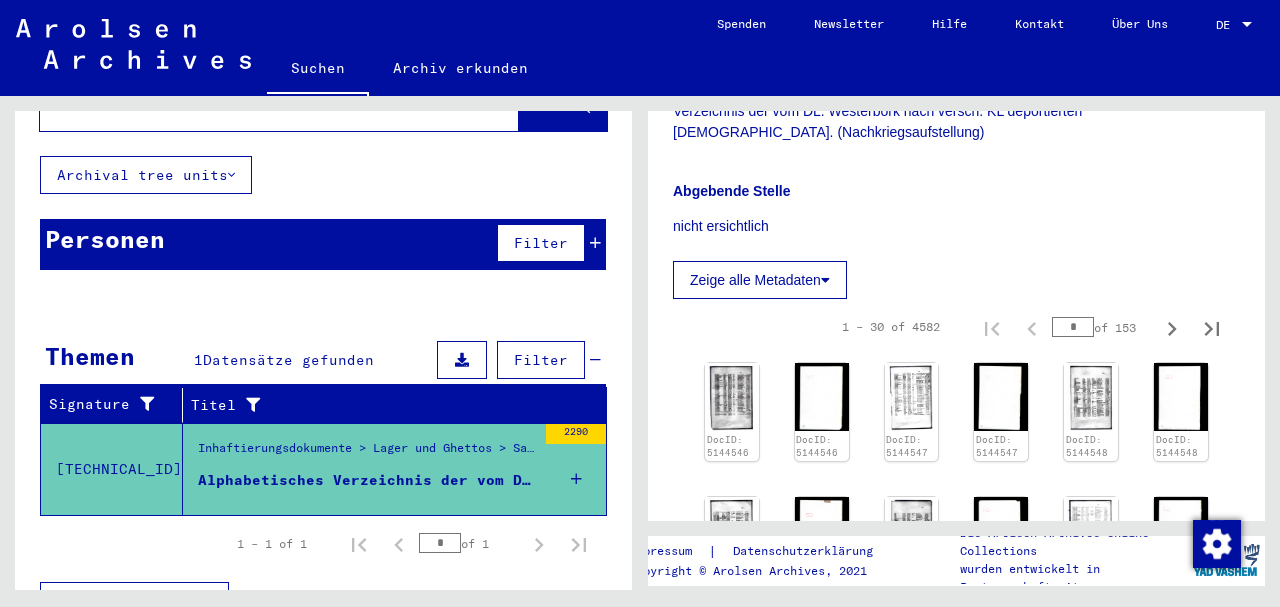 scroll, scrollTop: 507, scrollLeft: 0, axis: vertical 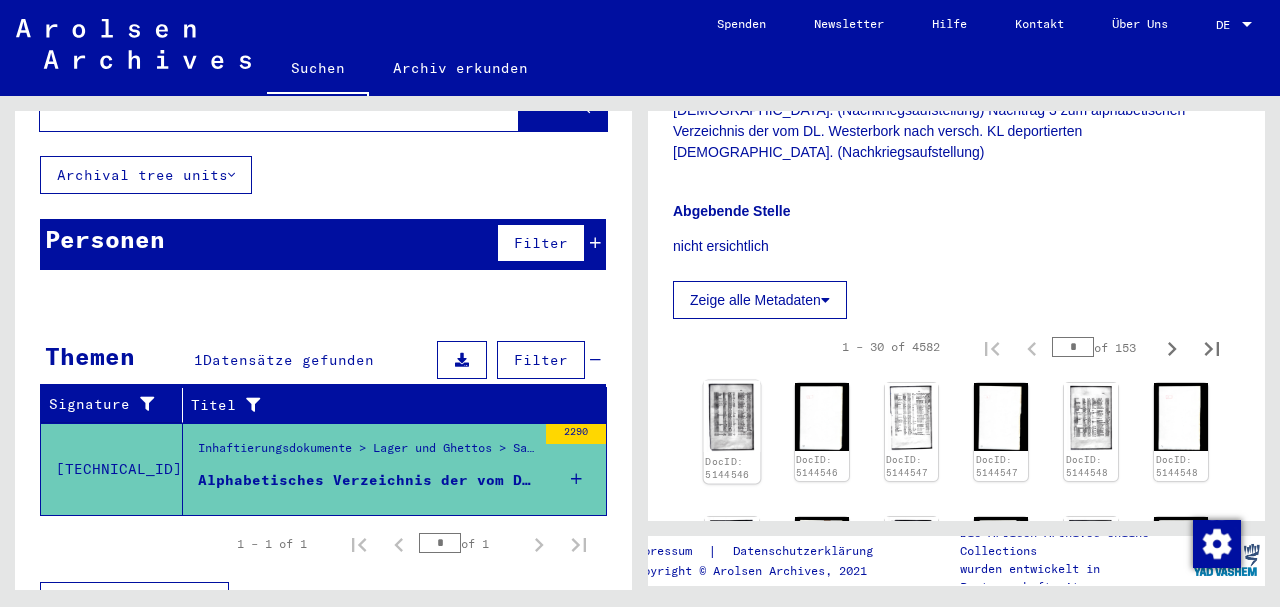 click 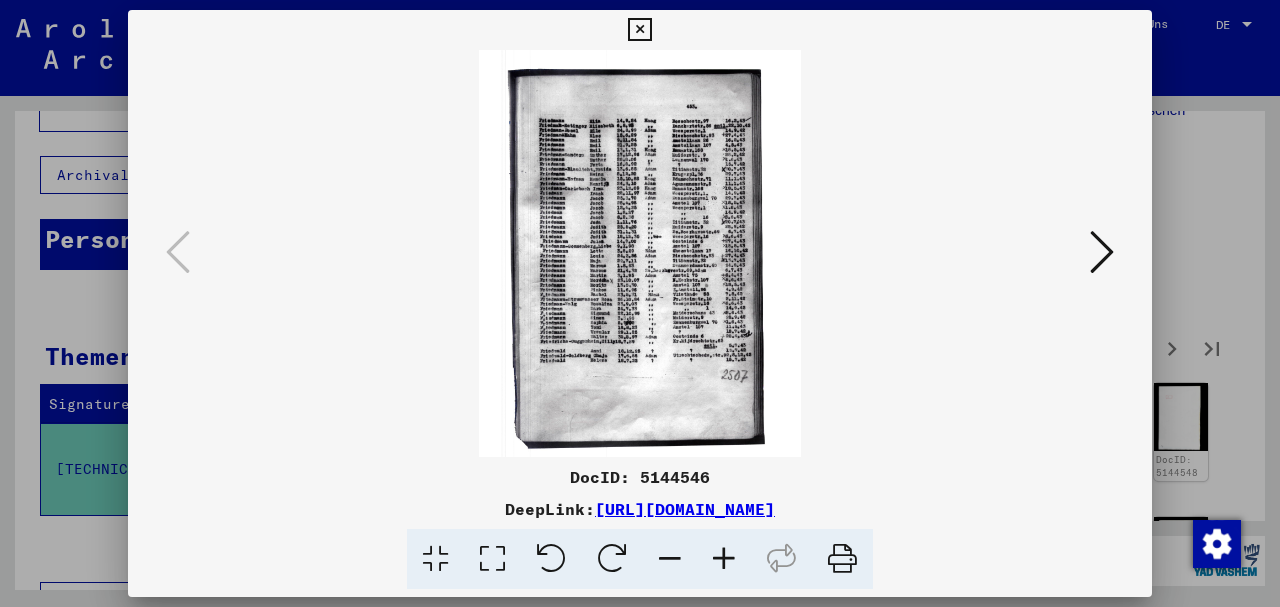 click at bounding box center (724, 559) 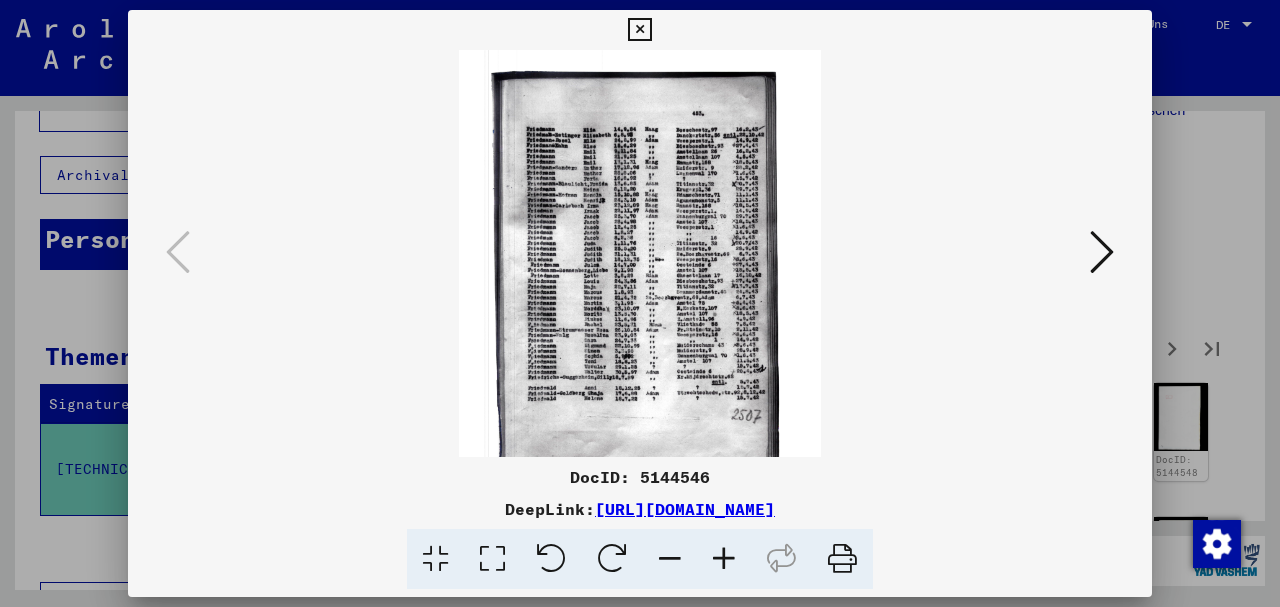 click at bounding box center (724, 559) 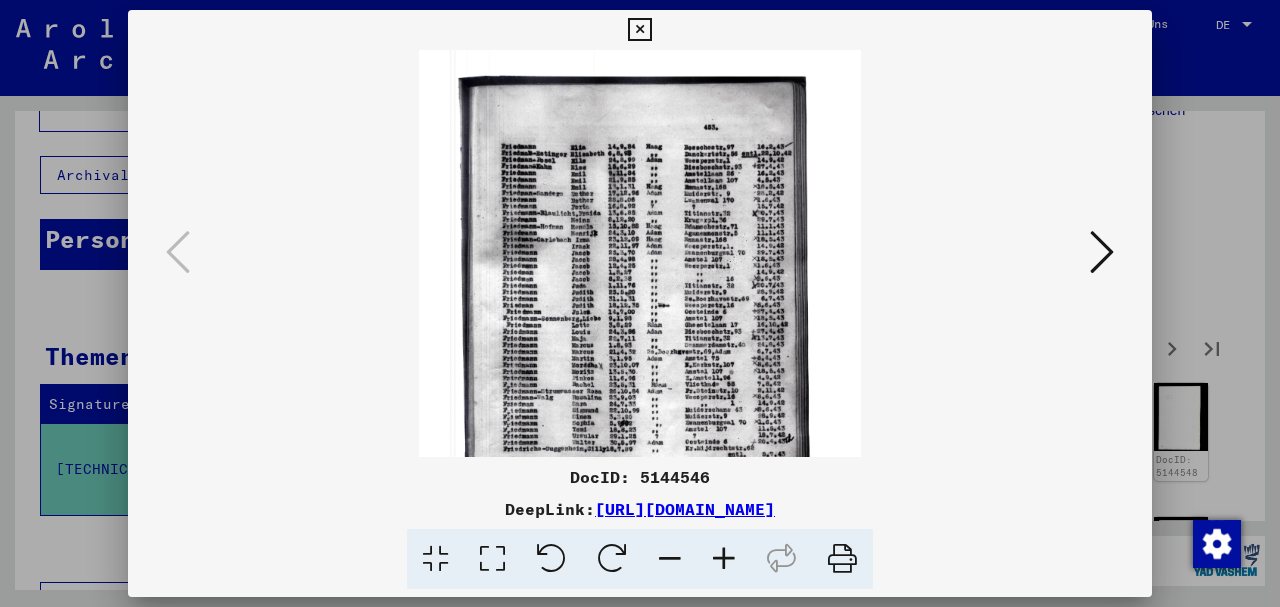 click at bounding box center [724, 559] 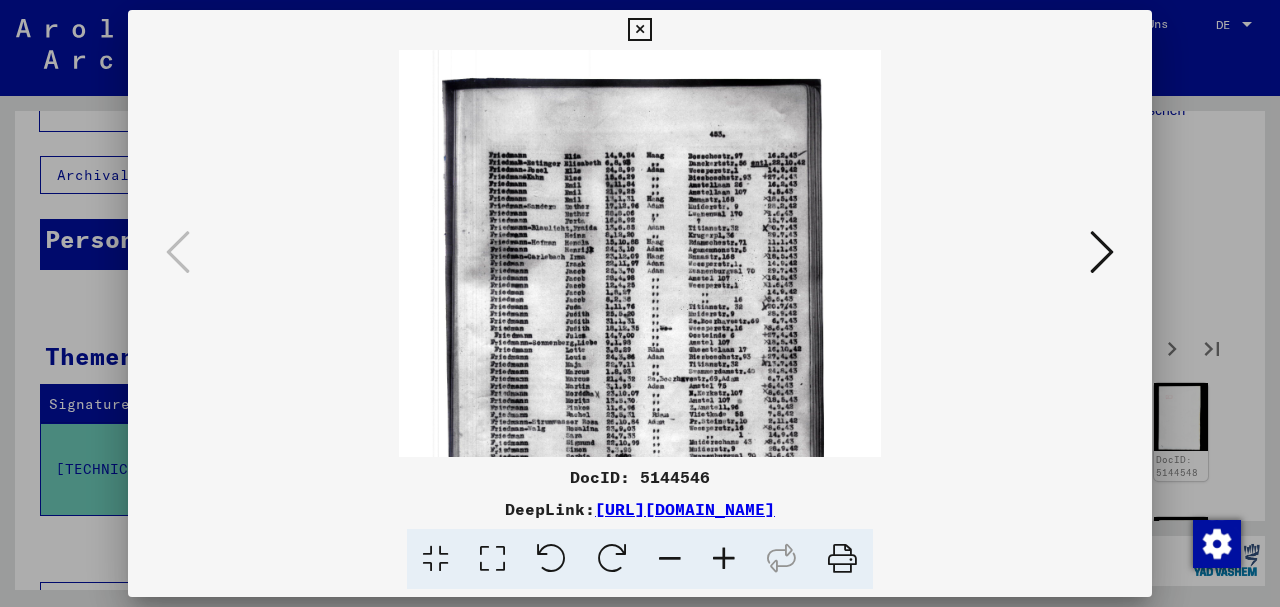 click at bounding box center (724, 559) 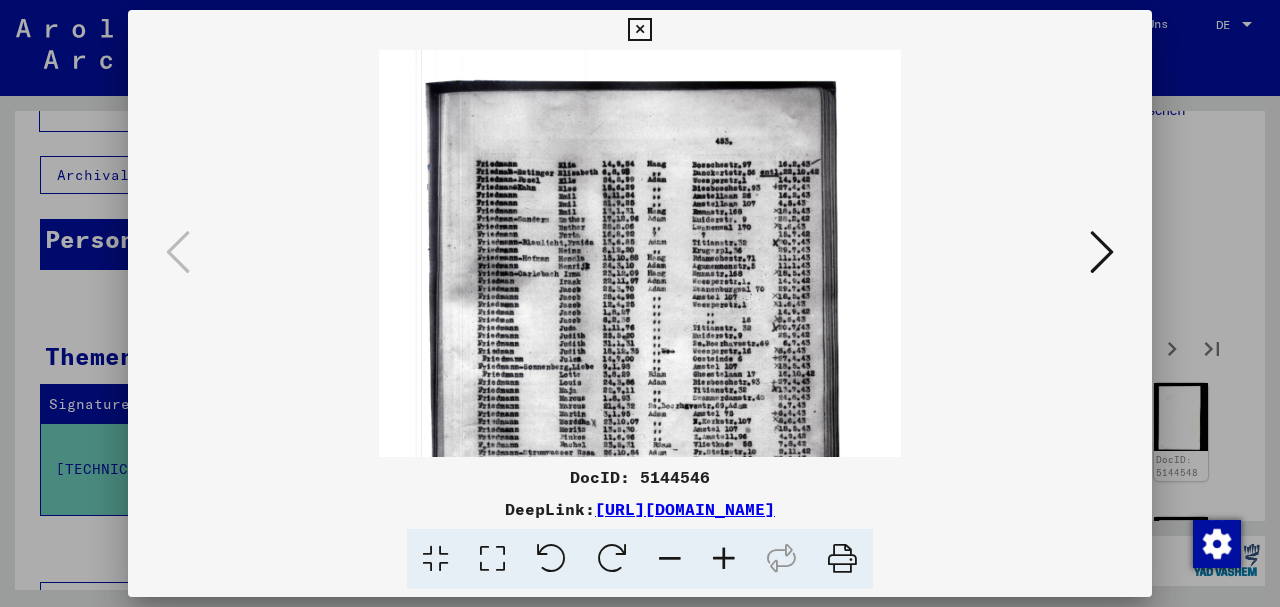 click at bounding box center (640, 303) 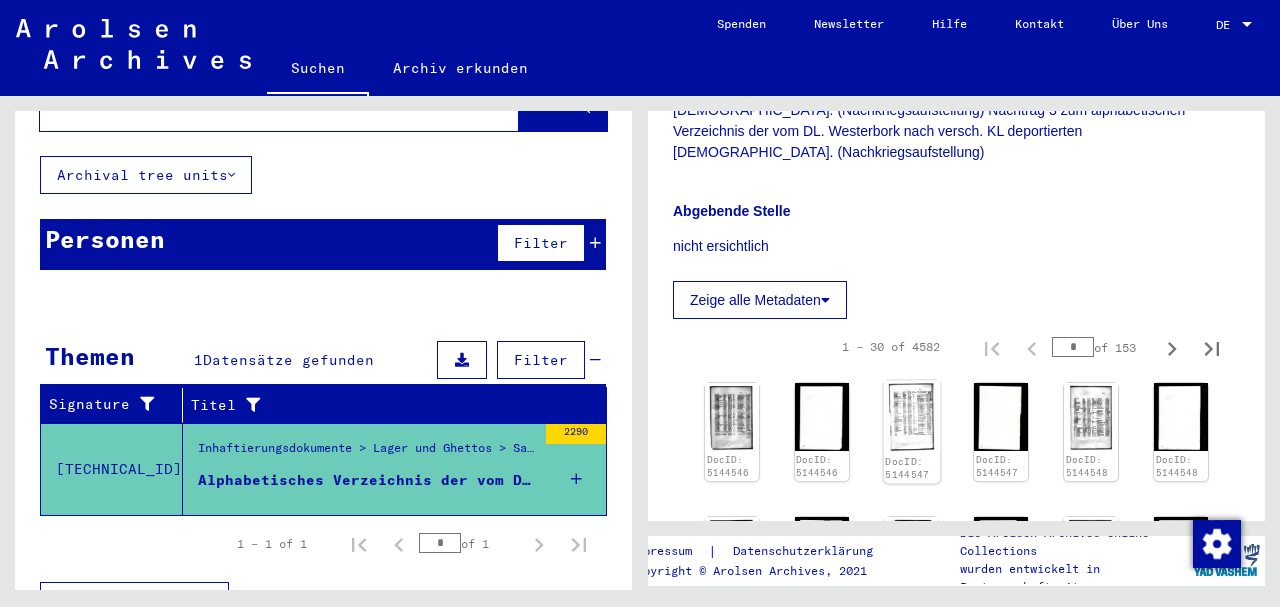 click 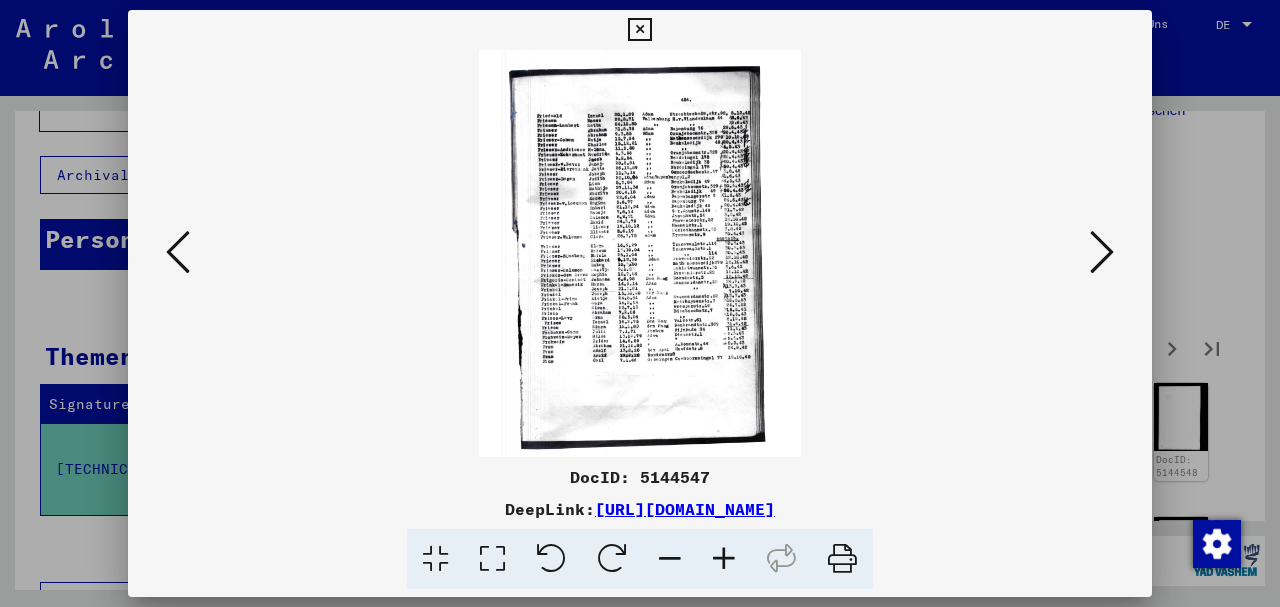 click at bounding box center (640, 303) 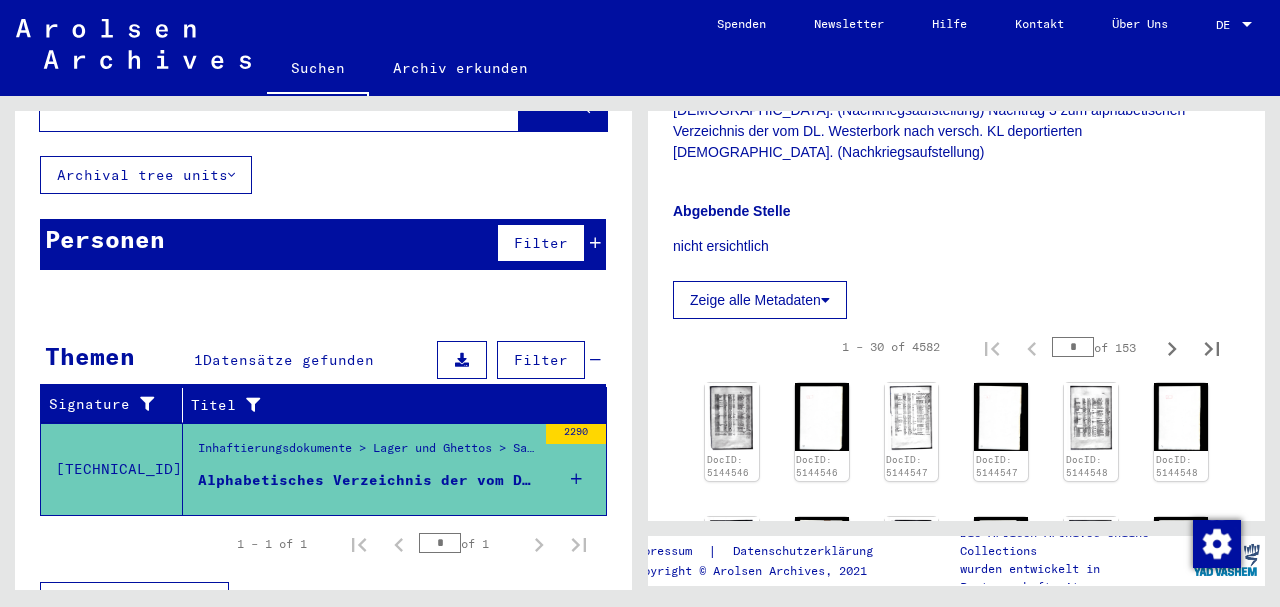 click on "DocID: 5144546 DocID: 5144546 DocID: 5144547 DocID: 5144547 DocID: 5144548 DocID: 5144548 DocID: 5144549 DocID: 5144549 DocID: 5144550 DocID: 5144550 DocID: 5144552 DocID: 5144552 DocID: 5144553 DocID: 5144553 DocID: 5144551 DocID: 5144551 DocID: 5144554 DocID: 5144554 DocID: 5144555 DocID: 5144555 DocID: 5144556 DocID: 5144556 DocID: 5144557 DocID: 5144557 DocID: 5144558 DocID: 5144558 DocID: 5144559 DocID: 5144559 DocID: 5144560 DocID: 5144903" 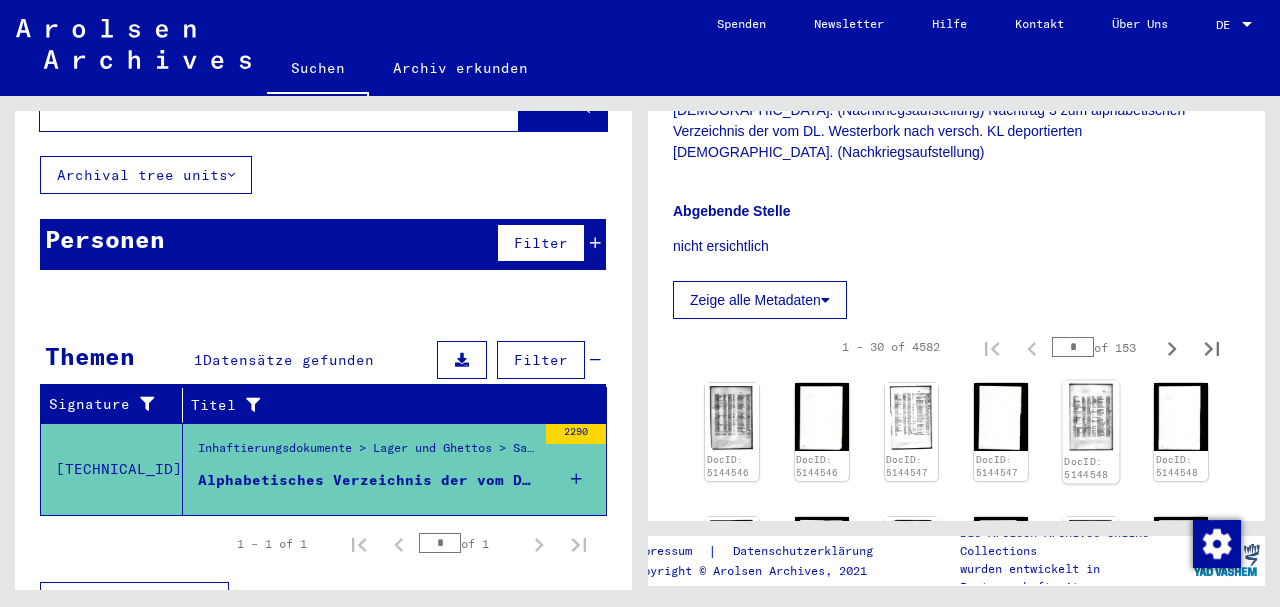 click 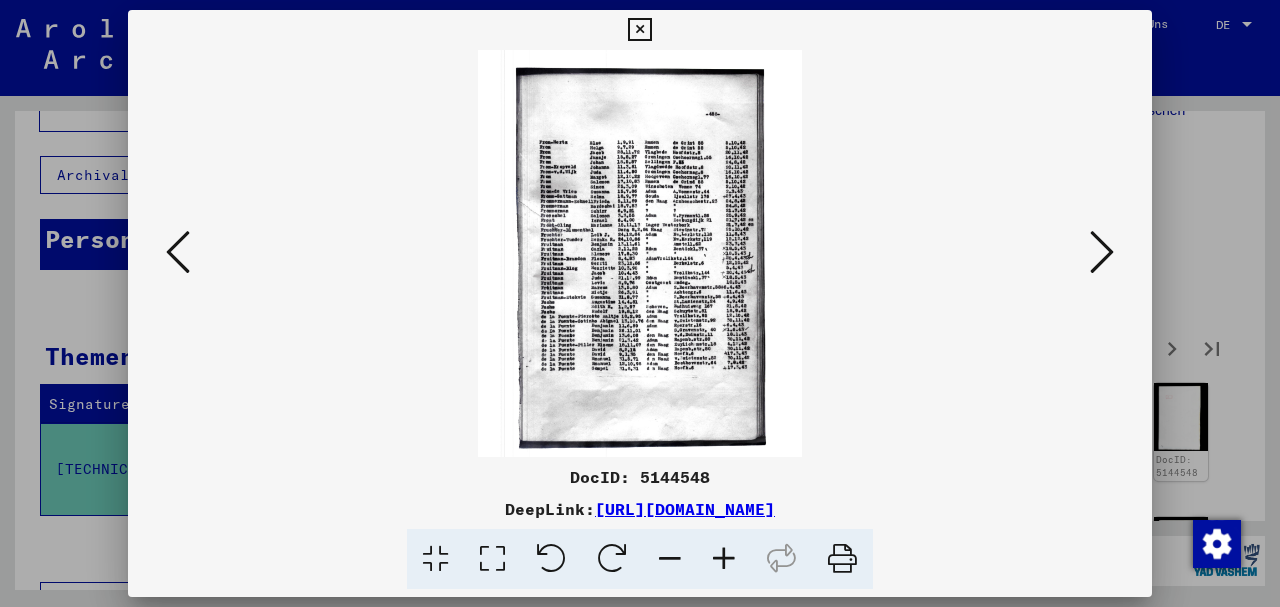click at bounding box center [640, 303] 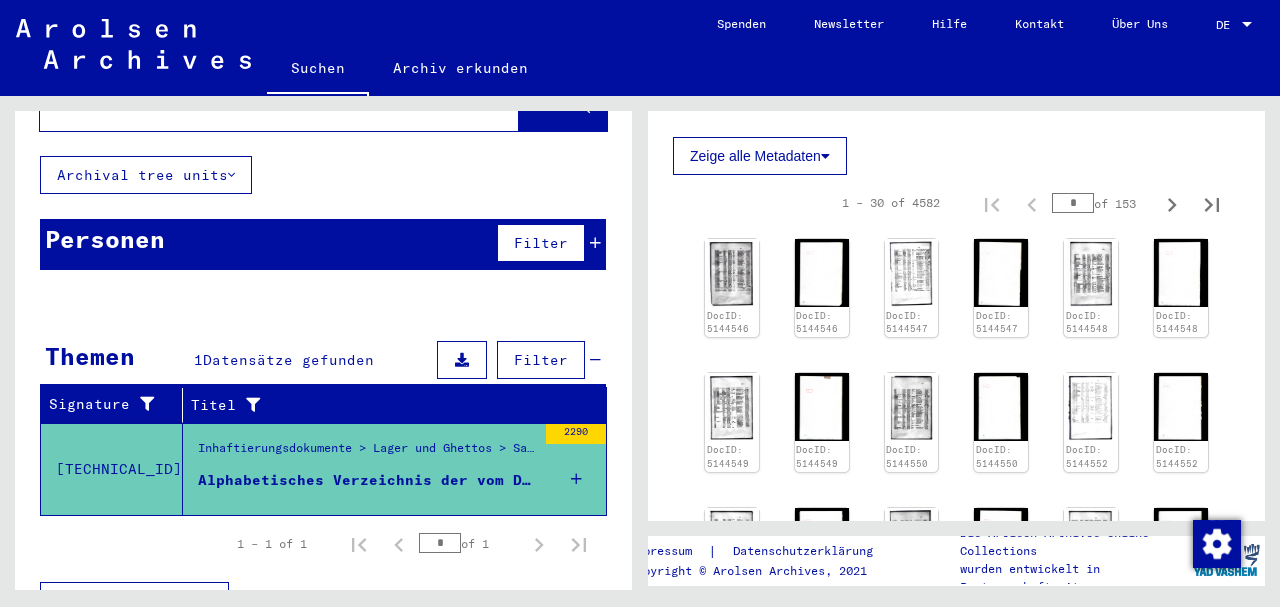 scroll, scrollTop: 757, scrollLeft: 0, axis: vertical 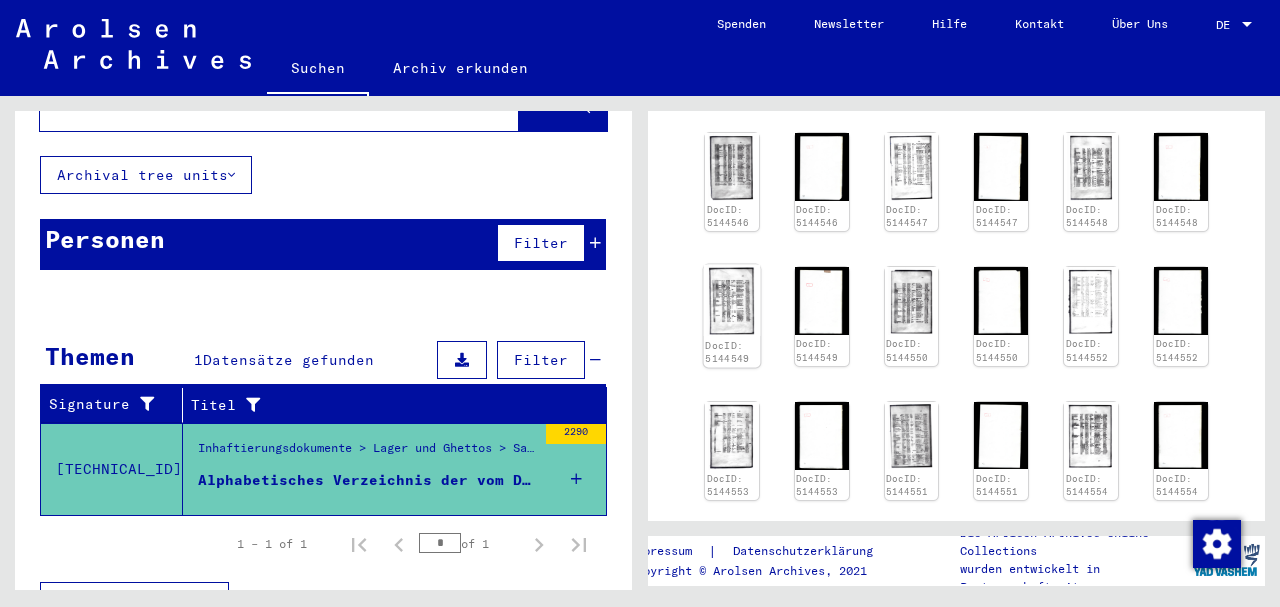 click 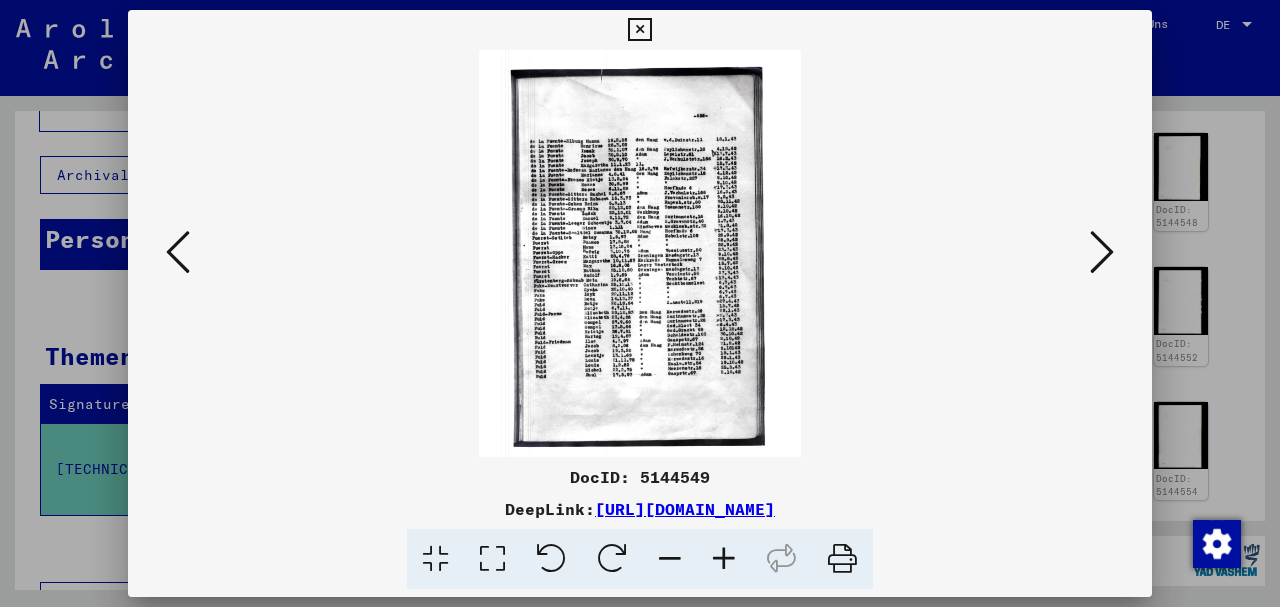 click at bounding box center [640, 303] 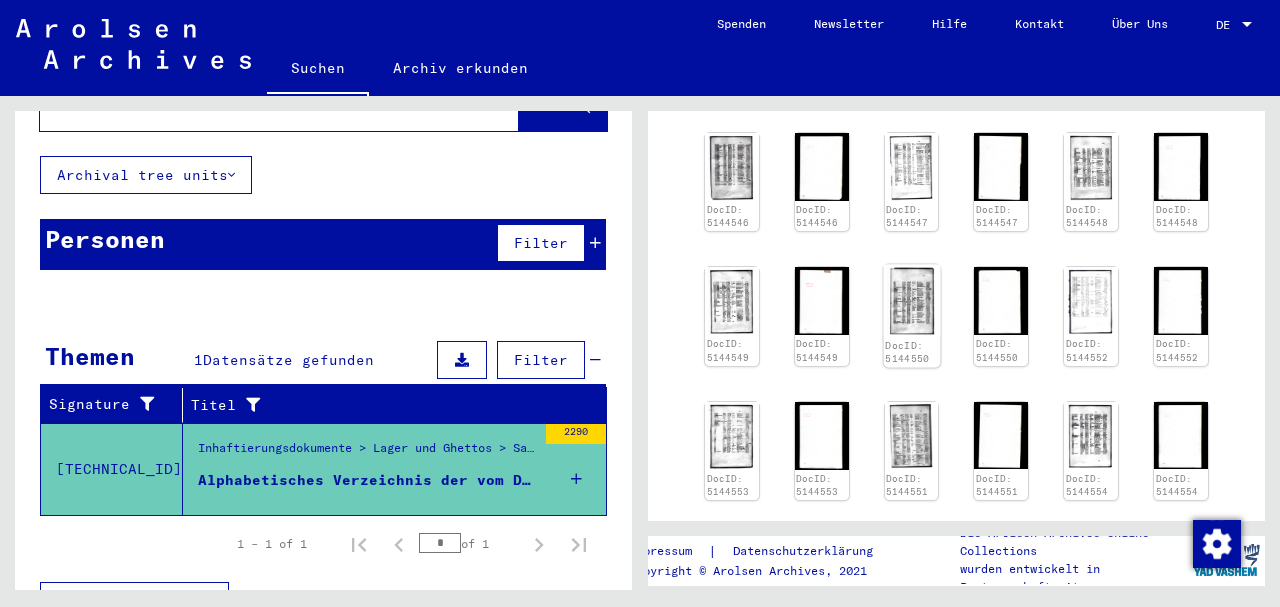 click 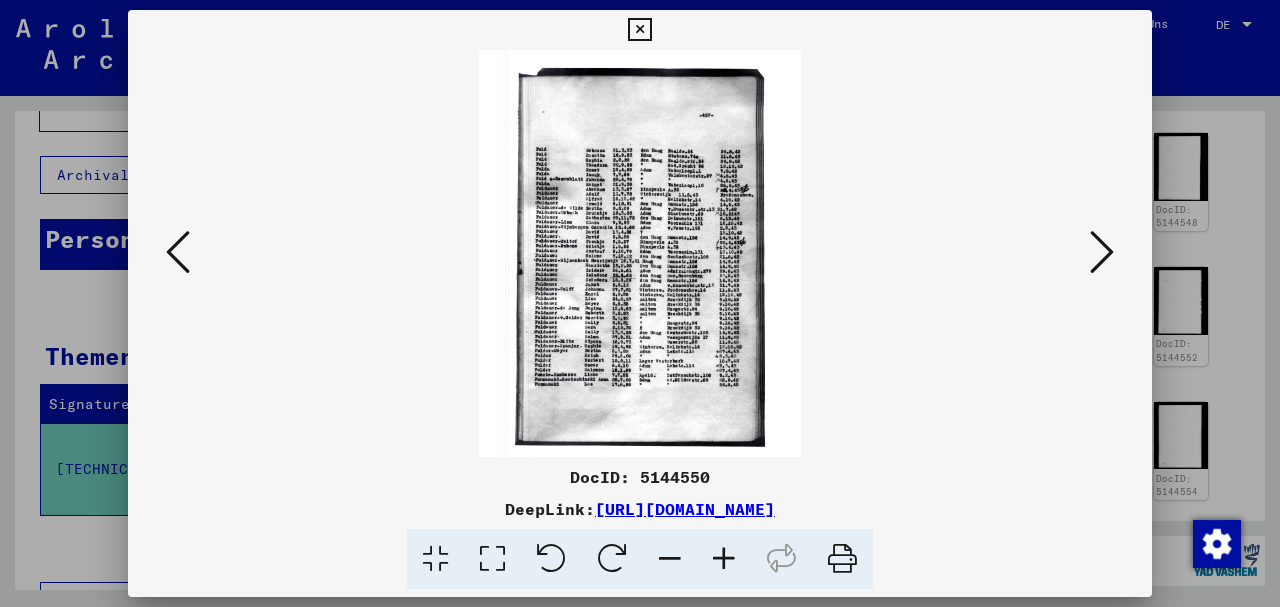 click at bounding box center [640, 303] 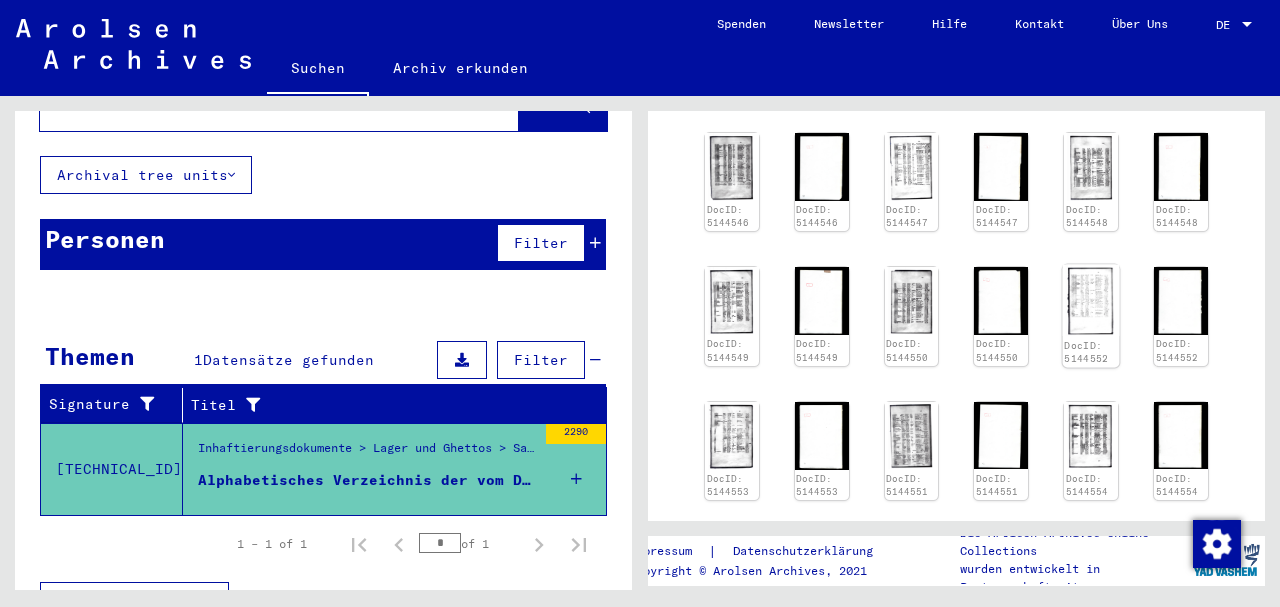 click 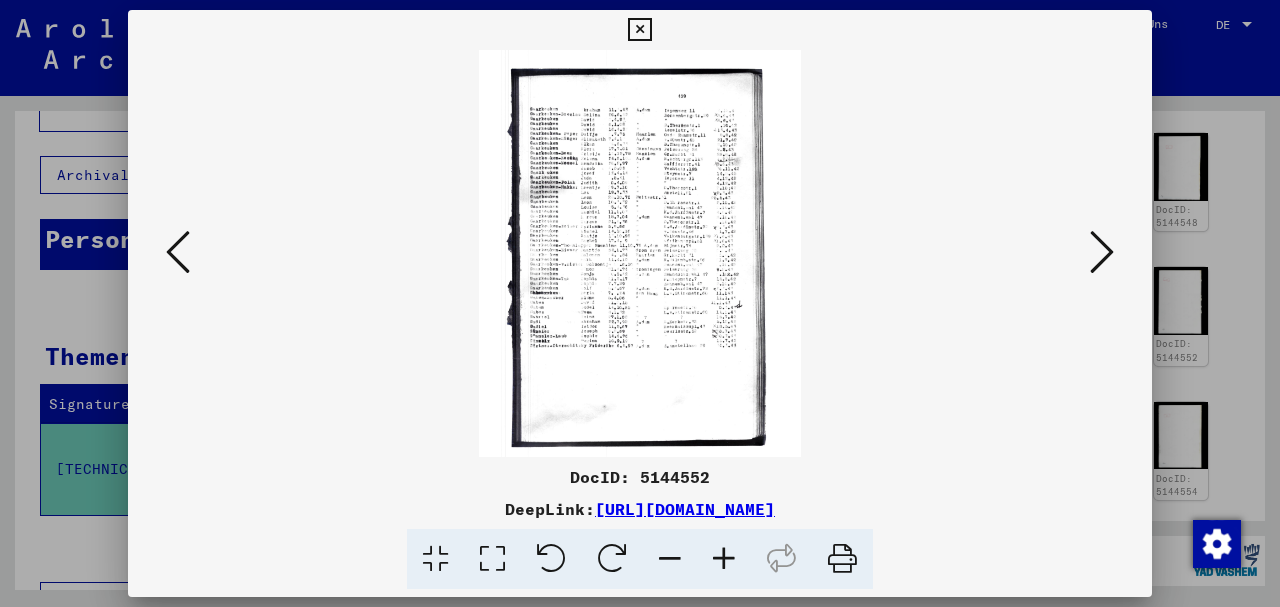 click at bounding box center (640, 303) 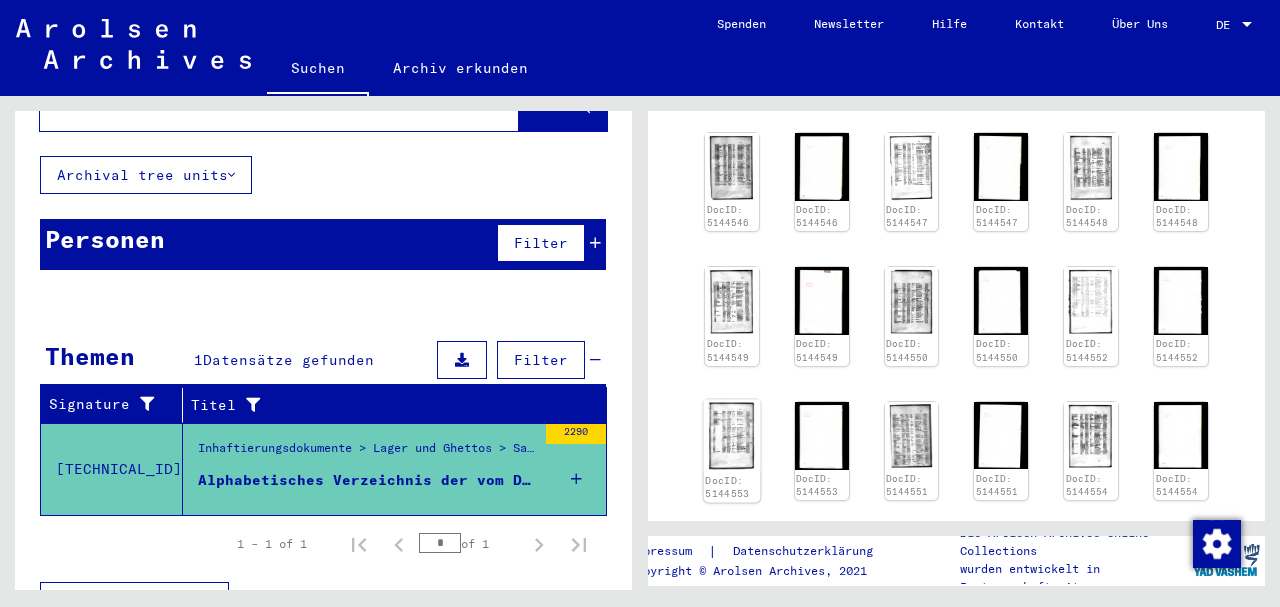 click 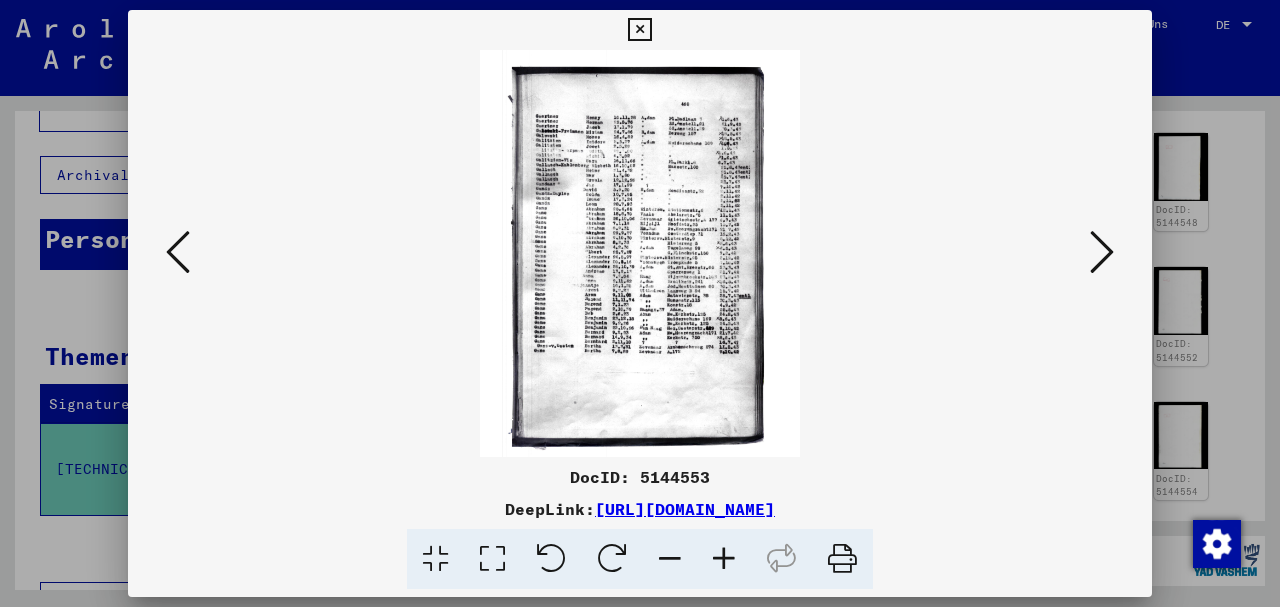 click at bounding box center (724, 559) 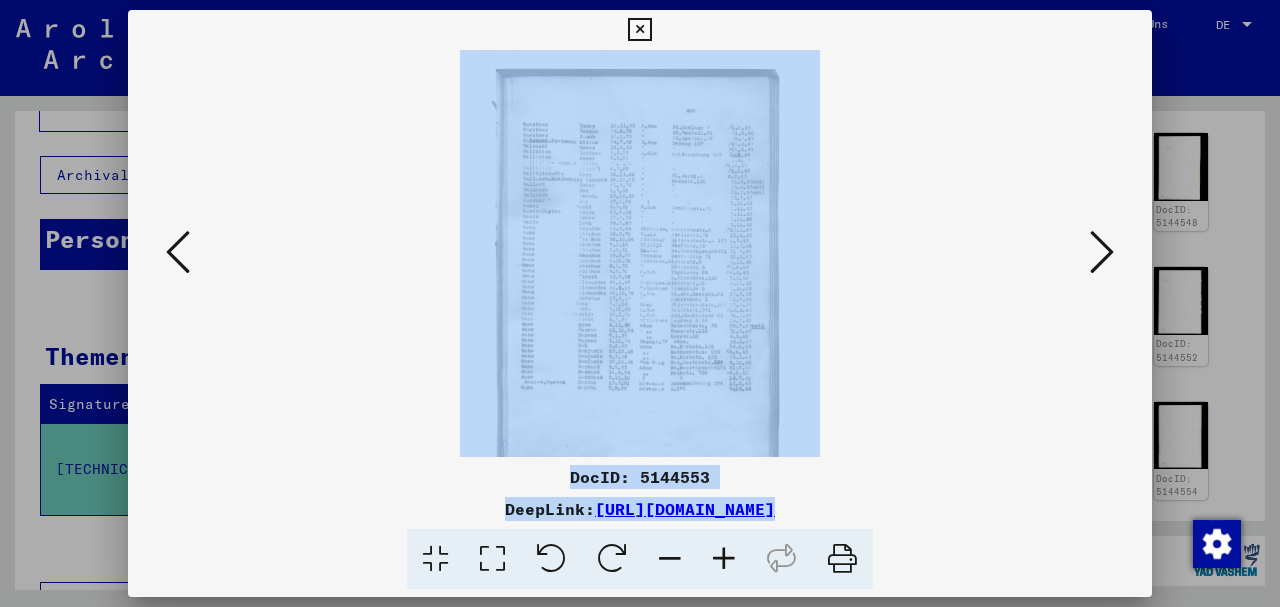 click at bounding box center (724, 559) 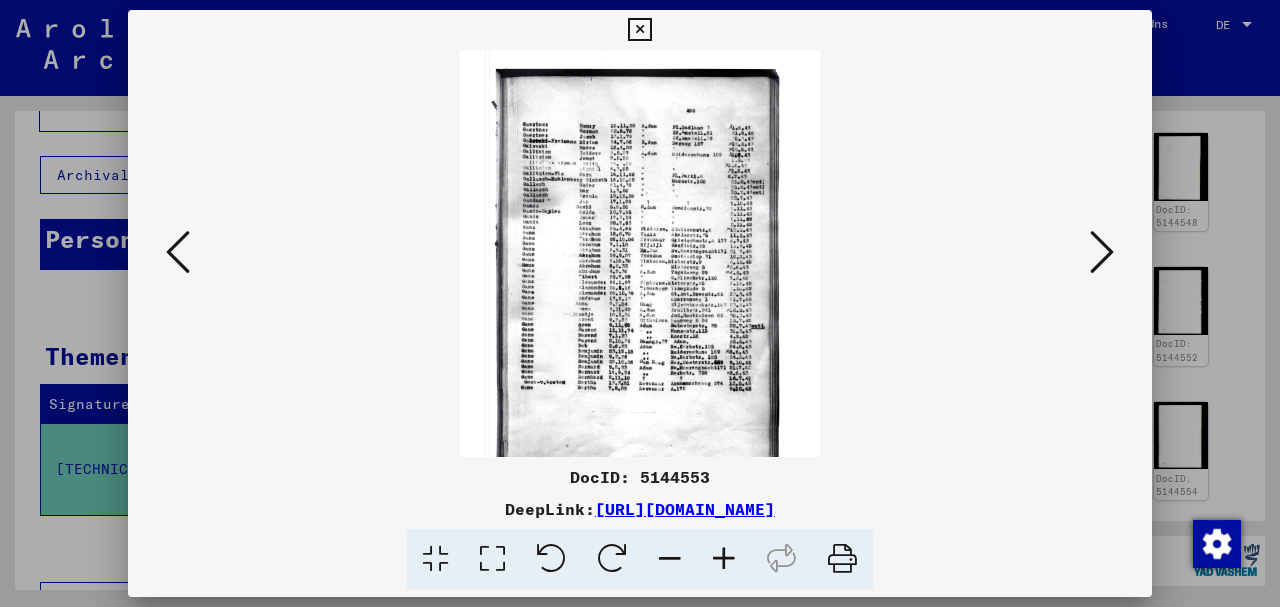 click at bounding box center (724, 559) 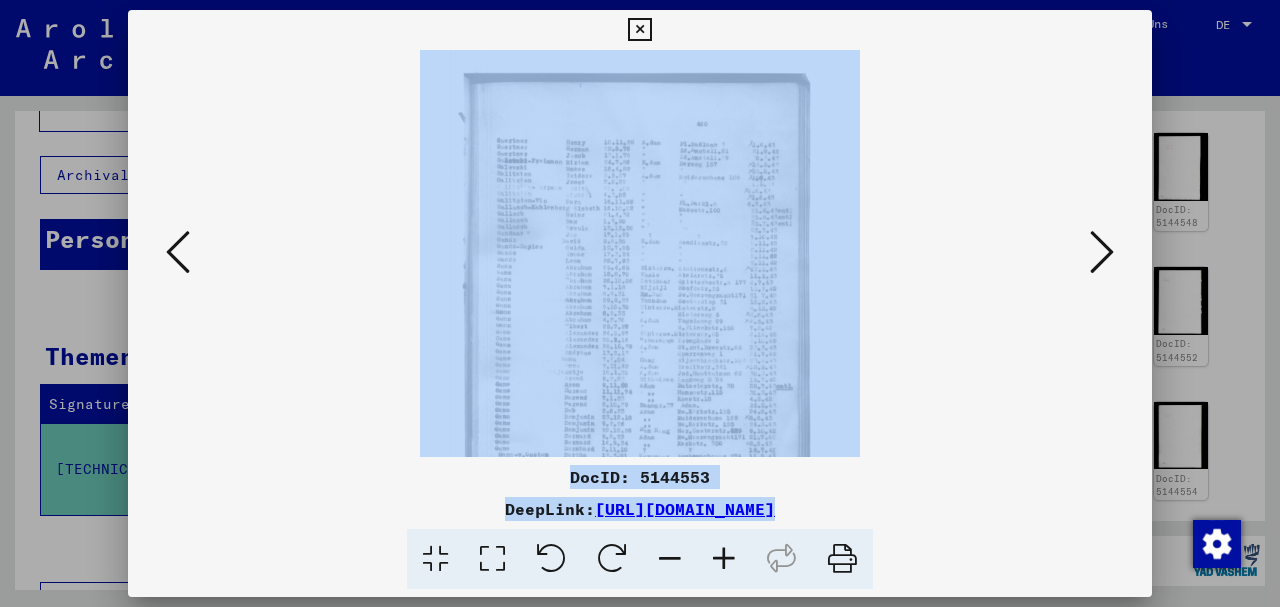 click at bounding box center [724, 559] 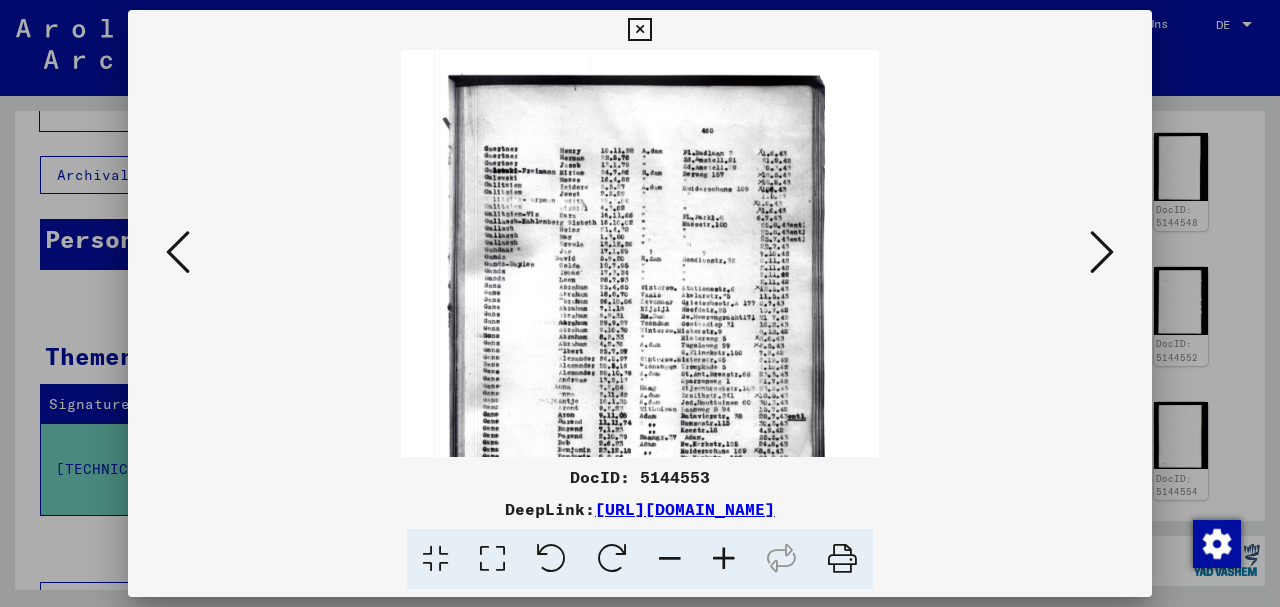 click at bounding box center (640, 303) 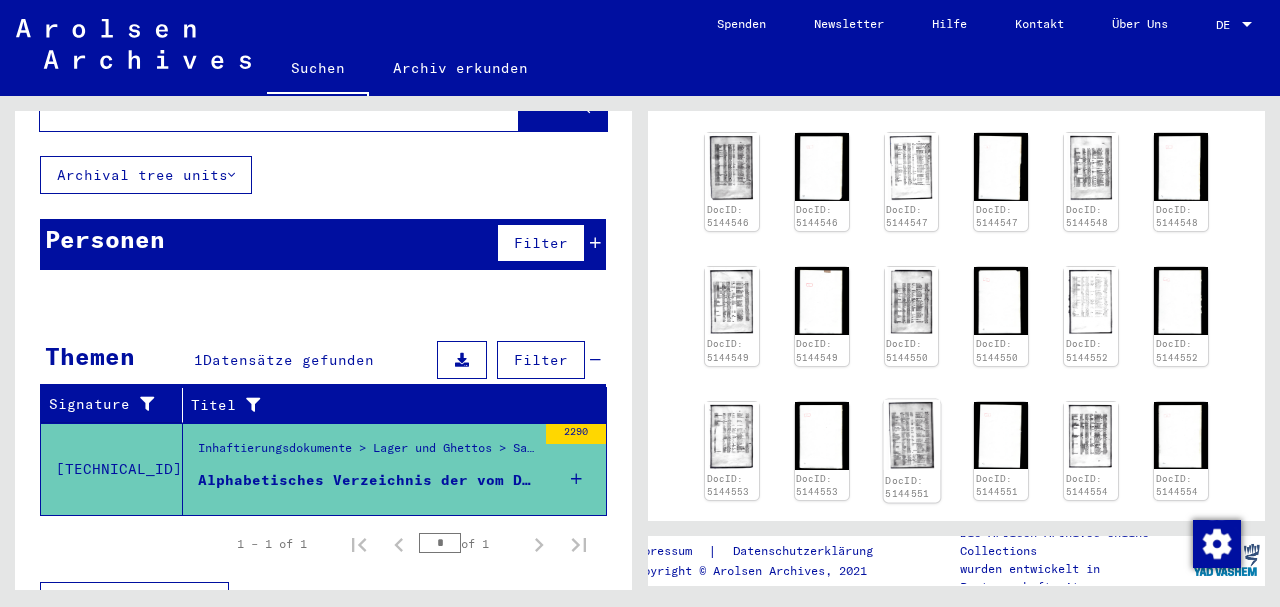 click 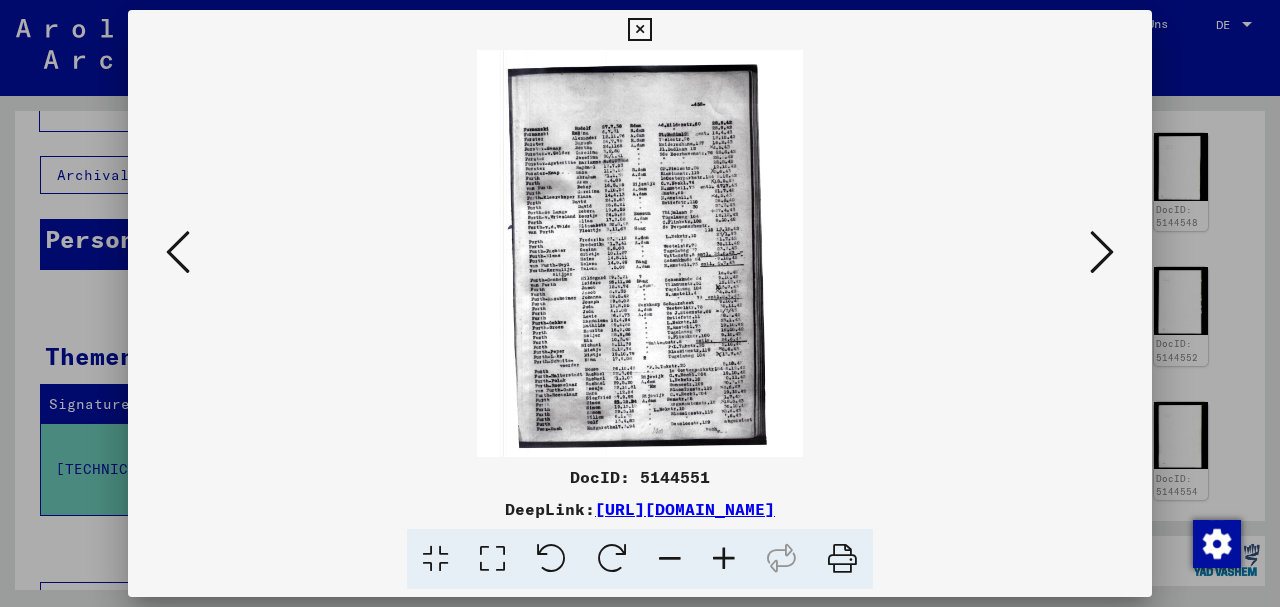 click at bounding box center (640, 253) 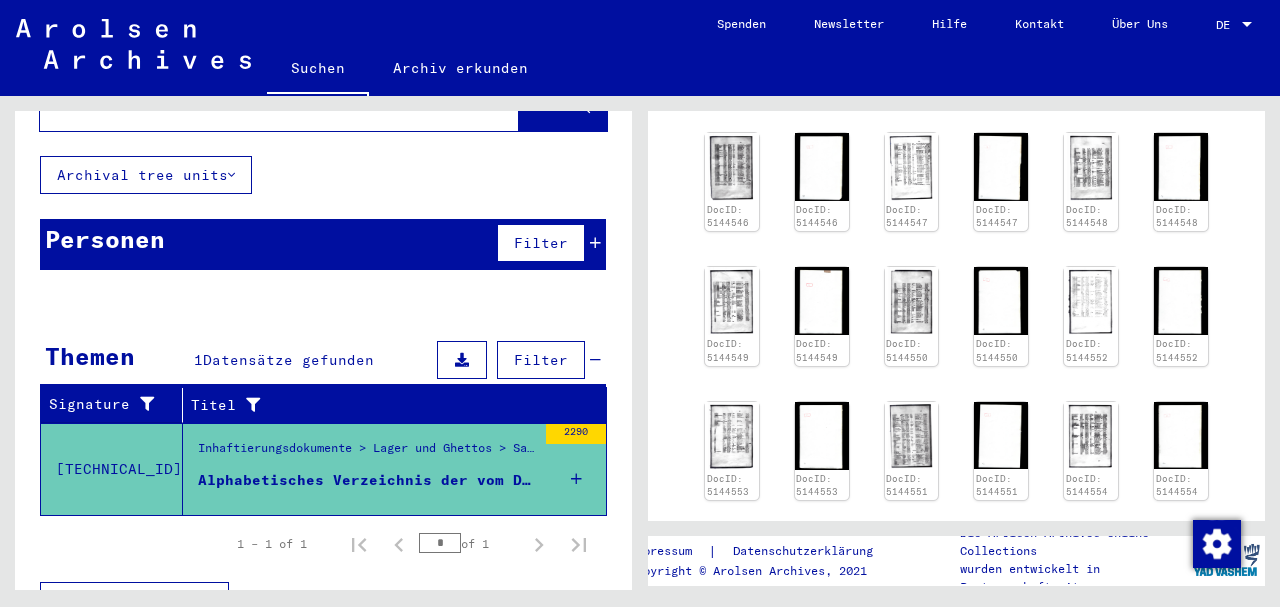 click on "DocID: 5144546 DocID: 5144546 DocID: 5144547 DocID: 5144547 DocID: 5144548 DocID: 5144548 DocID: 5144549 DocID: 5144549 DocID: 5144550 DocID: 5144550 DocID: 5144552 DocID: 5144552 DocID: 5144553 DocID: 5144553 DocID: 5144551 DocID: 5144551 DocID: 5144554 DocID: 5144554 DocID: 5144555 DocID: 5144555 DocID: 5144556 DocID: 5144556 DocID: 5144557 DocID: 5144557 DocID: 5144558 DocID: 5144558 DocID: 5144559 DocID: 5144559 DocID: 5144560 DocID: 5144903" 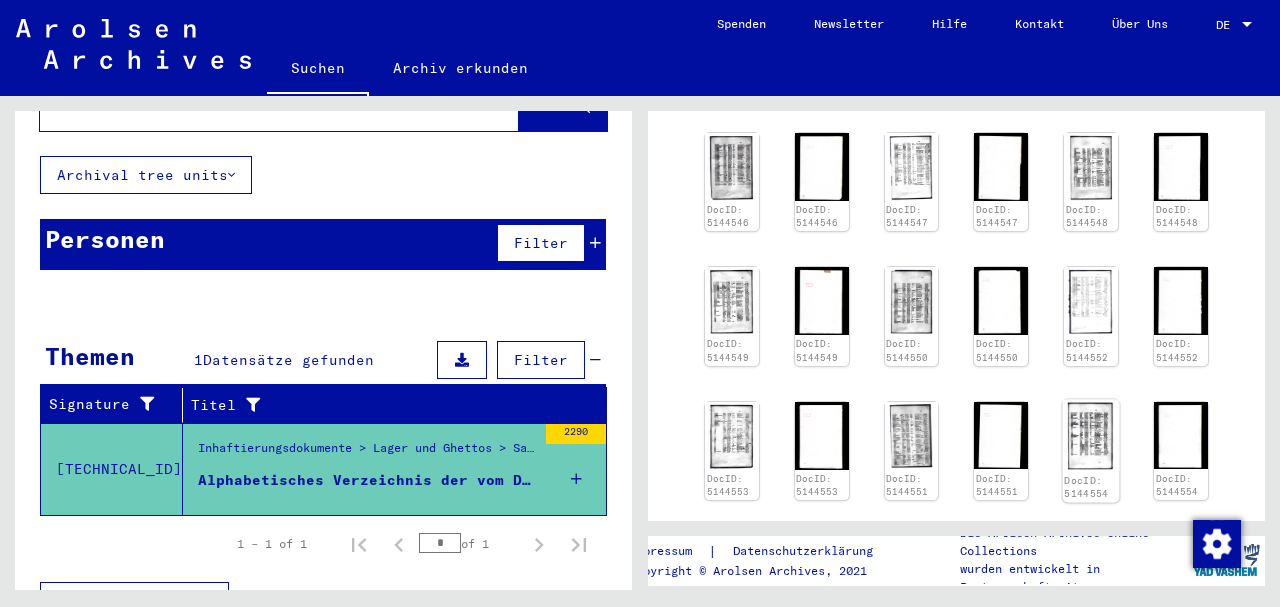 click 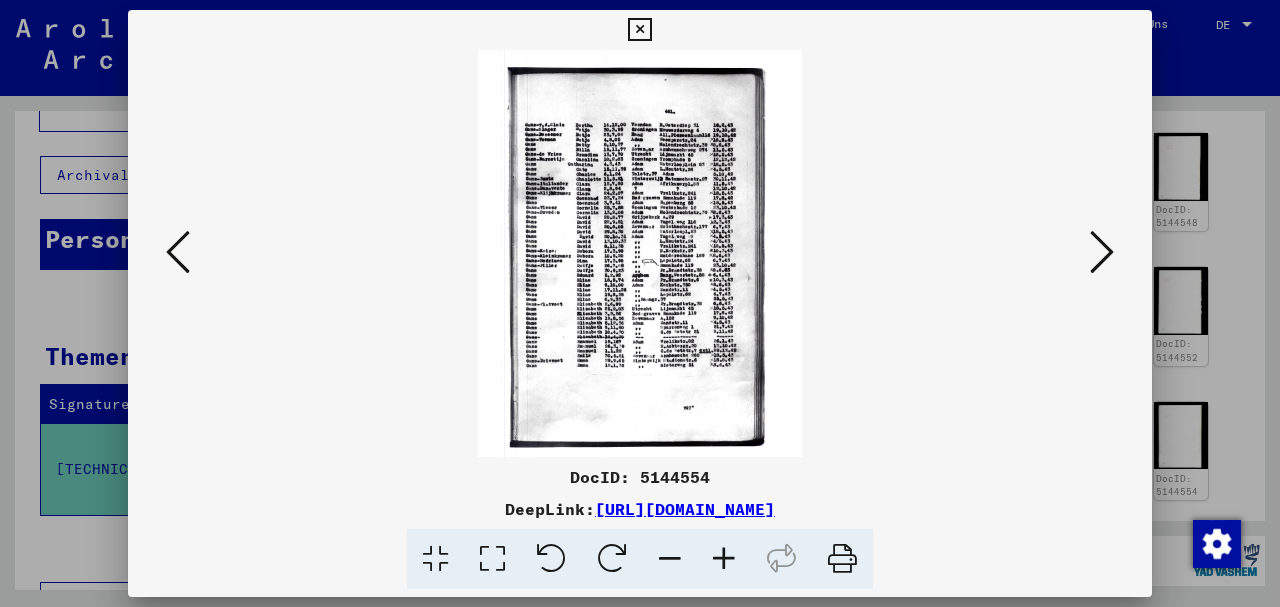click at bounding box center (640, 303) 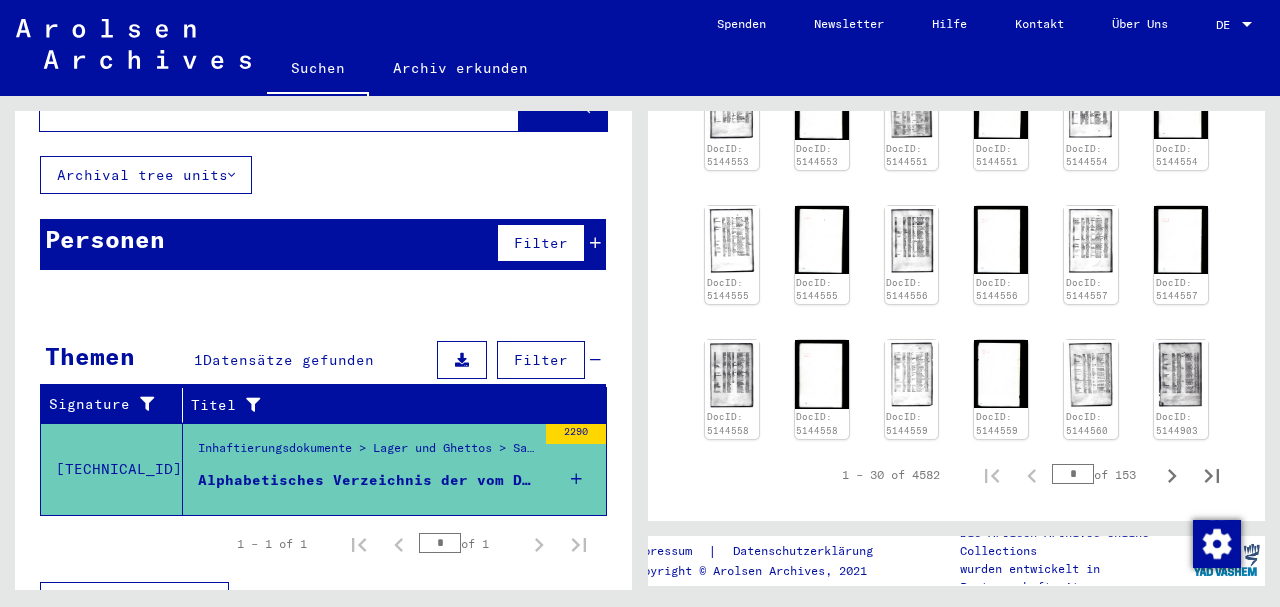 scroll, scrollTop: 1106, scrollLeft: 0, axis: vertical 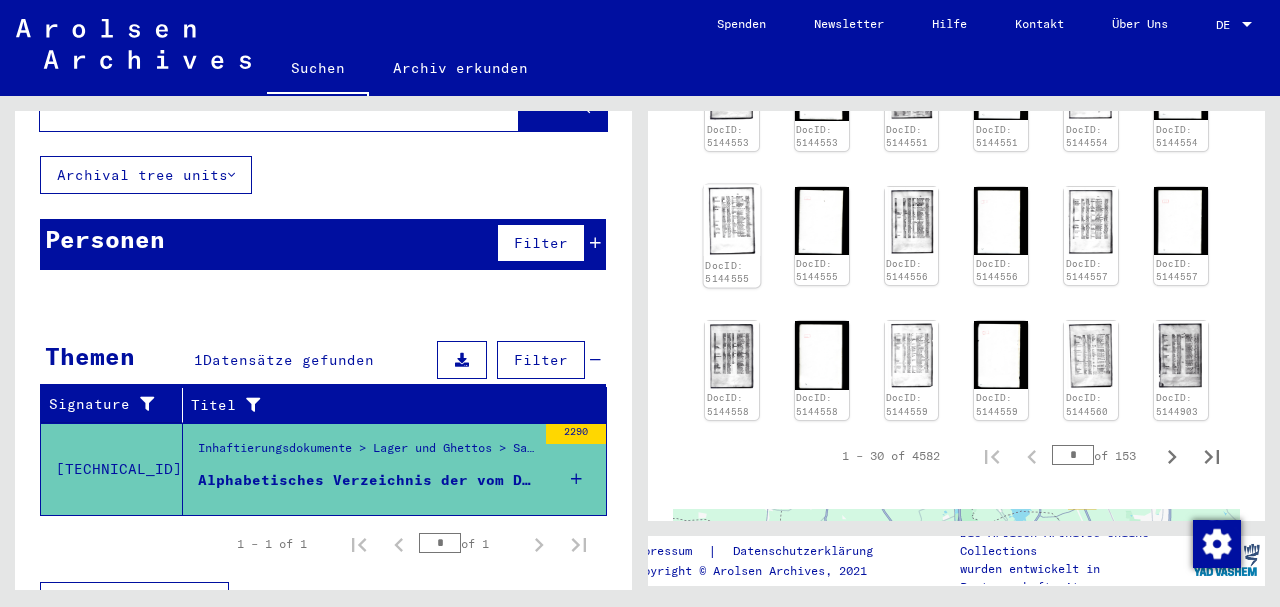click 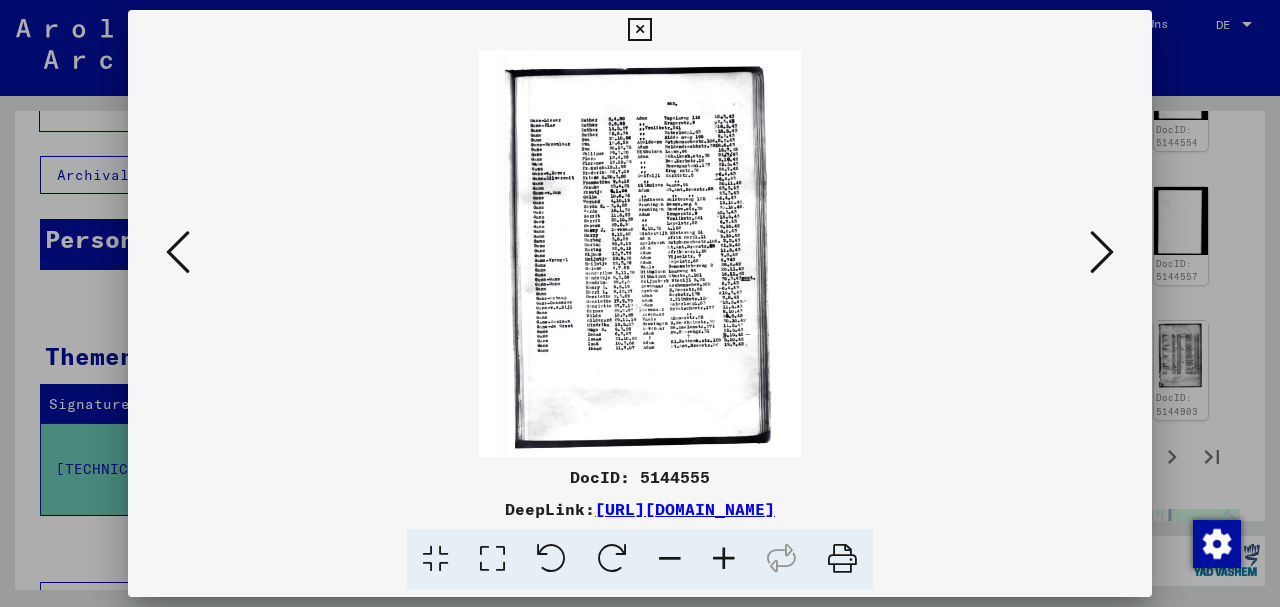 click at bounding box center [640, 303] 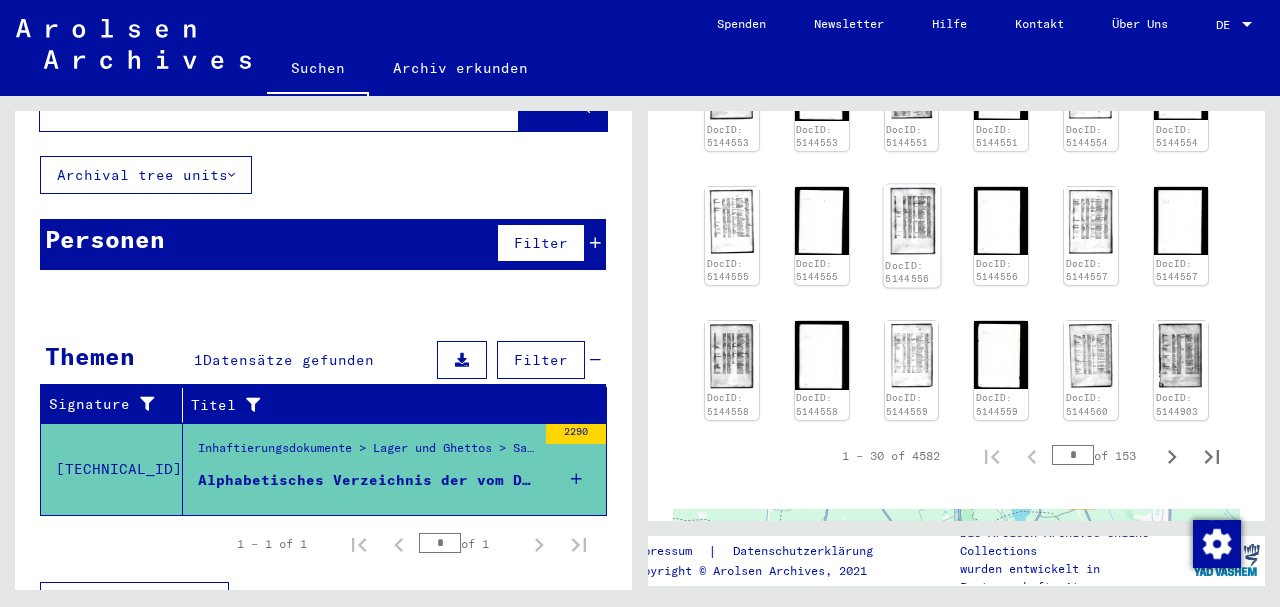 click 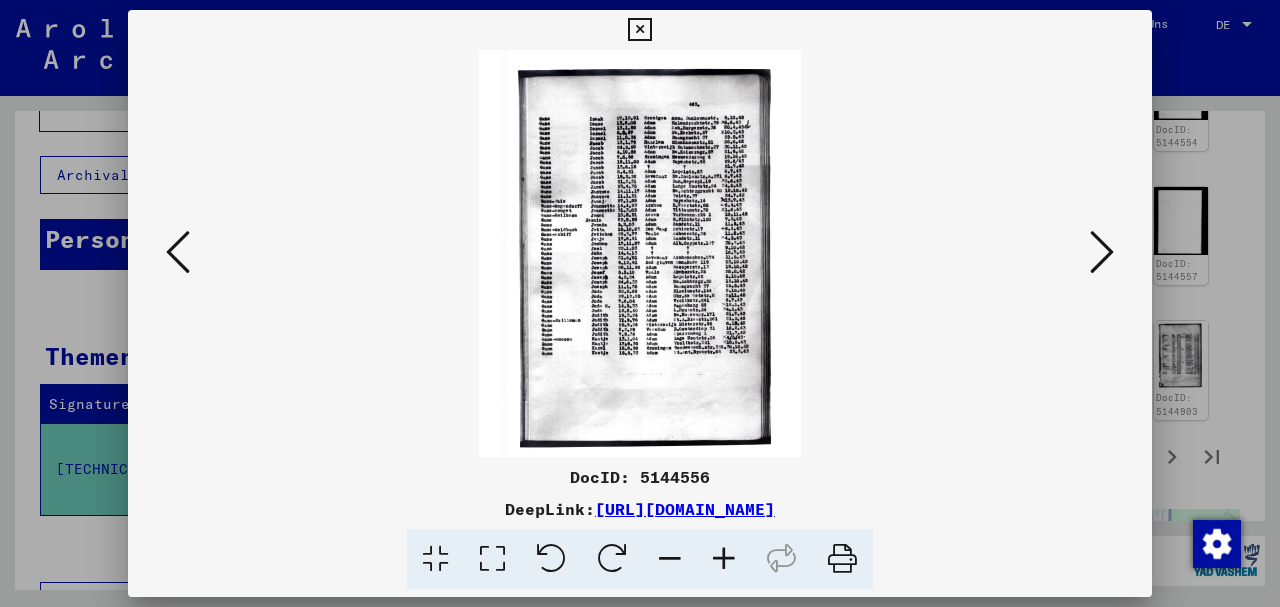 click at bounding box center (640, 303) 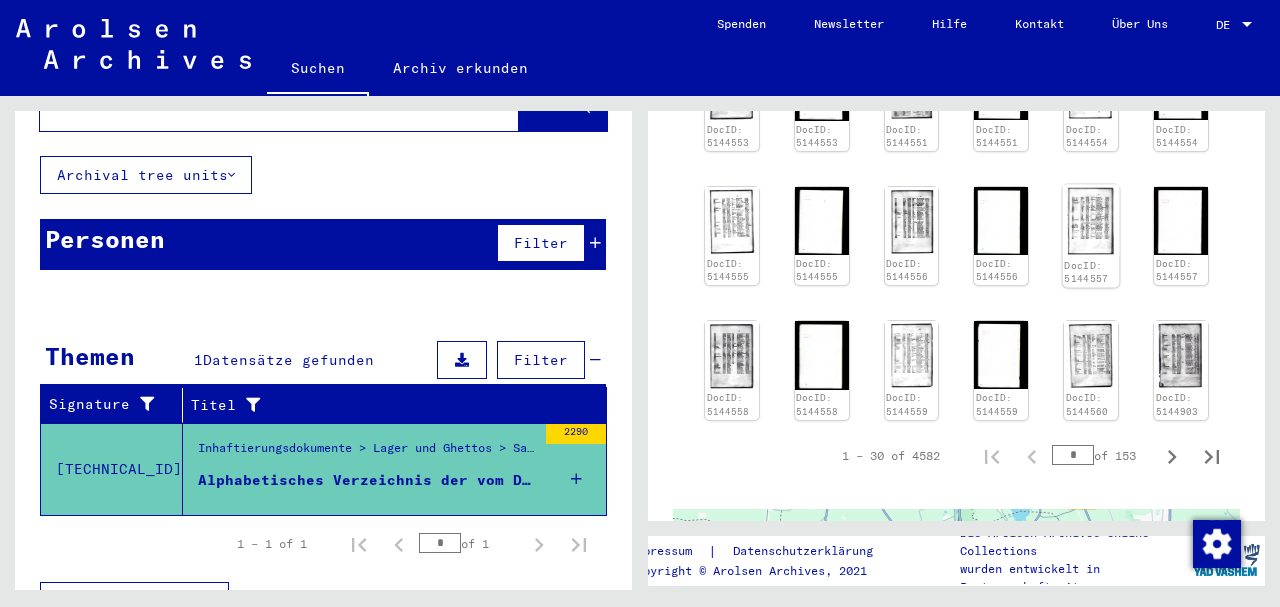click 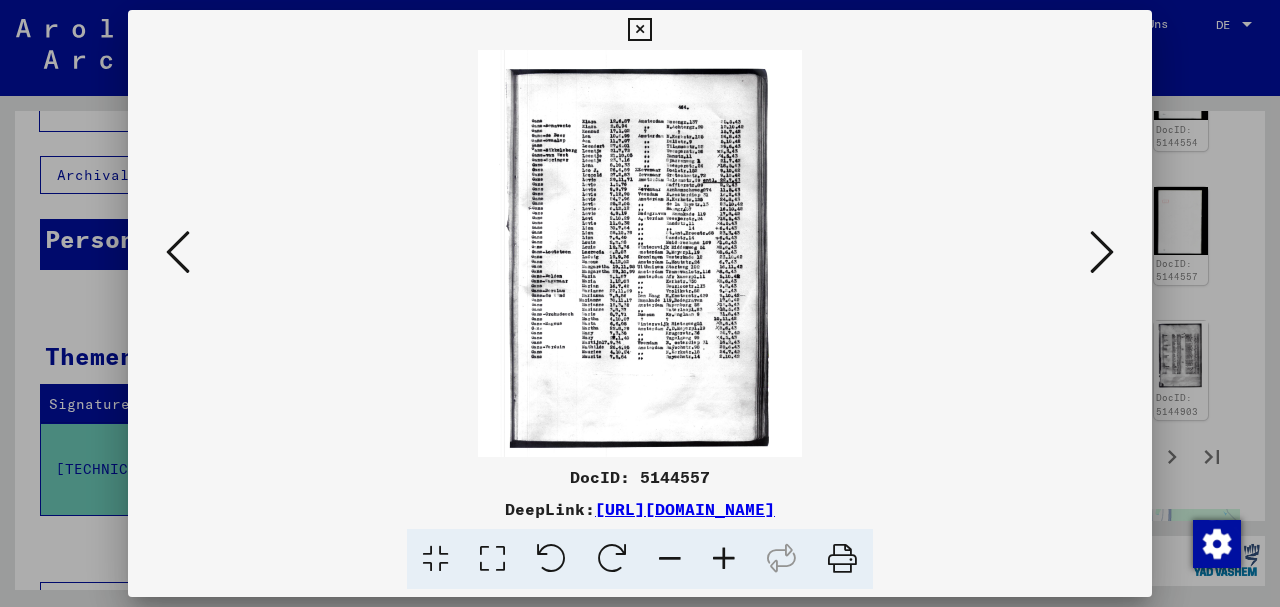 click at bounding box center (640, 303) 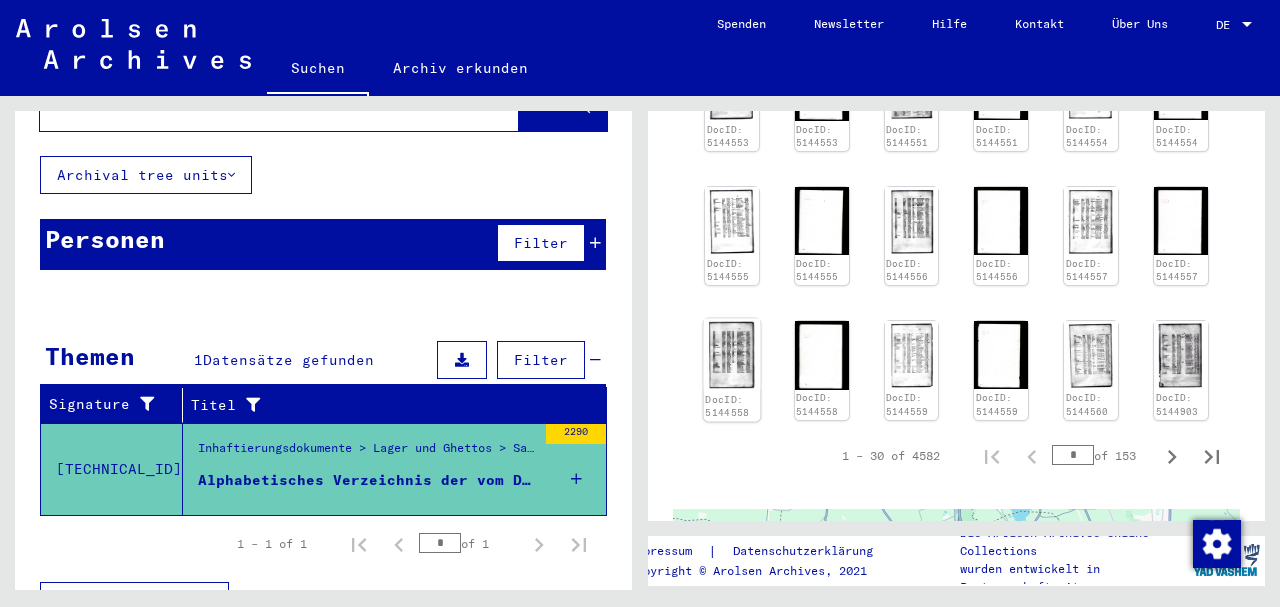 click 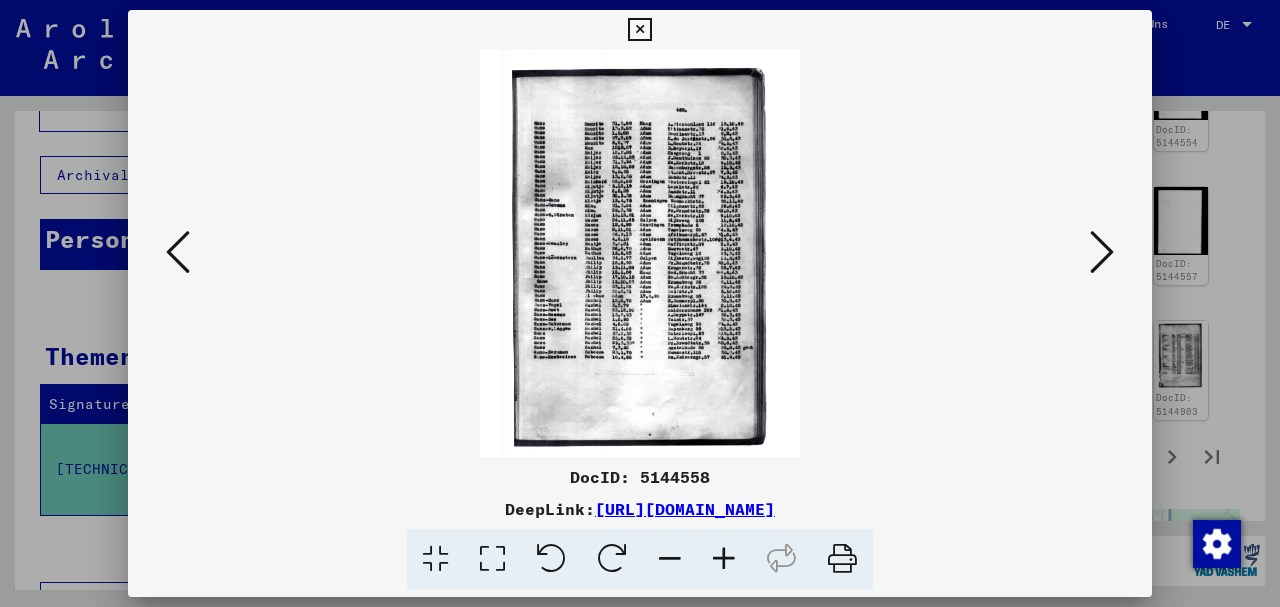 click at bounding box center (640, 303) 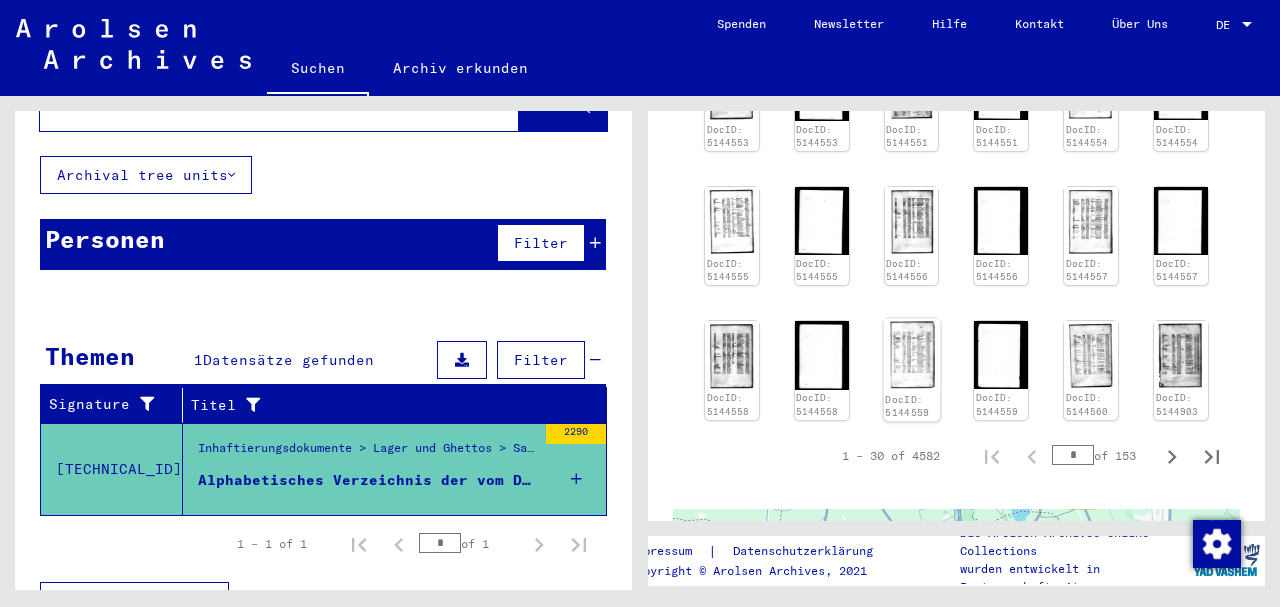 click 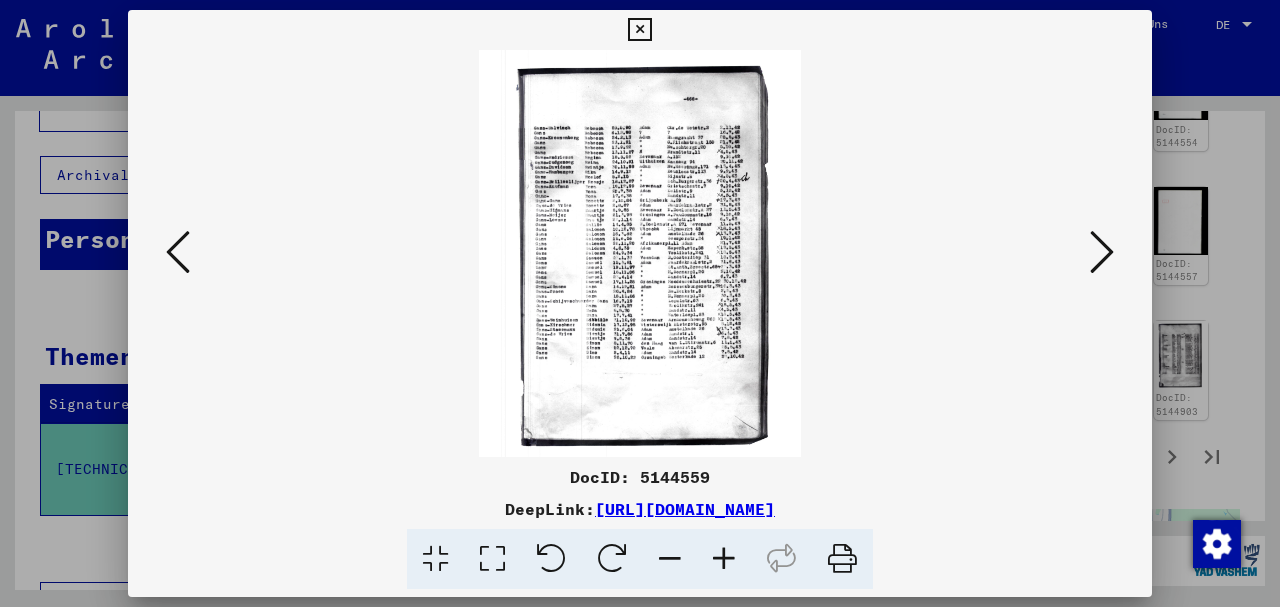 click at bounding box center [640, 303] 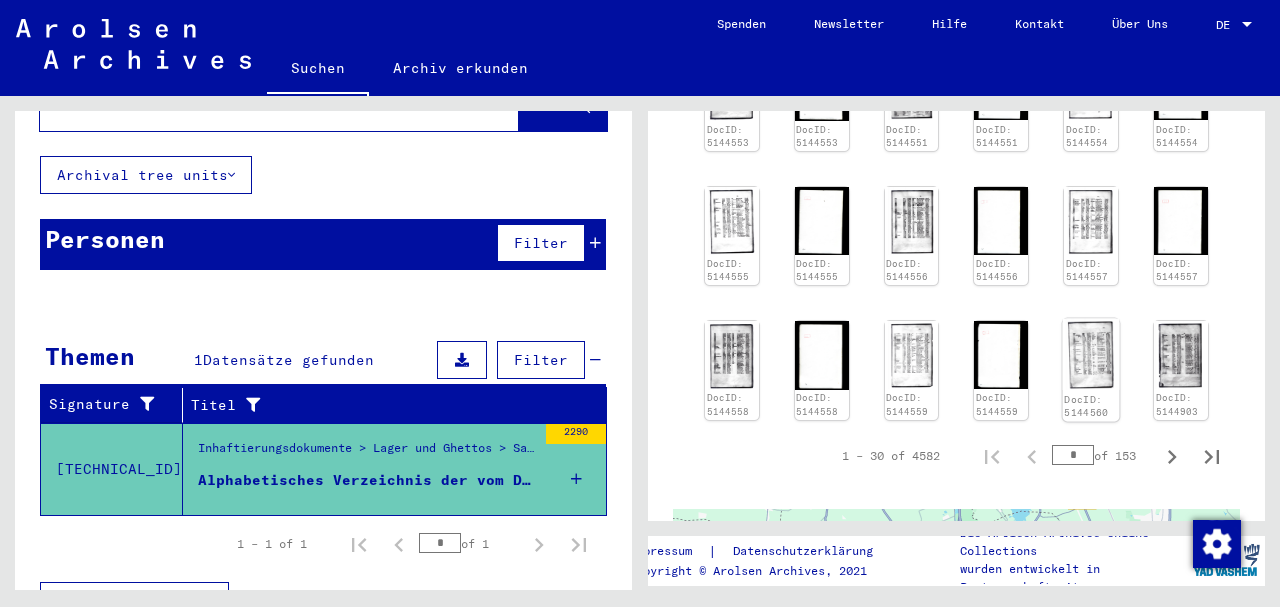 click 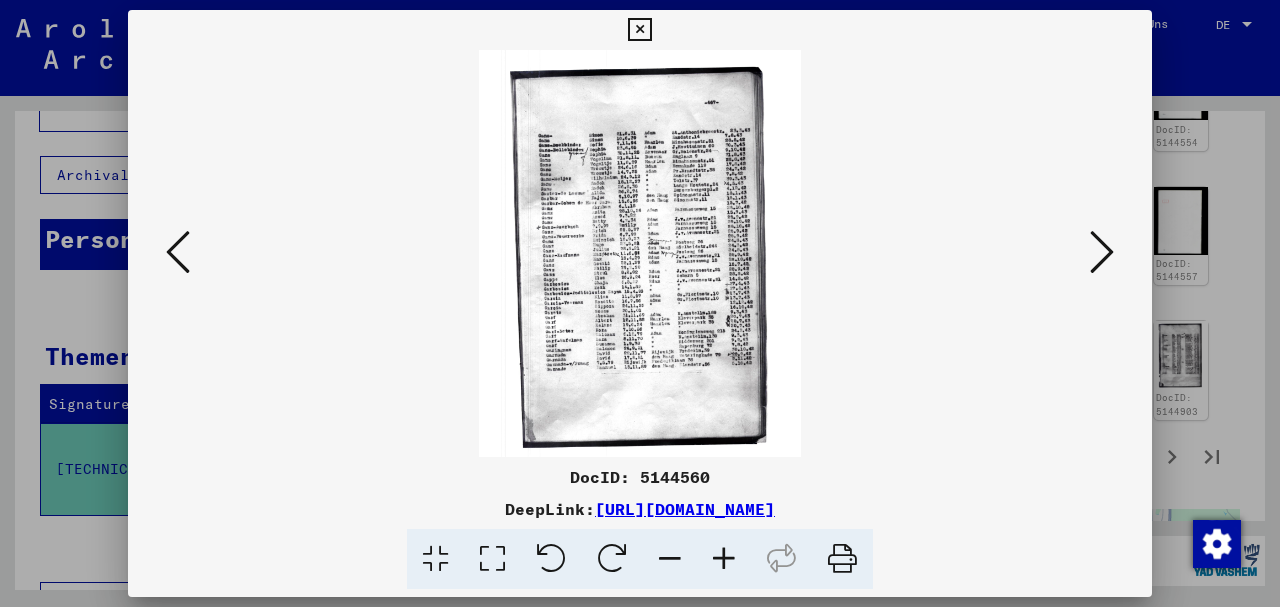 click at bounding box center (640, 303) 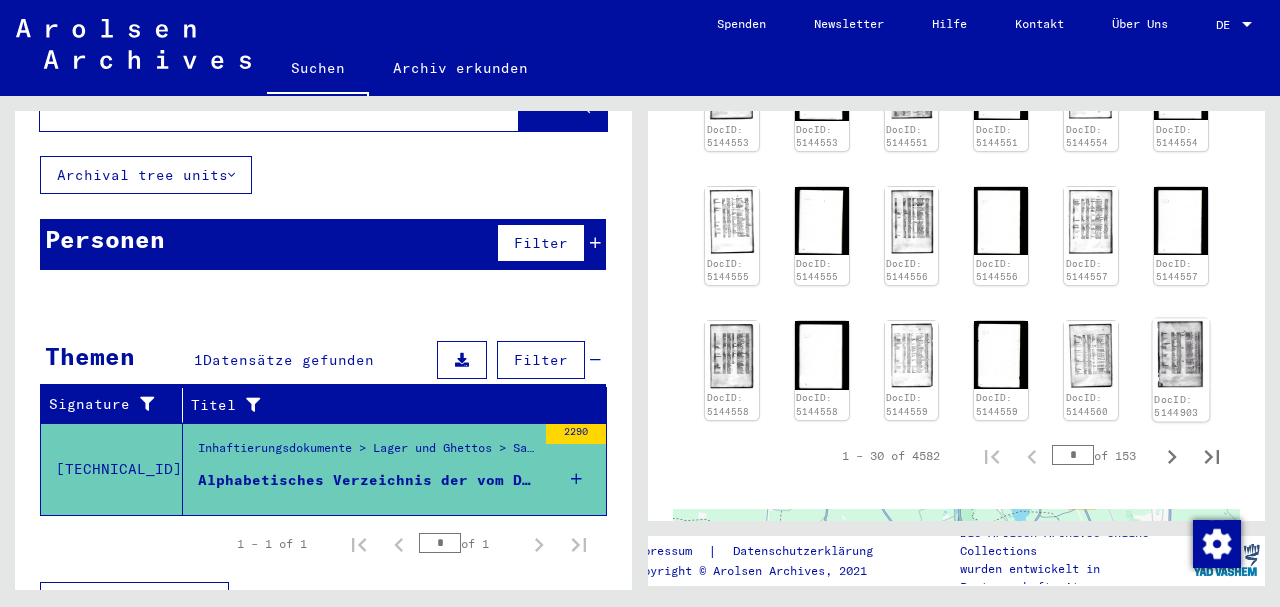 click 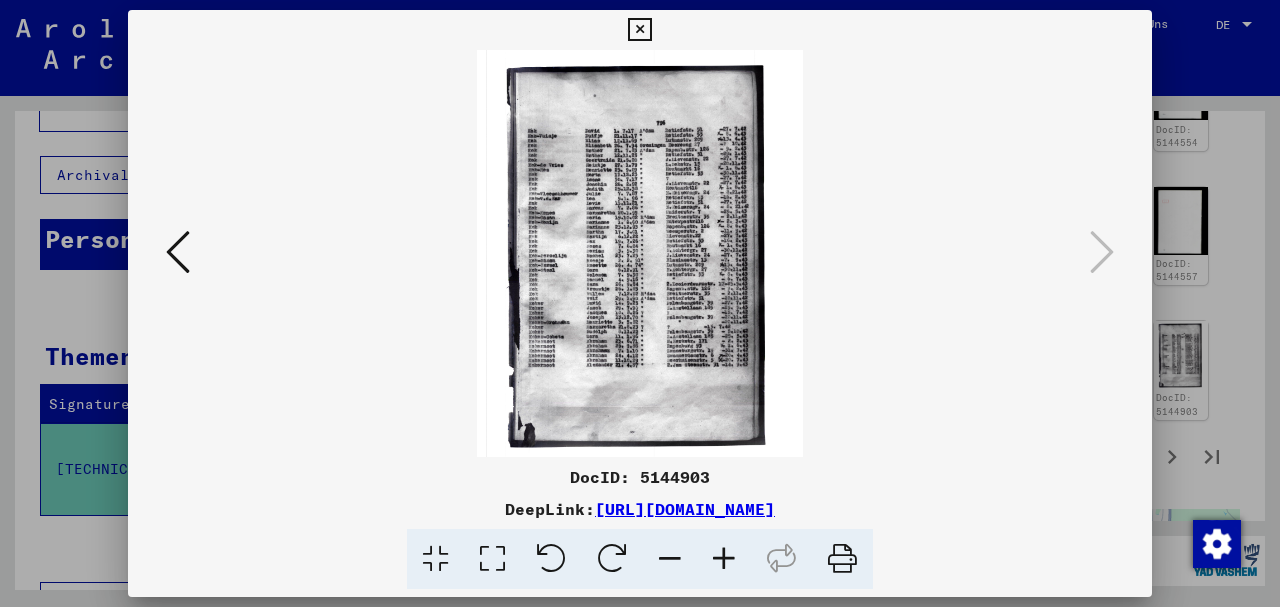click at bounding box center [640, 303] 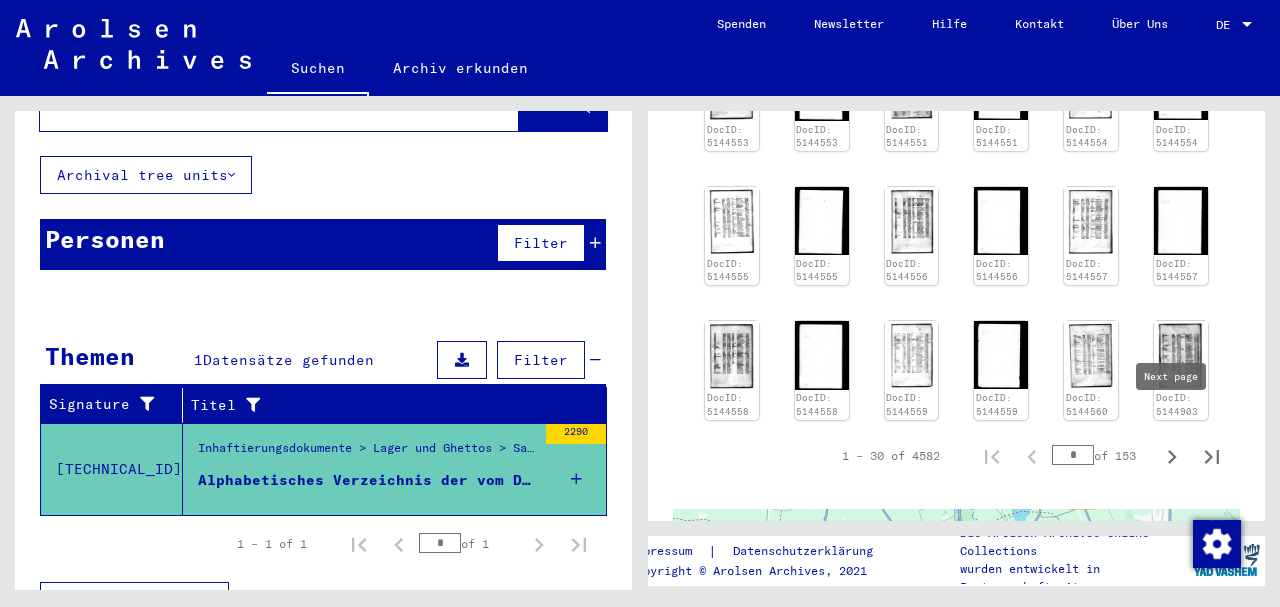 click 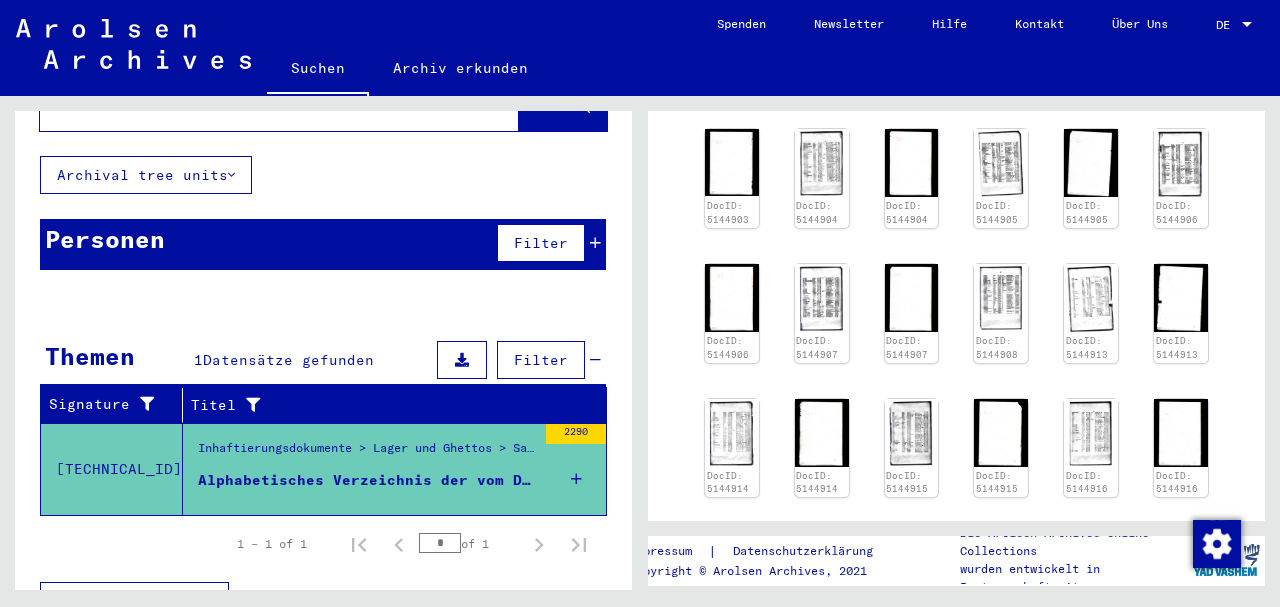 scroll, scrollTop: 742, scrollLeft: 0, axis: vertical 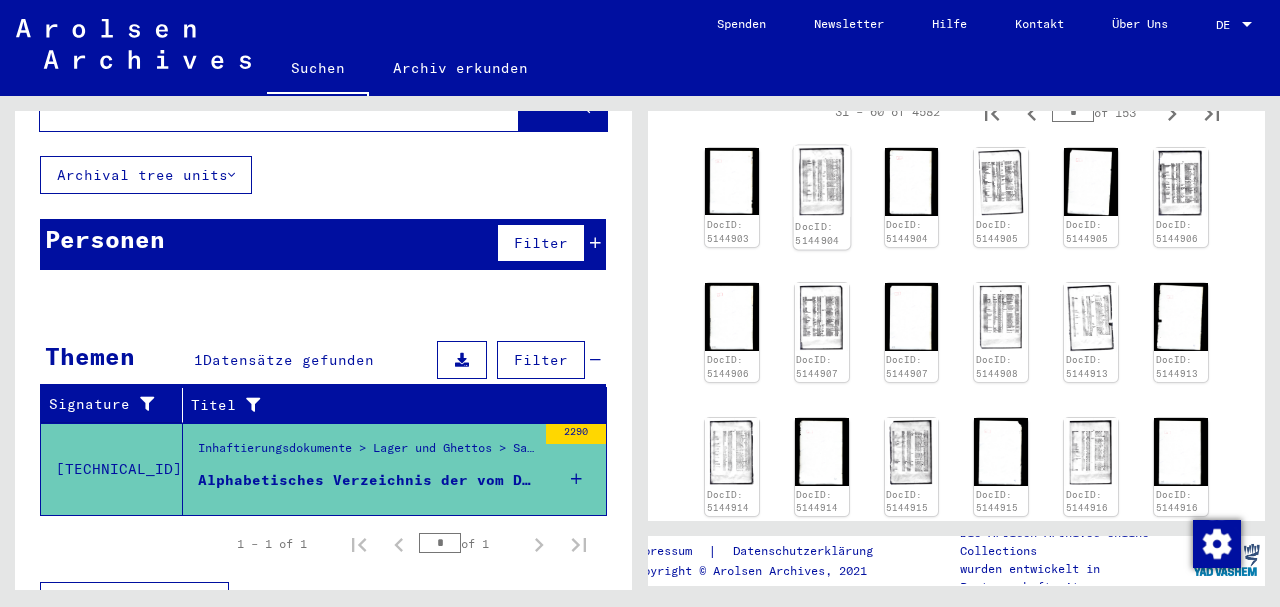 click 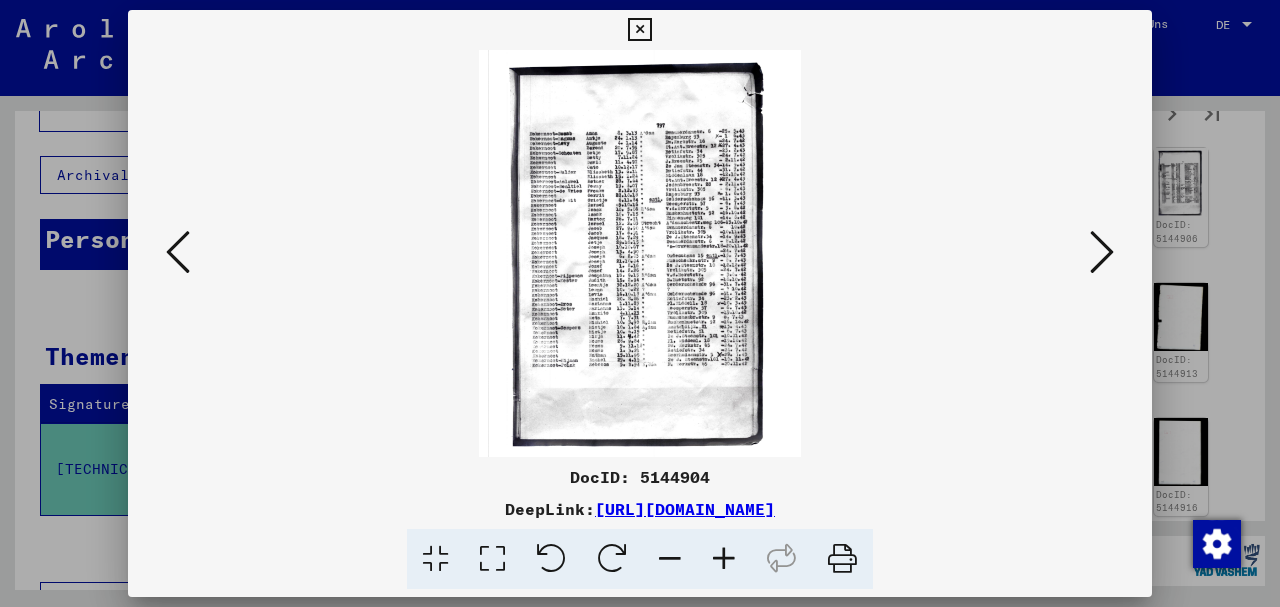 click at bounding box center [724, 559] 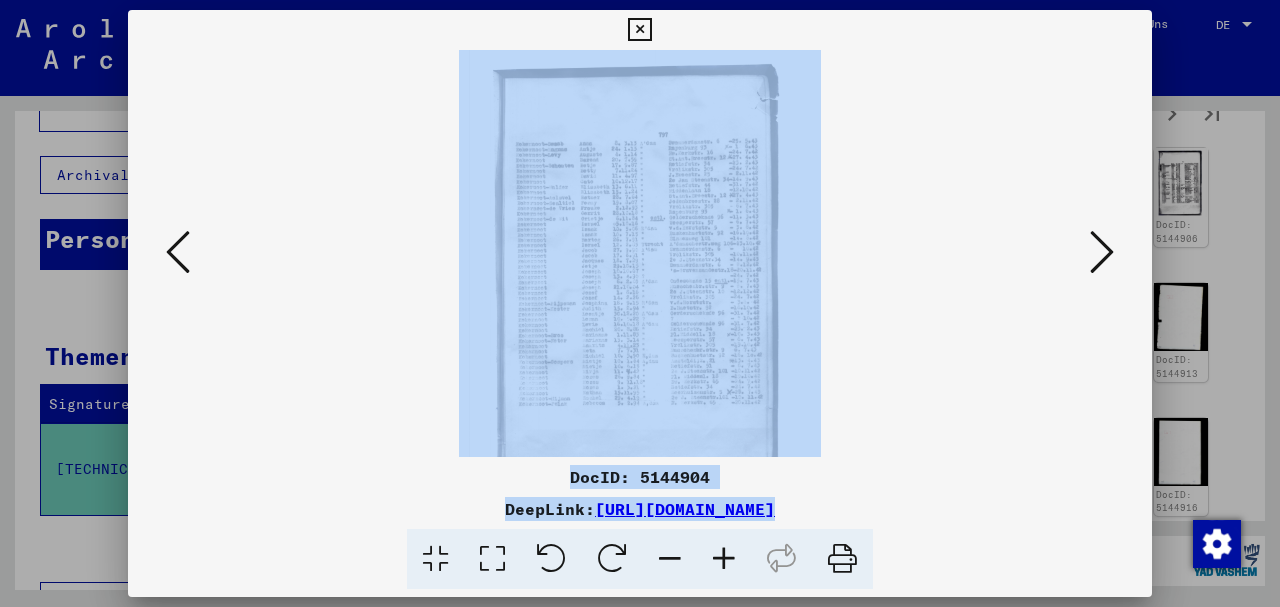 click at bounding box center (724, 559) 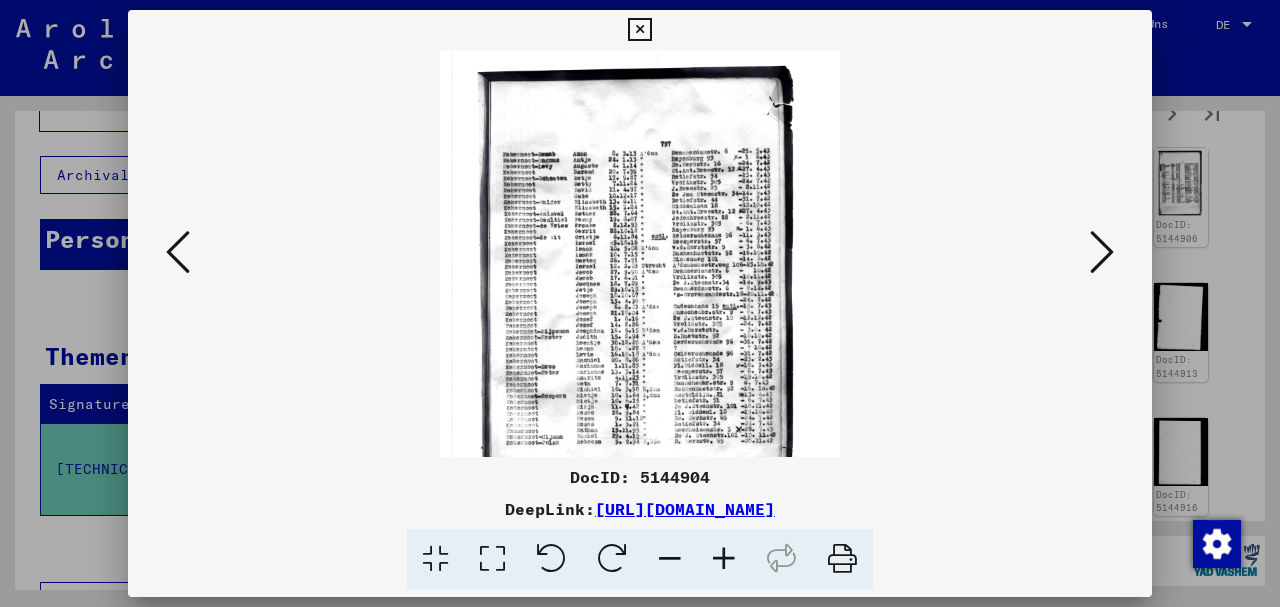 click at bounding box center (724, 559) 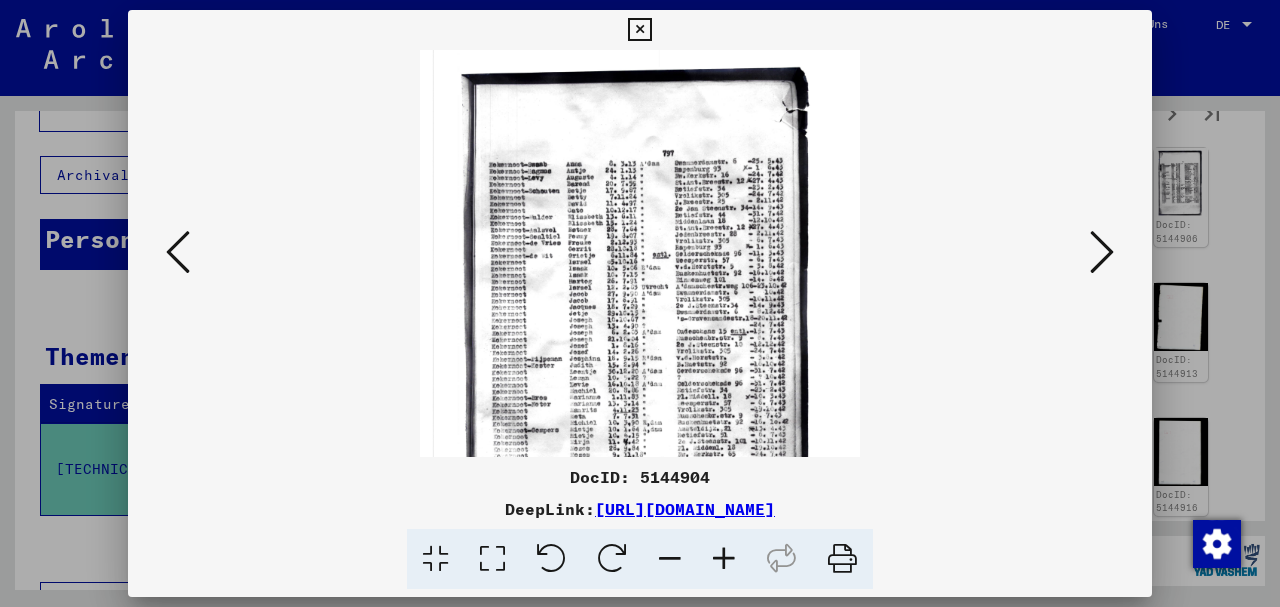 click at bounding box center [640, 303] 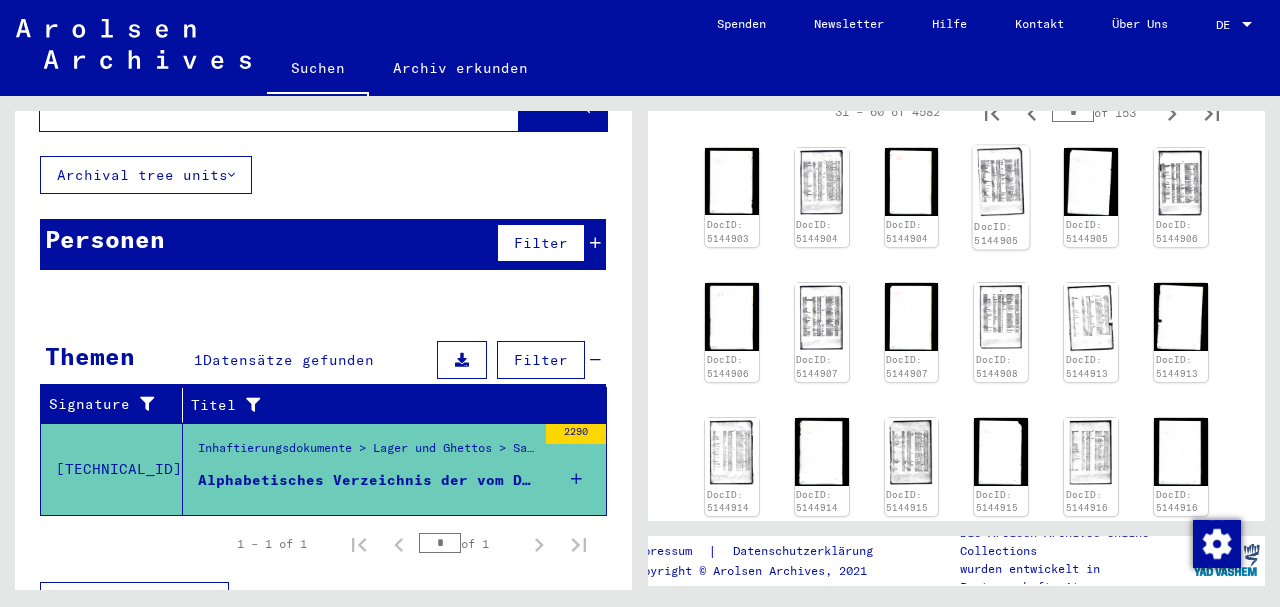 click 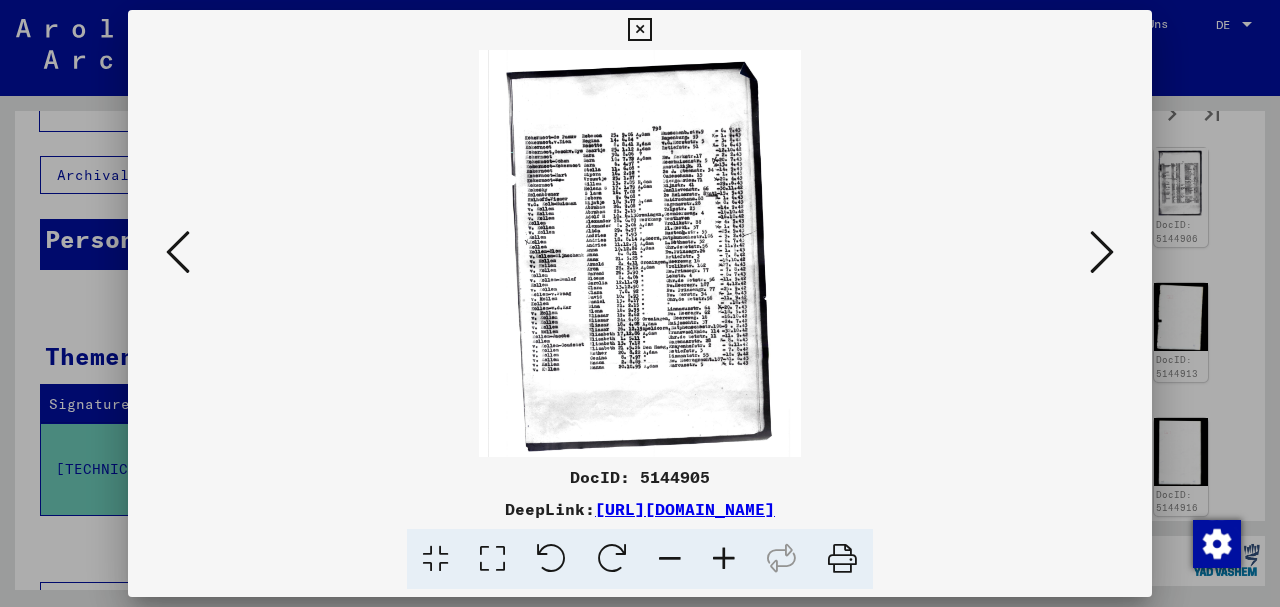 click at bounding box center [724, 559] 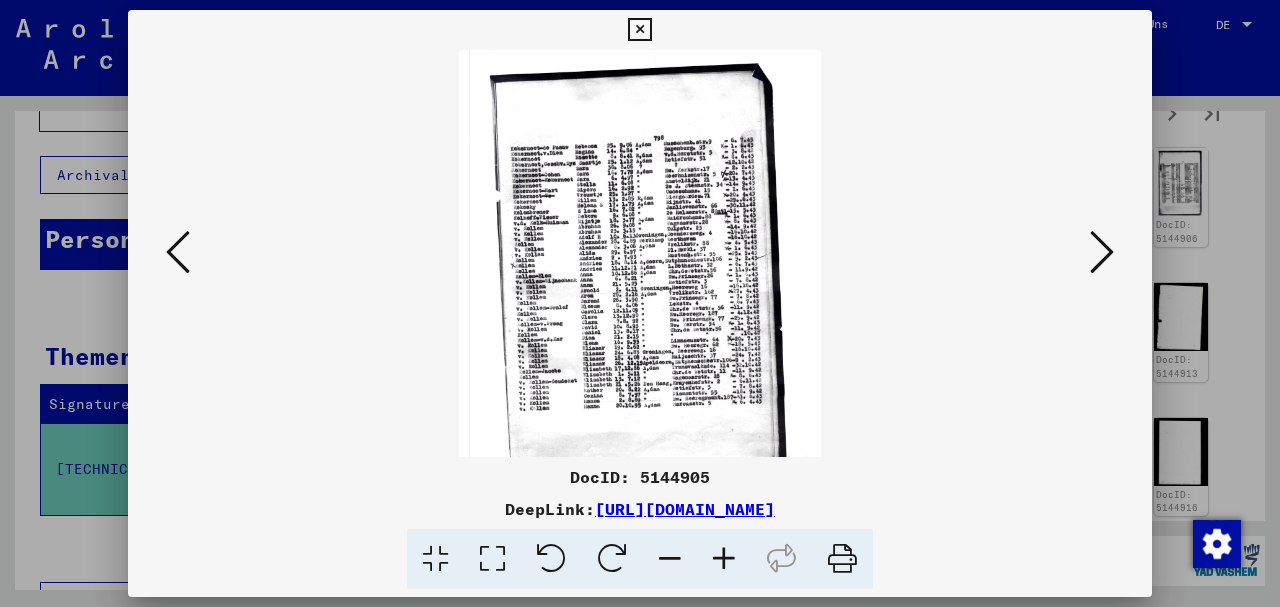 click at bounding box center (724, 559) 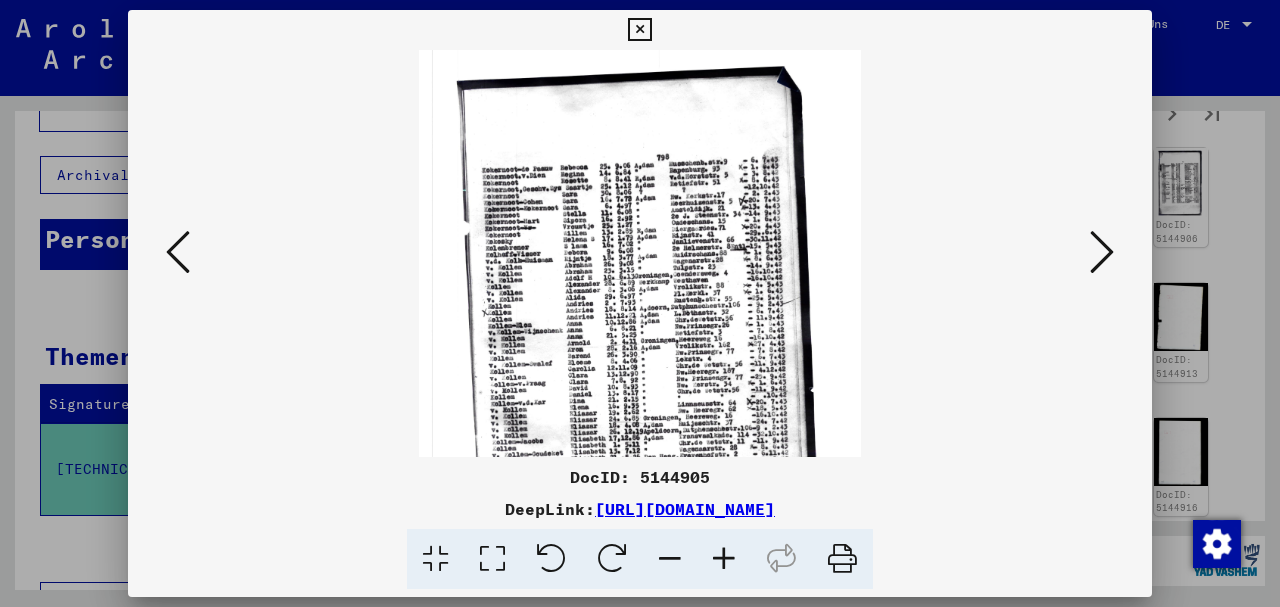 click at bounding box center (724, 559) 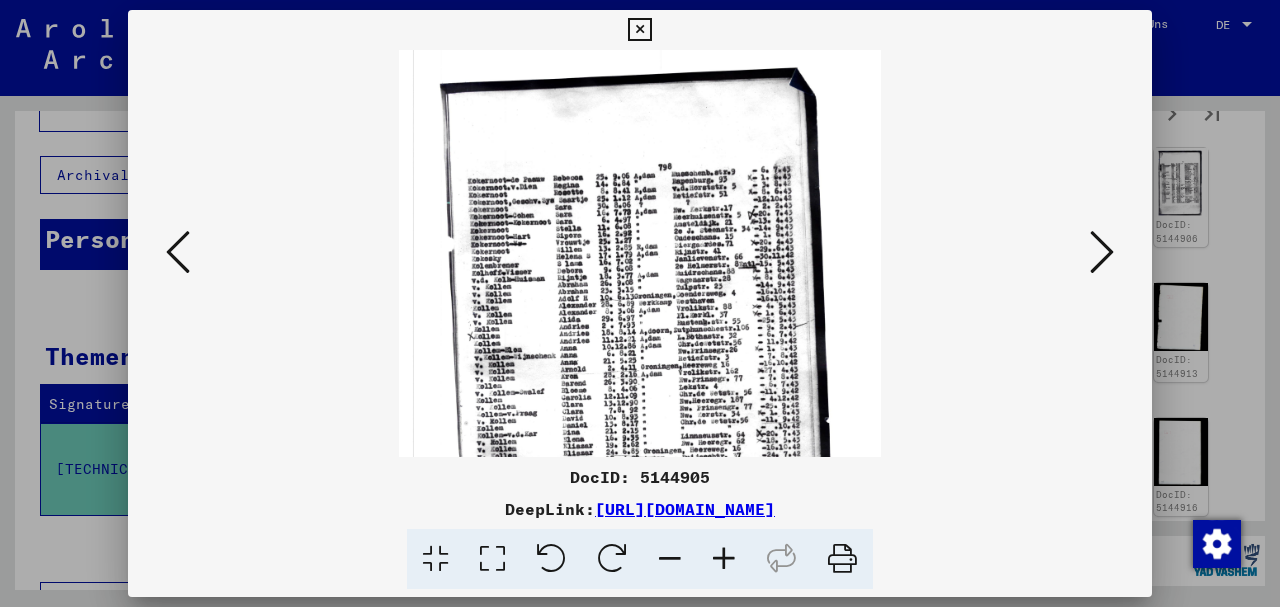click at bounding box center (640, 303) 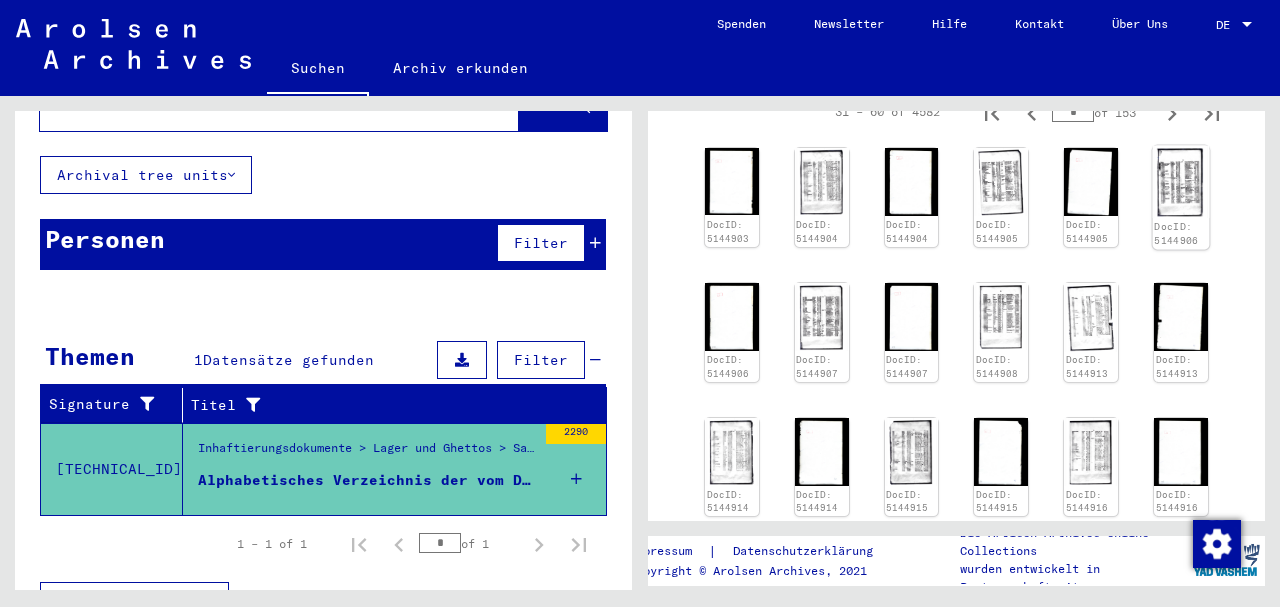 click 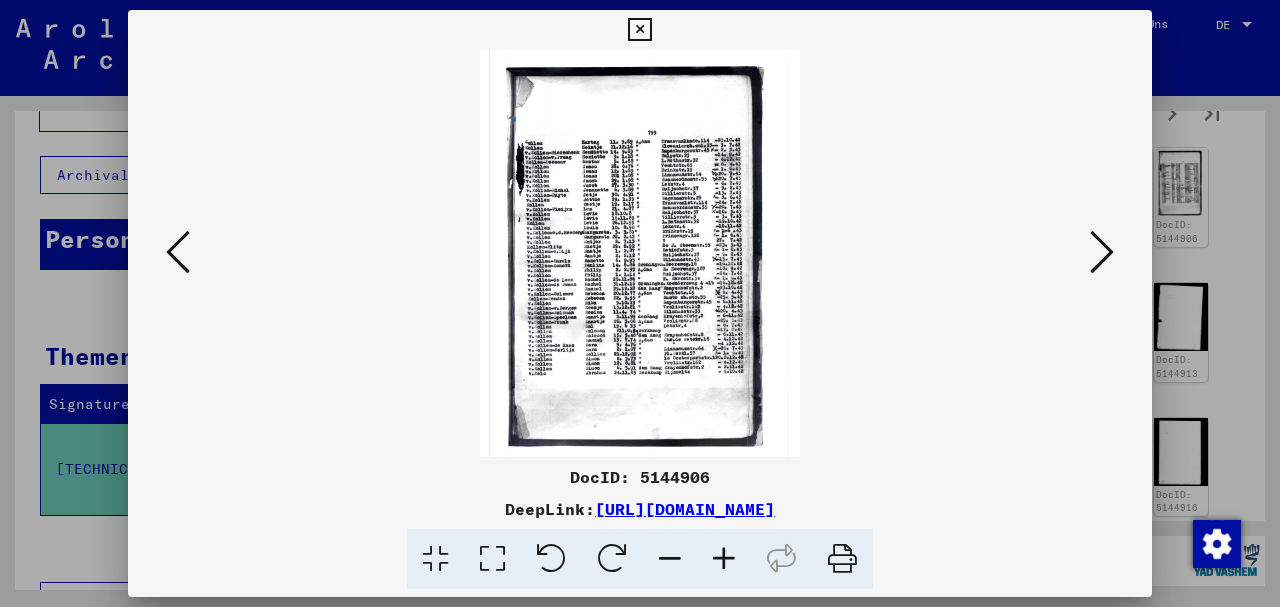 click at bounding box center (1102, 252) 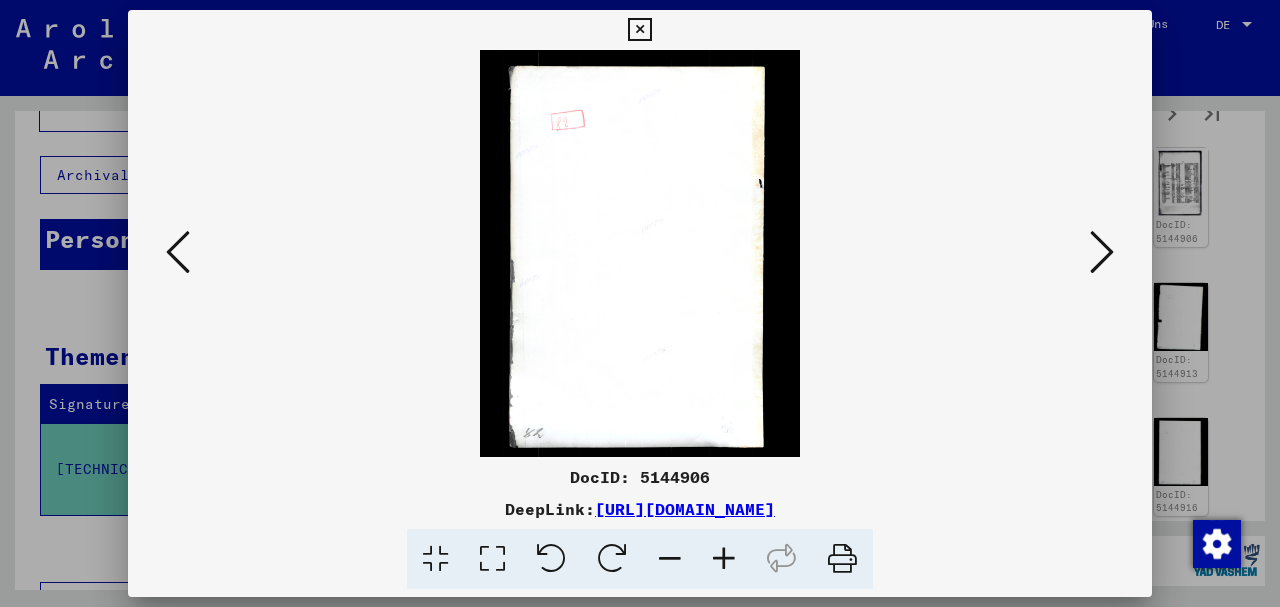 click at bounding box center [1102, 252] 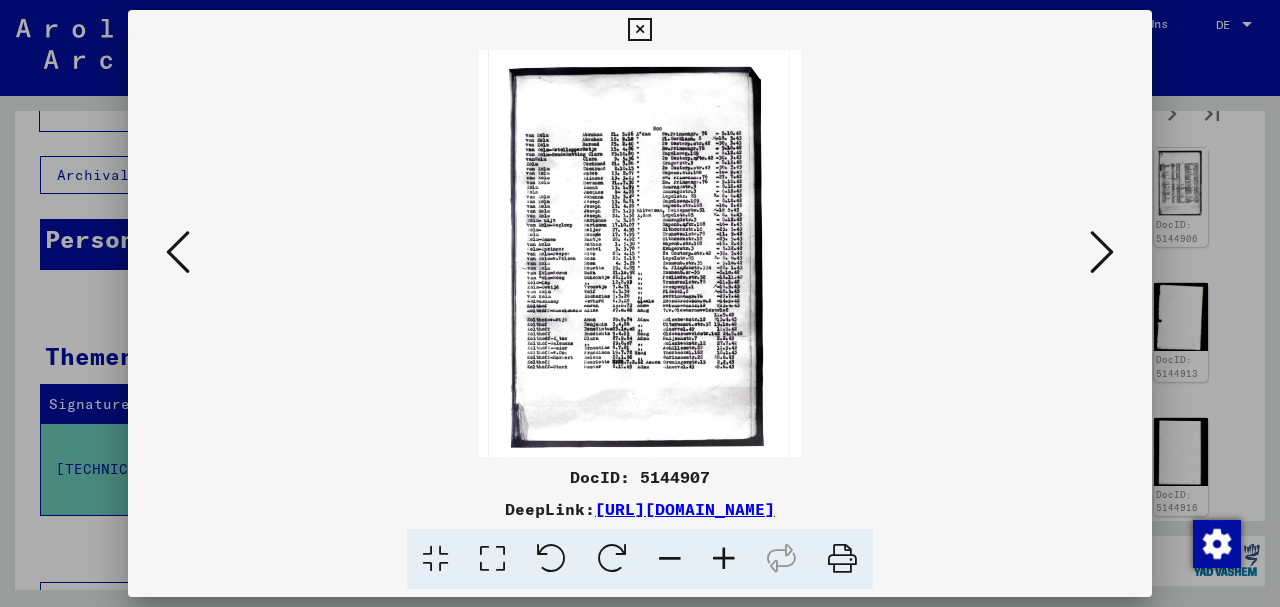 click at bounding box center [1102, 252] 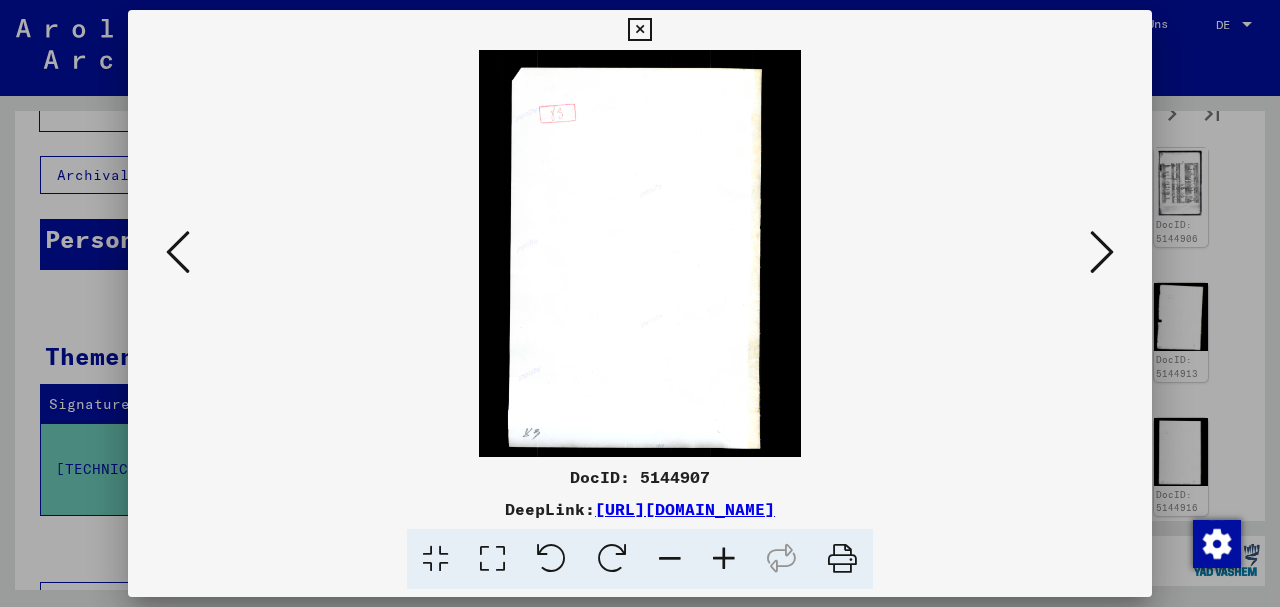 click at bounding box center (1102, 252) 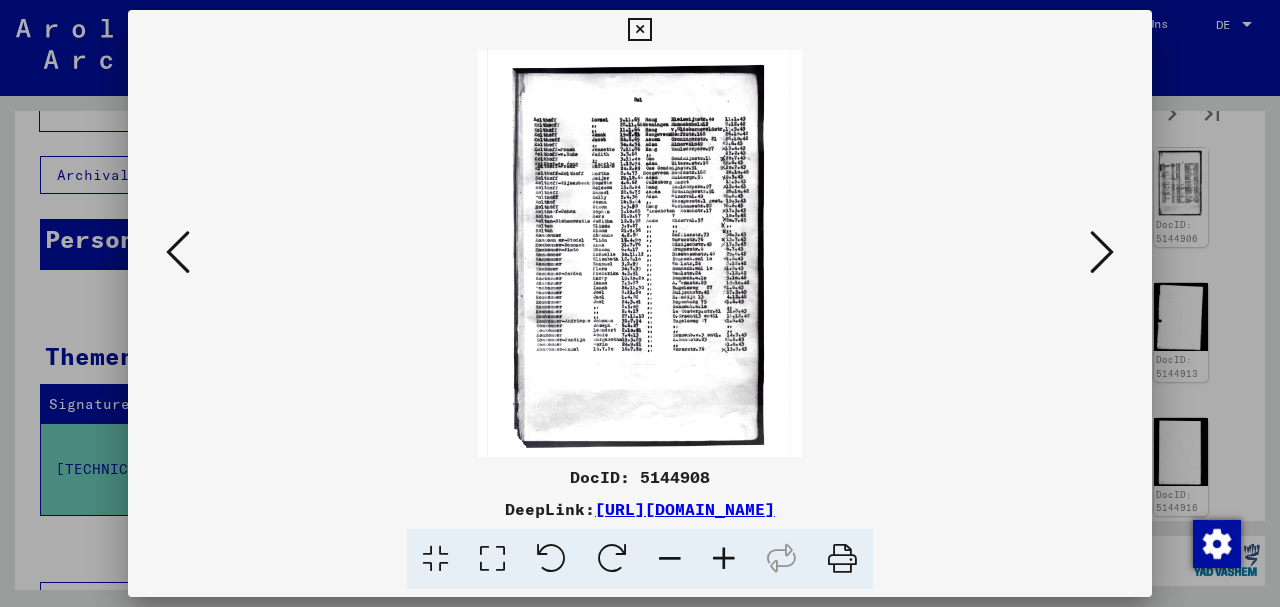 click at bounding box center (1102, 252) 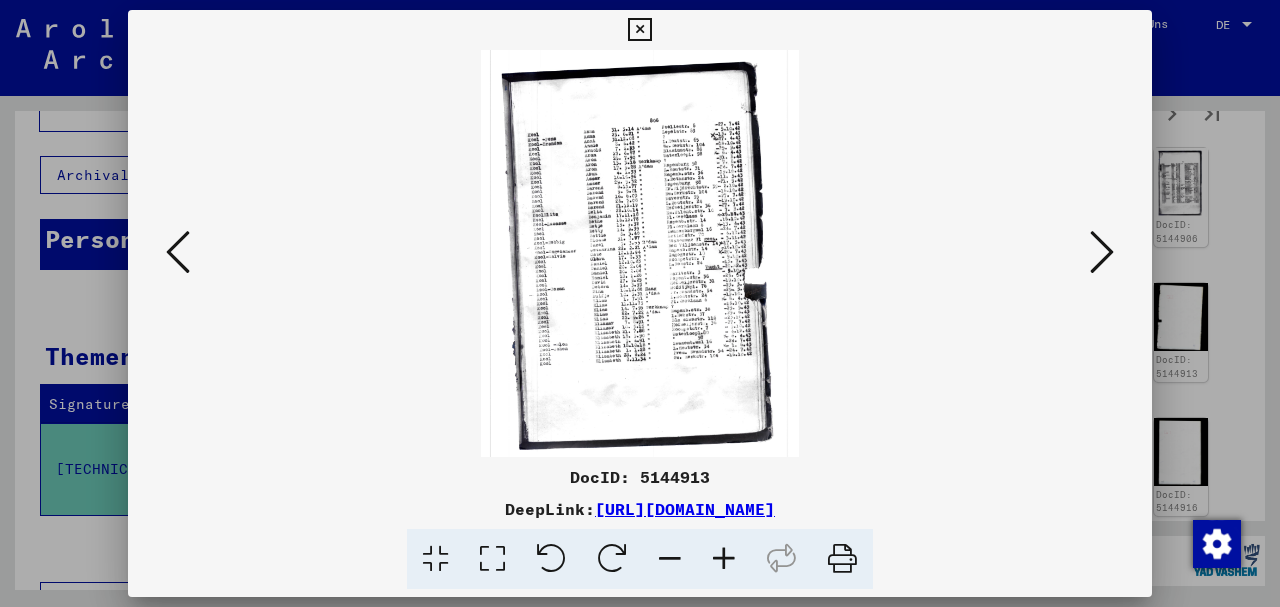 click at bounding box center [1102, 252] 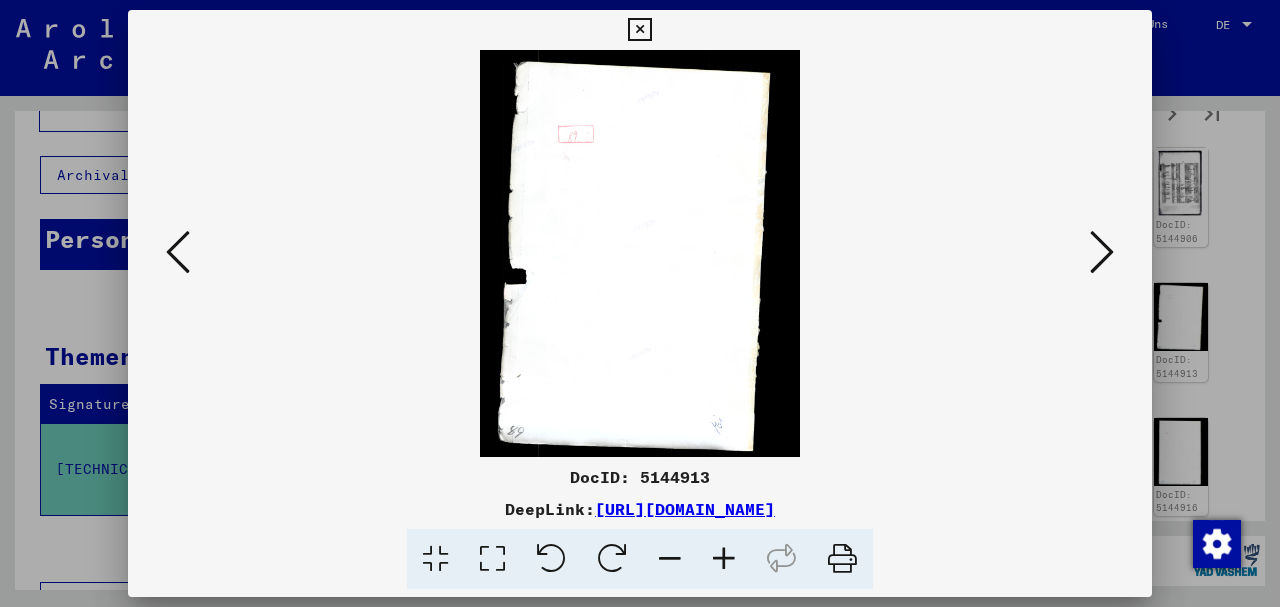 click at bounding box center [1102, 252] 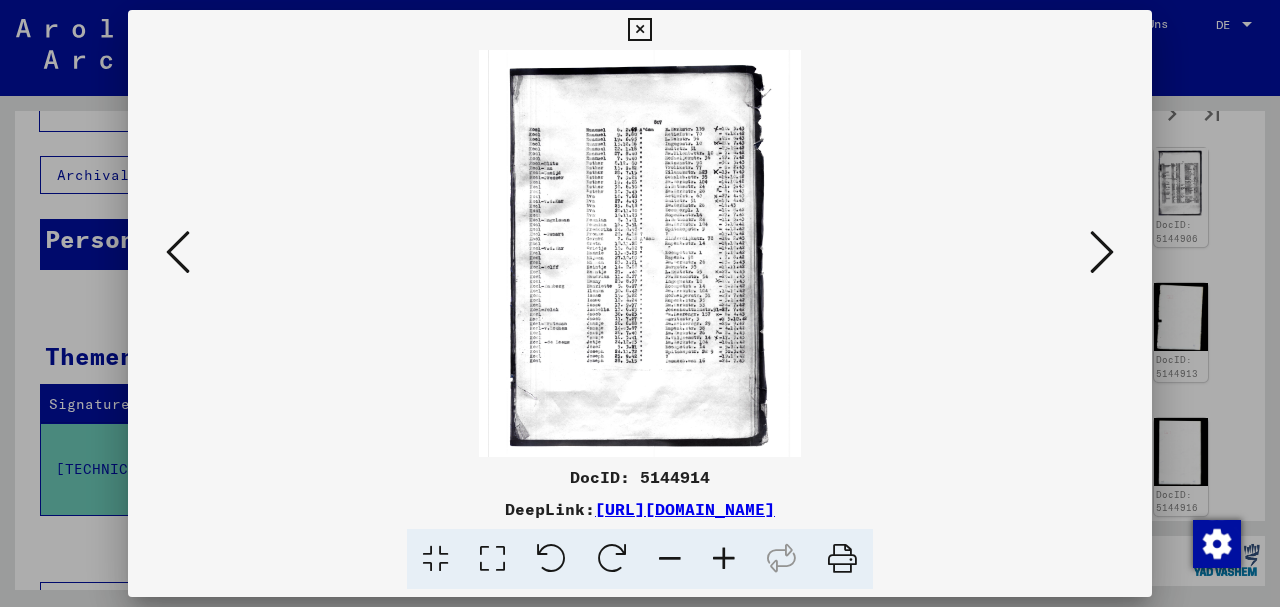 click at bounding box center (1102, 252) 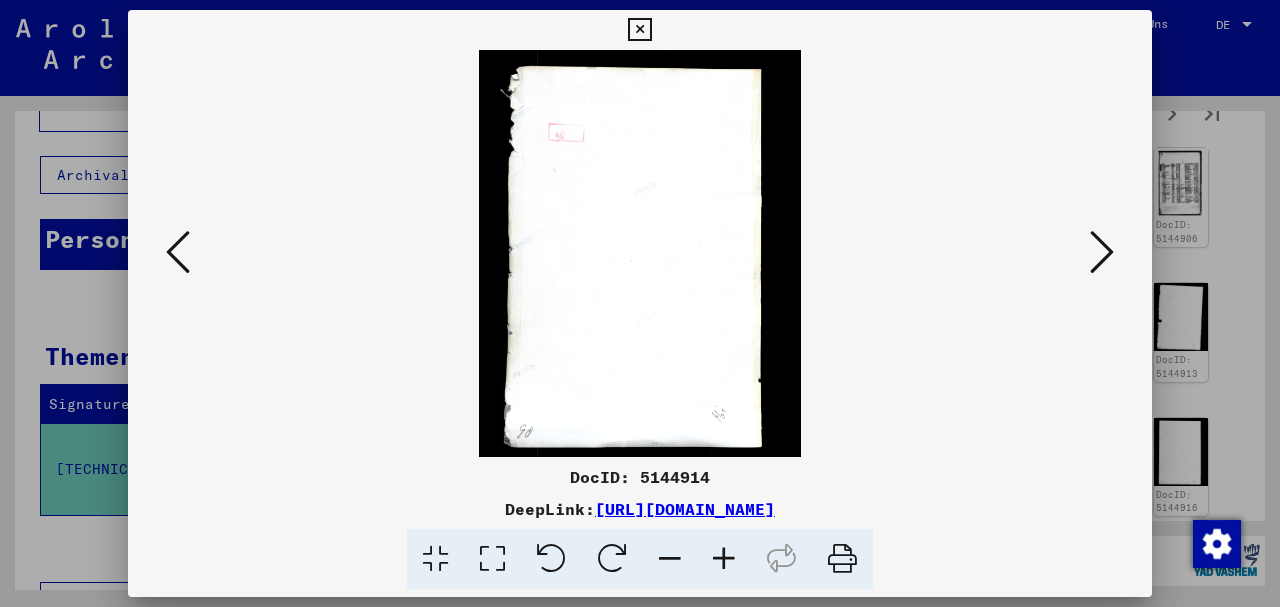 click at bounding box center [1102, 252] 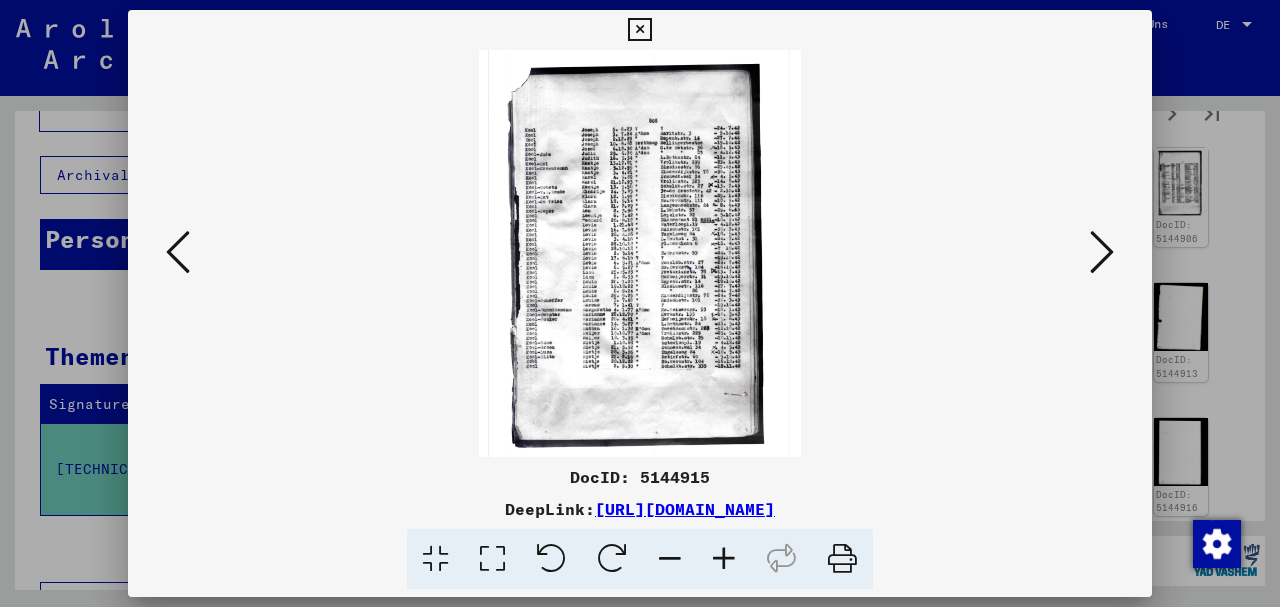 click at bounding box center [1102, 252] 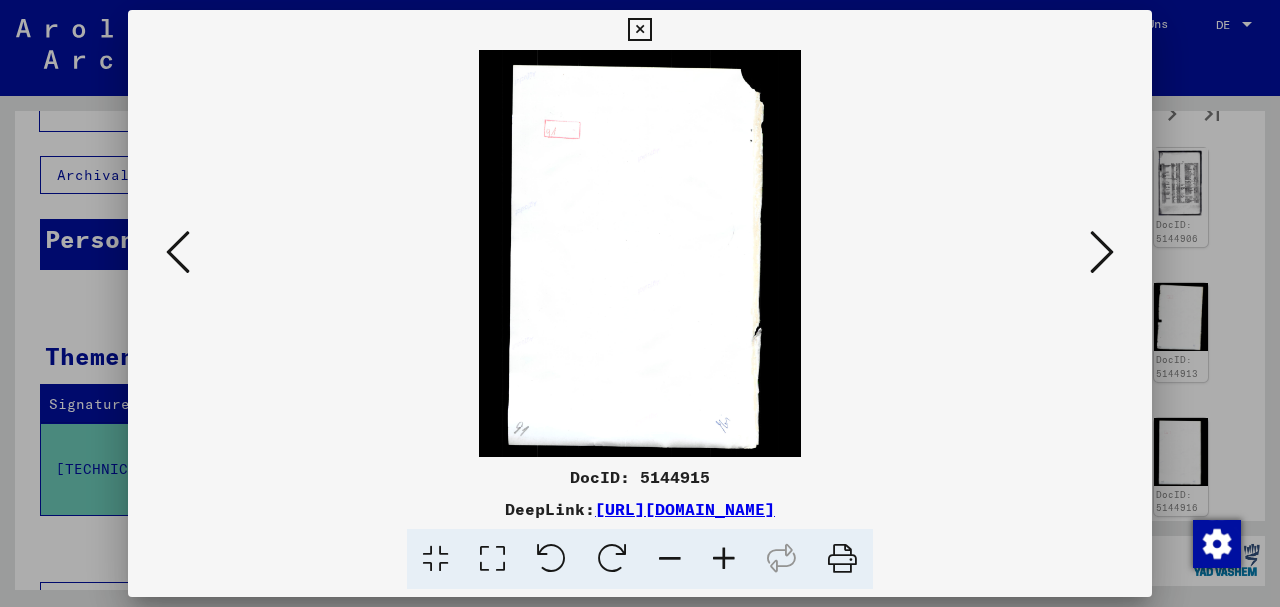click at bounding box center (1102, 252) 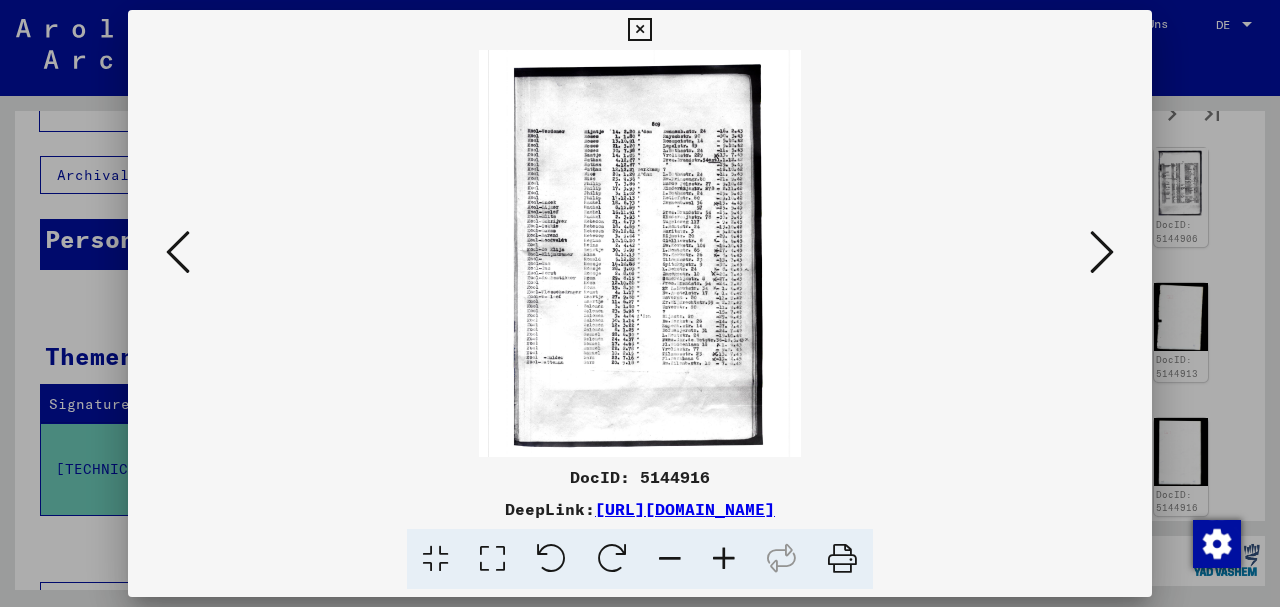 click at bounding box center (1102, 252) 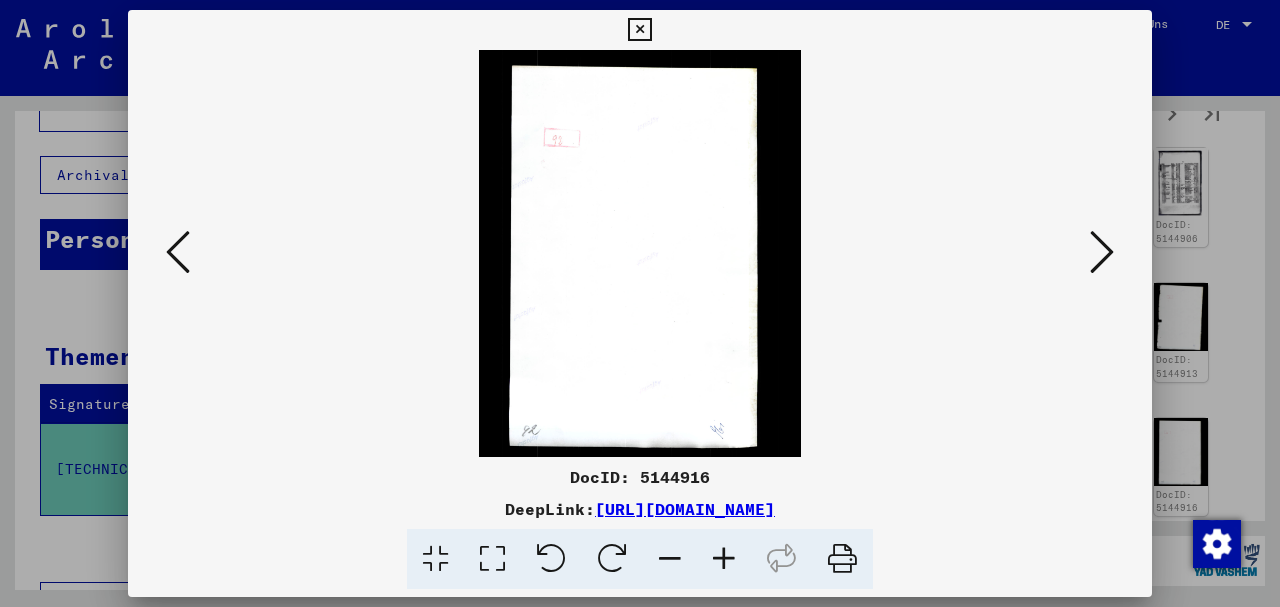 click at bounding box center [1102, 252] 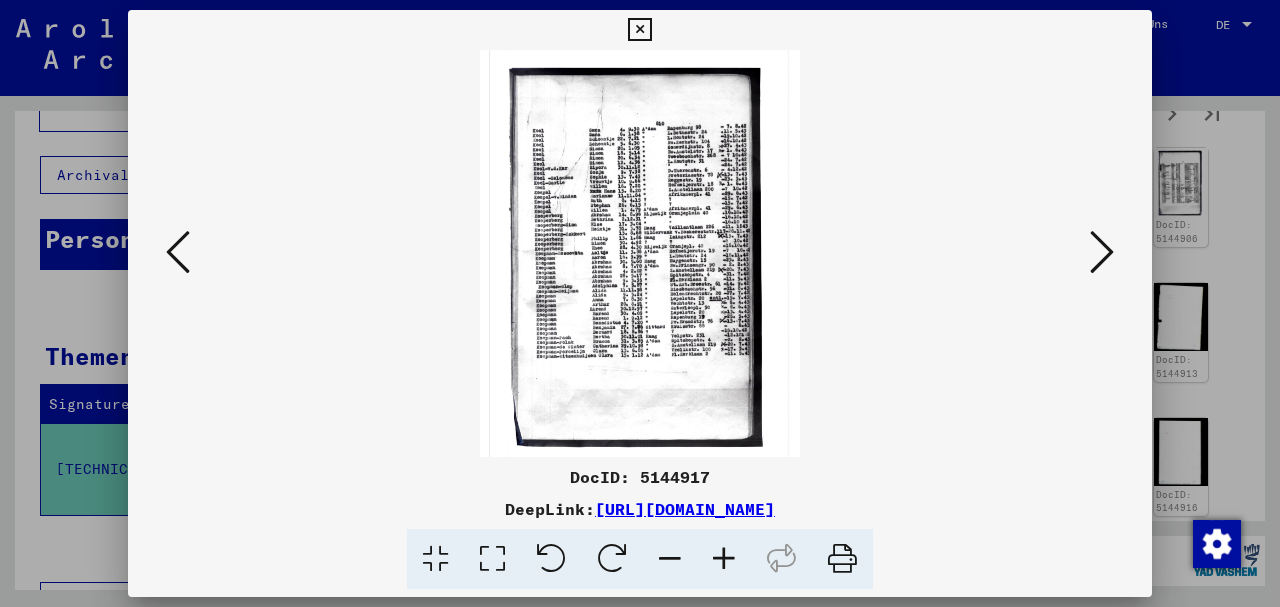 click at bounding box center [1102, 252] 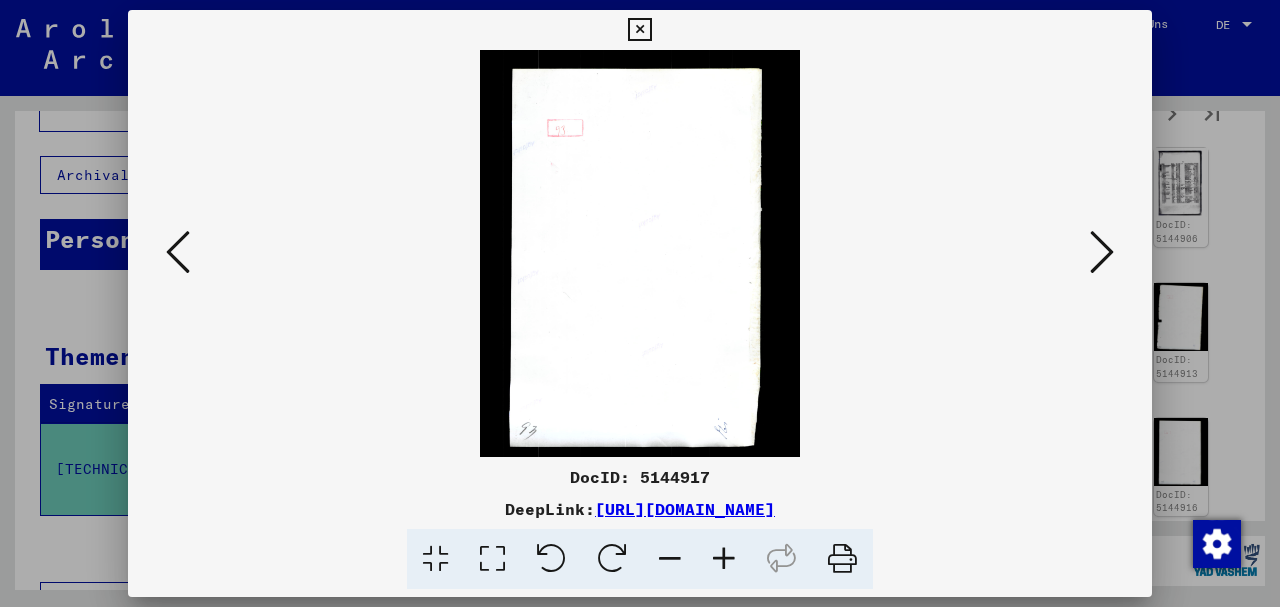 click at bounding box center (1102, 252) 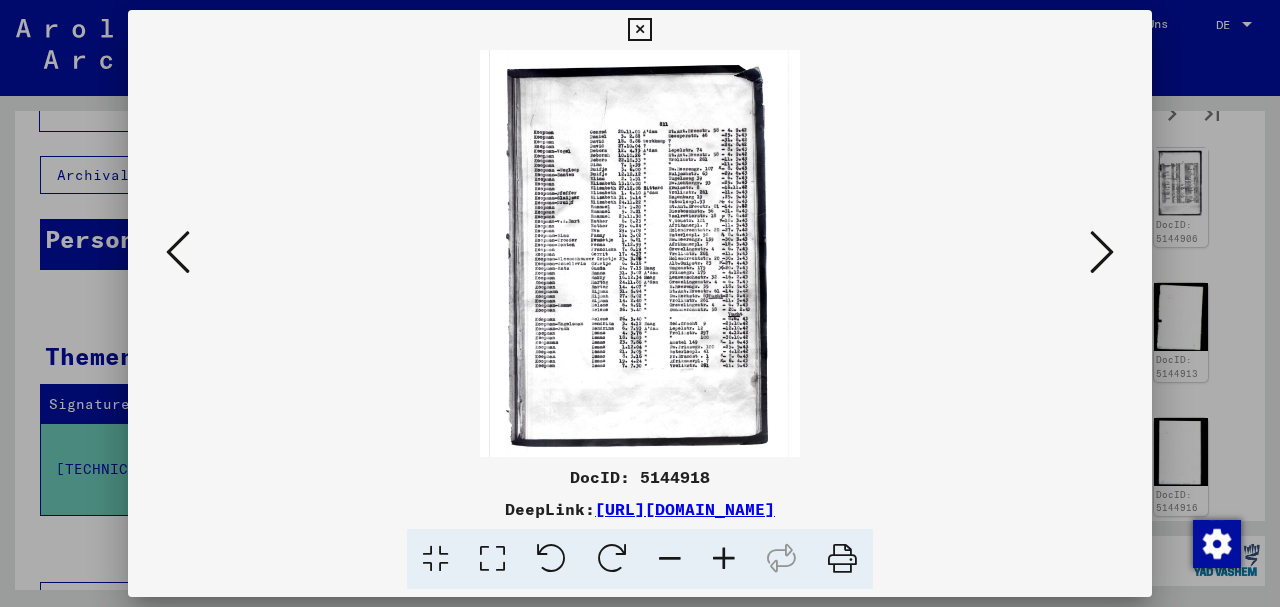 click at bounding box center (1102, 252) 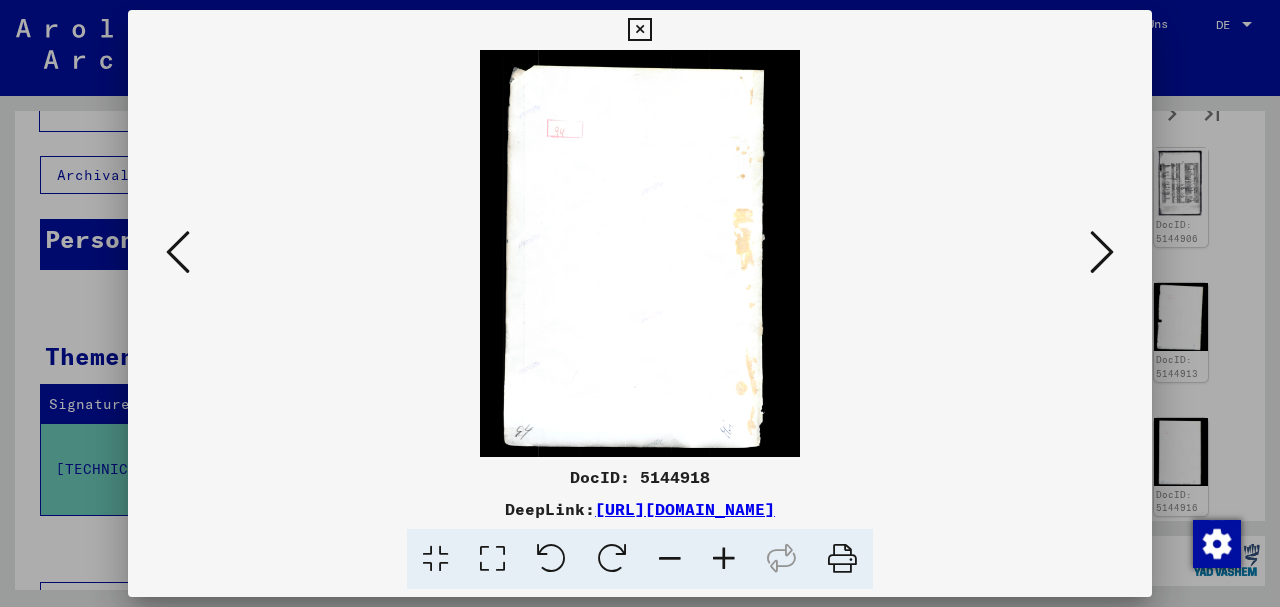 click at bounding box center [1102, 252] 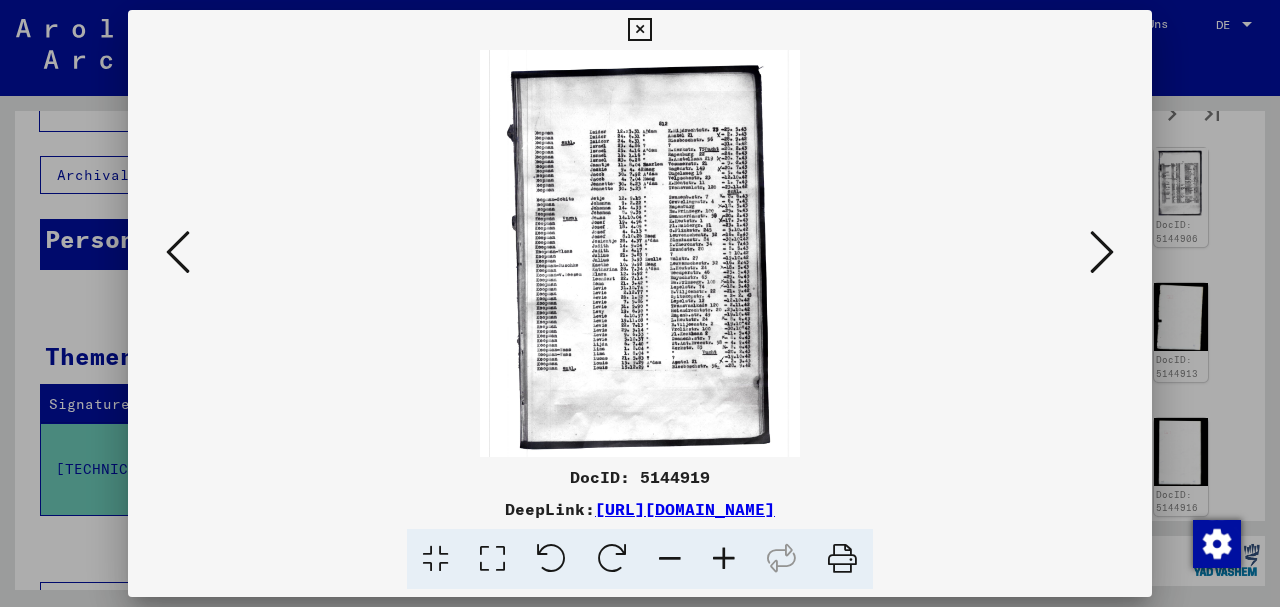 click at bounding box center [1102, 252] 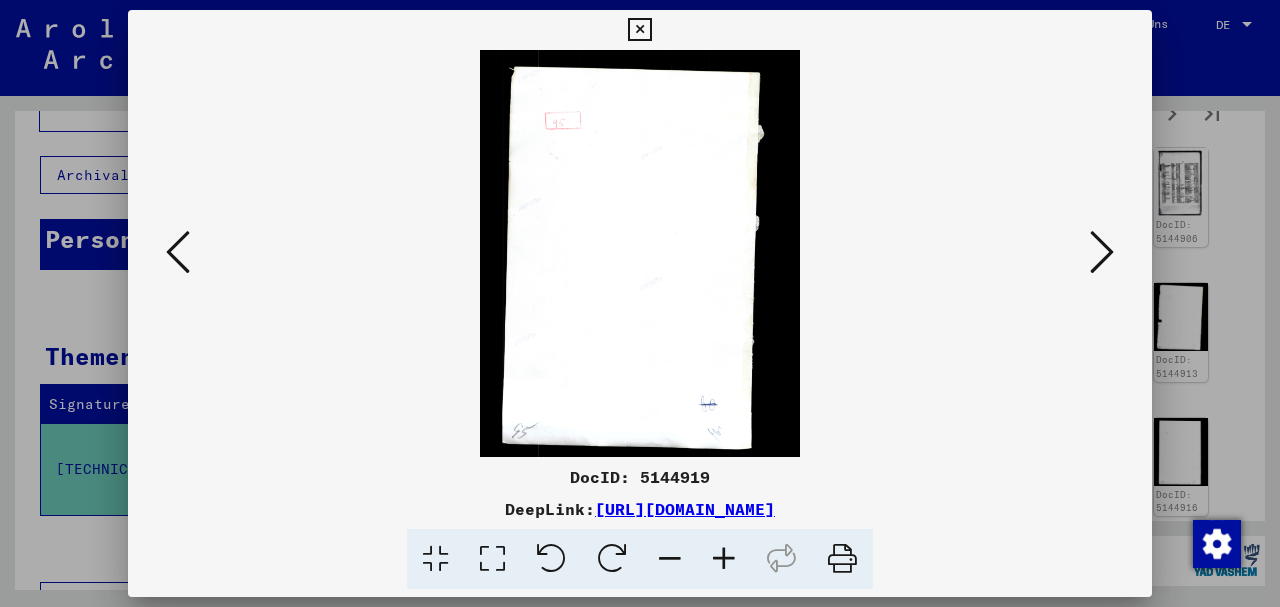 click at bounding box center (1102, 252) 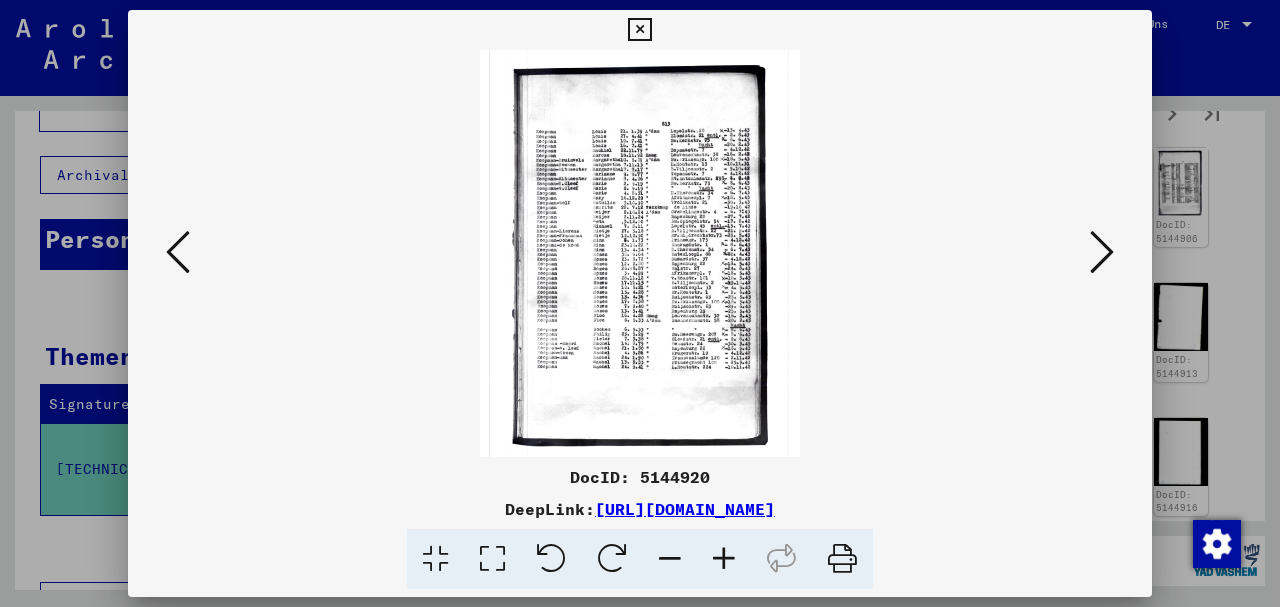 click at bounding box center (724, 559) 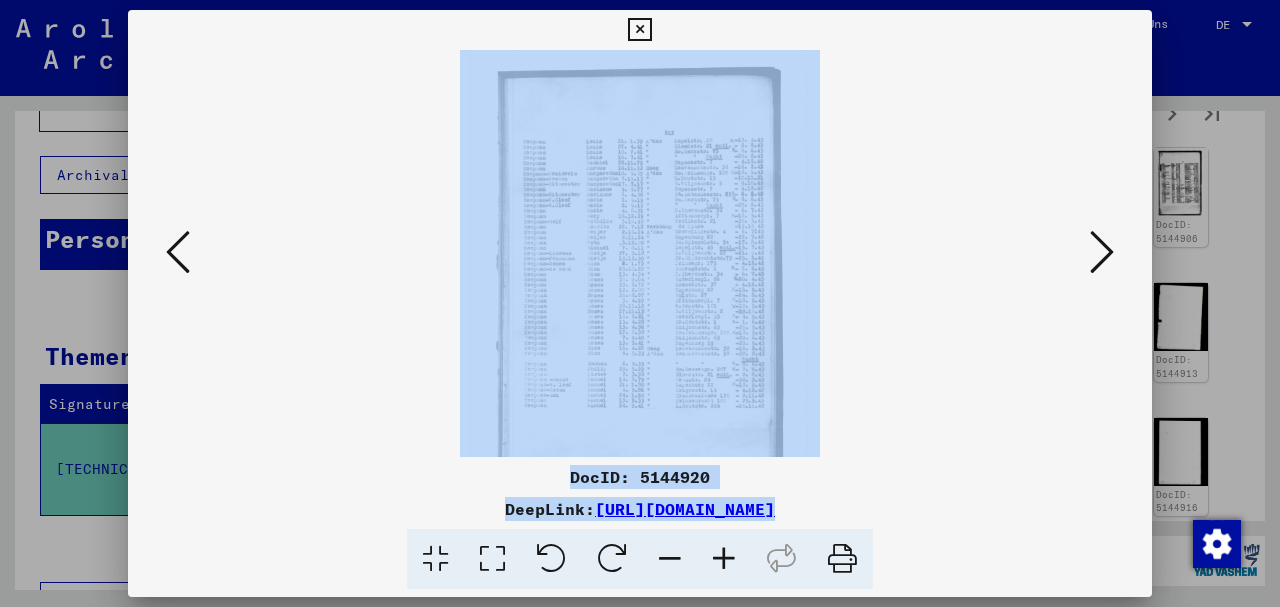 click at bounding box center [724, 559] 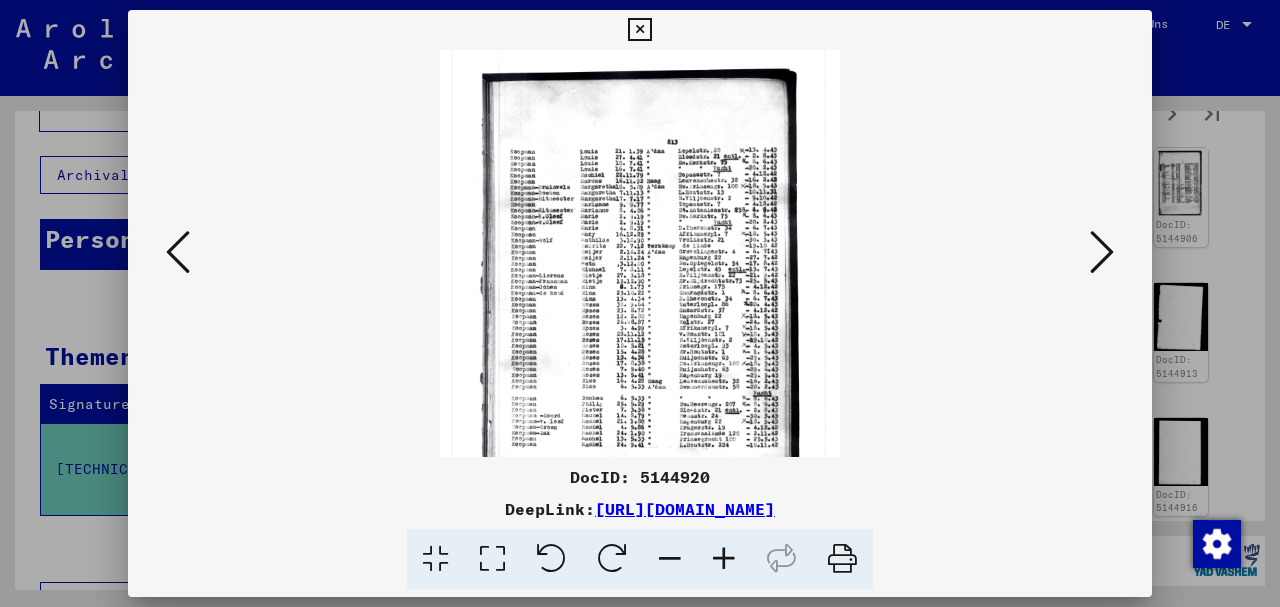 click at bounding box center [724, 559] 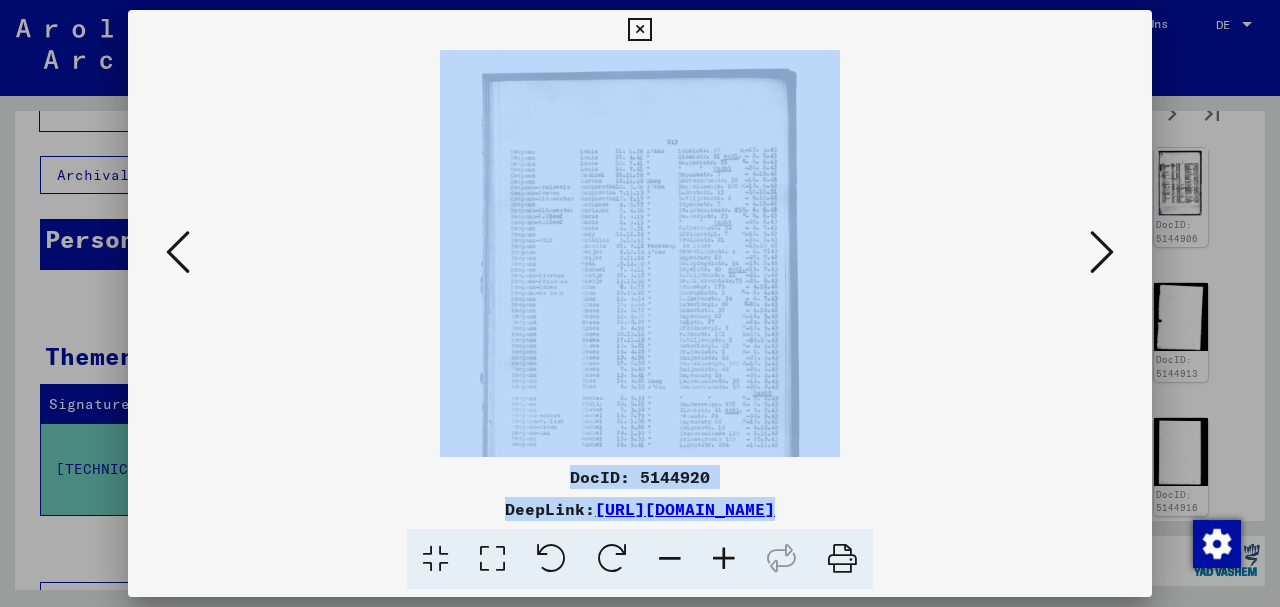 click at bounding box center [724, 559] 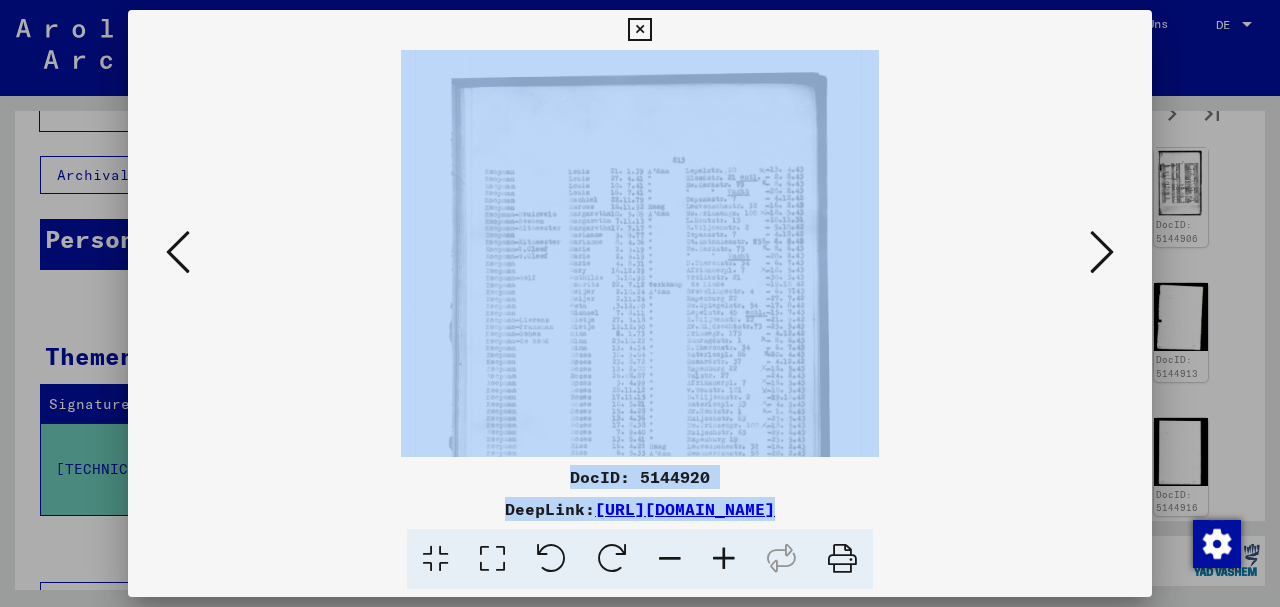 click at bounding box center [1102, 252] 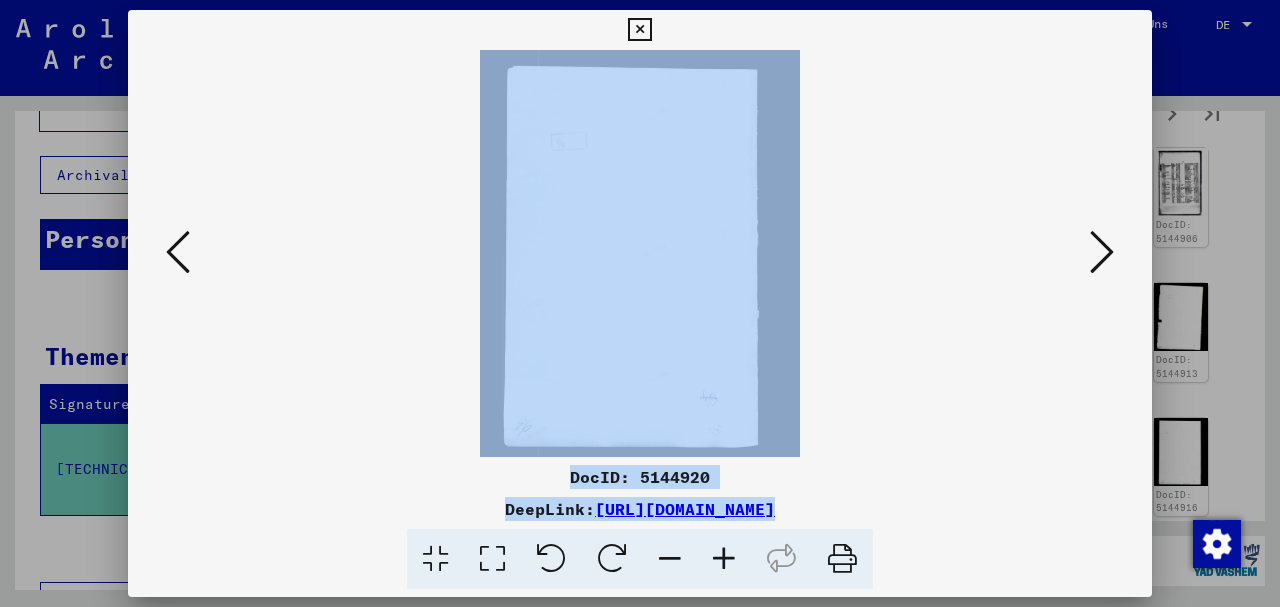 click at bounding box center (1102, 252) 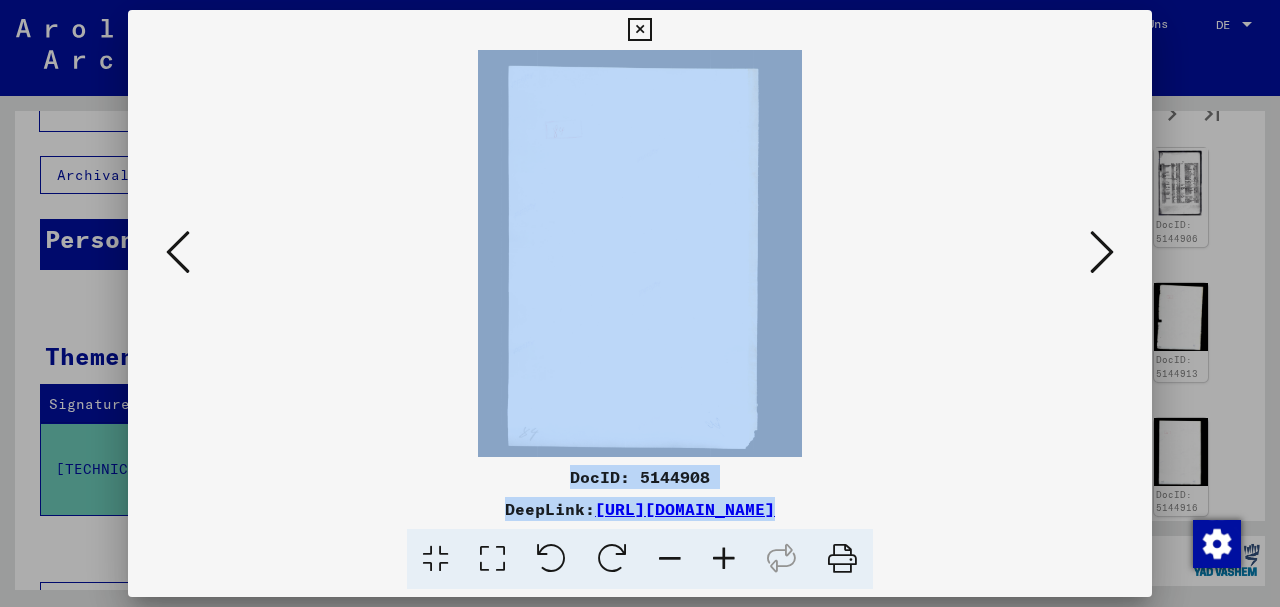 click at bounding box center (1102, 252) 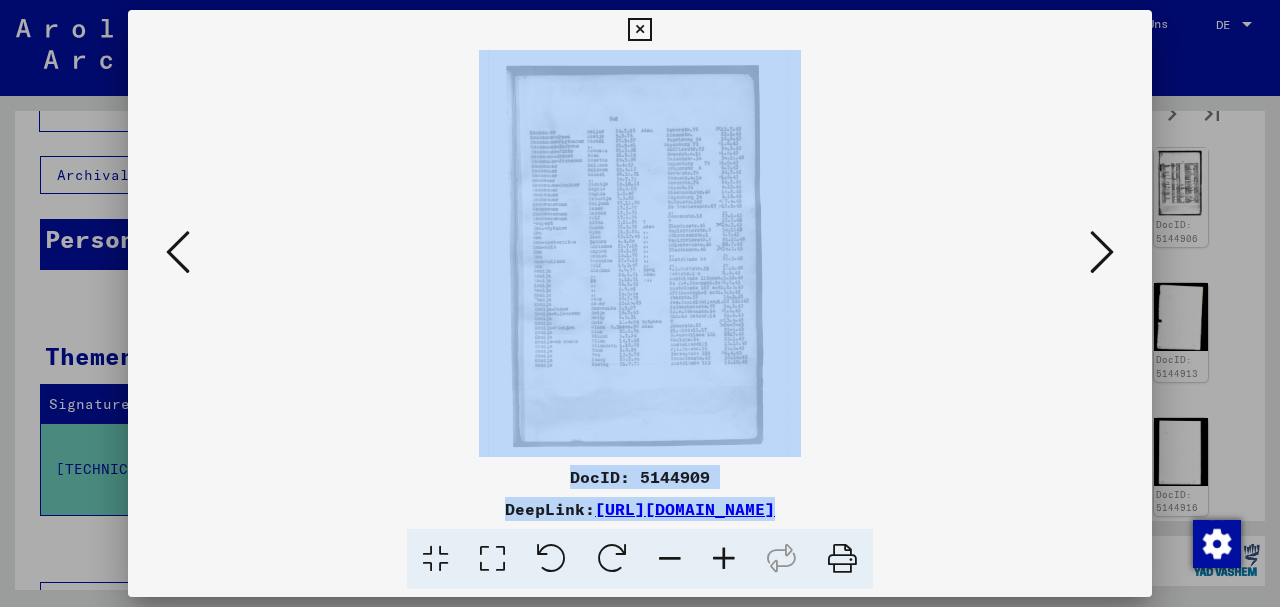 click at bounding box center (1102, 252) 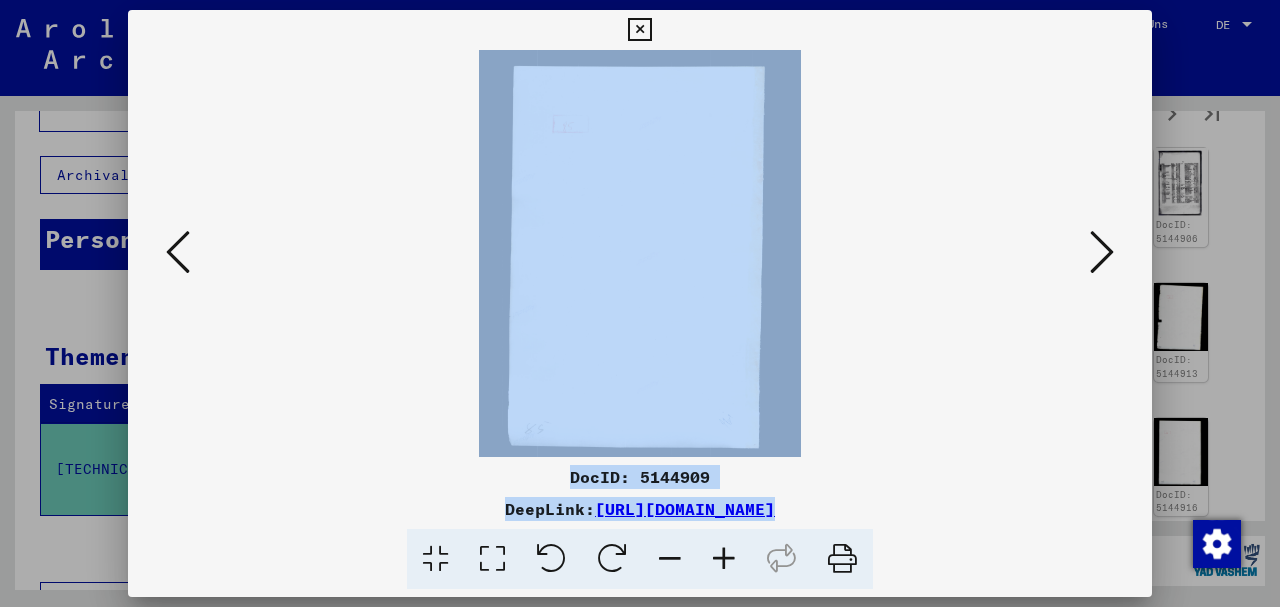 click at bounding box center [1102, 252] 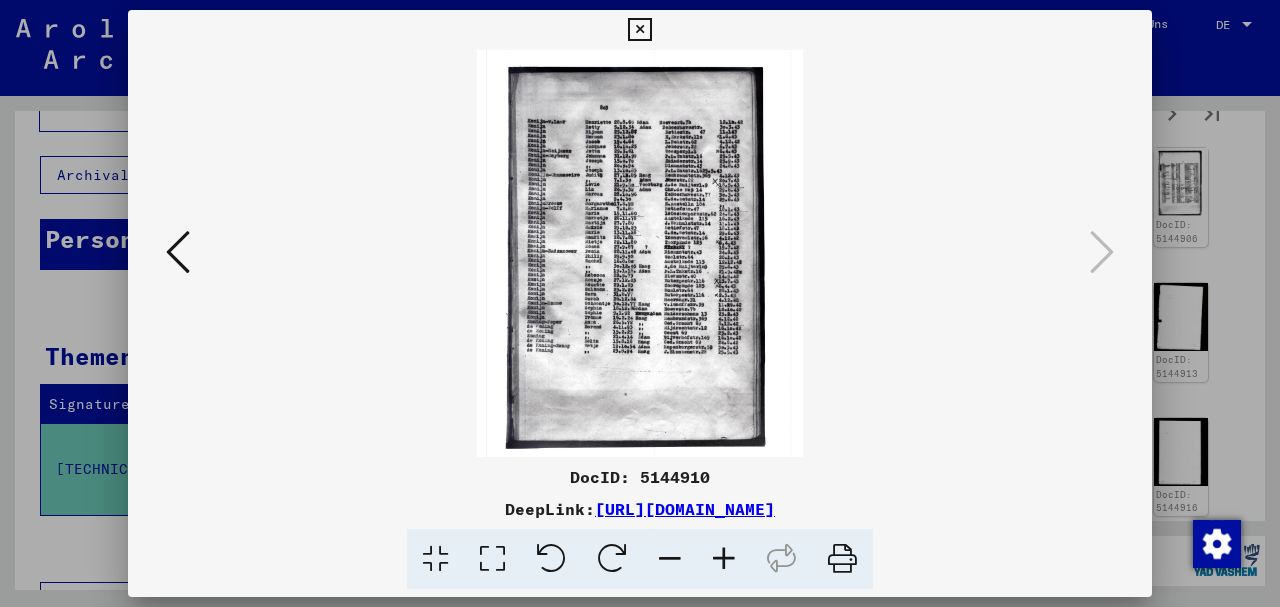 click at bounding box center (640, 303) 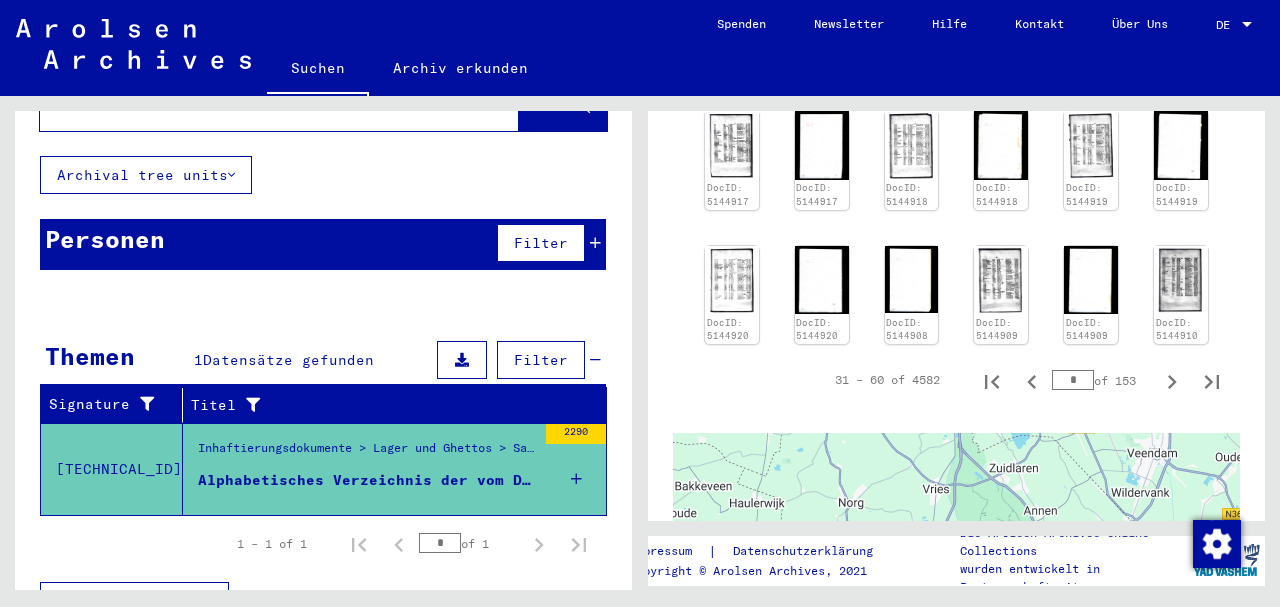 scroll, scrollTop: 1217, scrollLeft: 0, axis: vertical 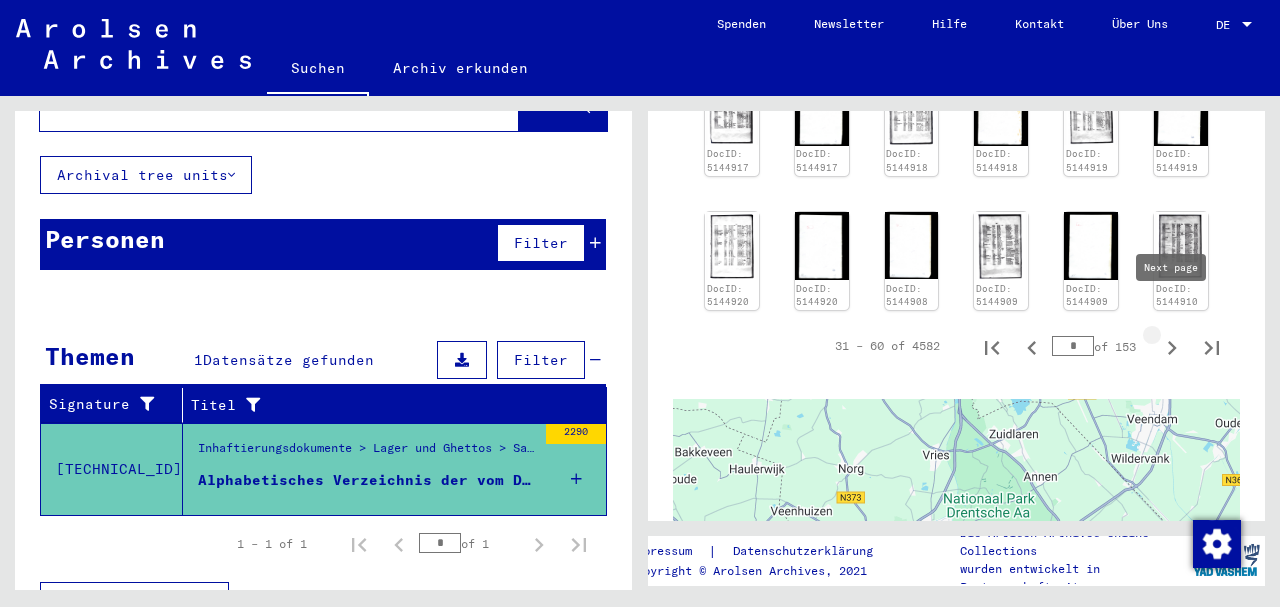 click 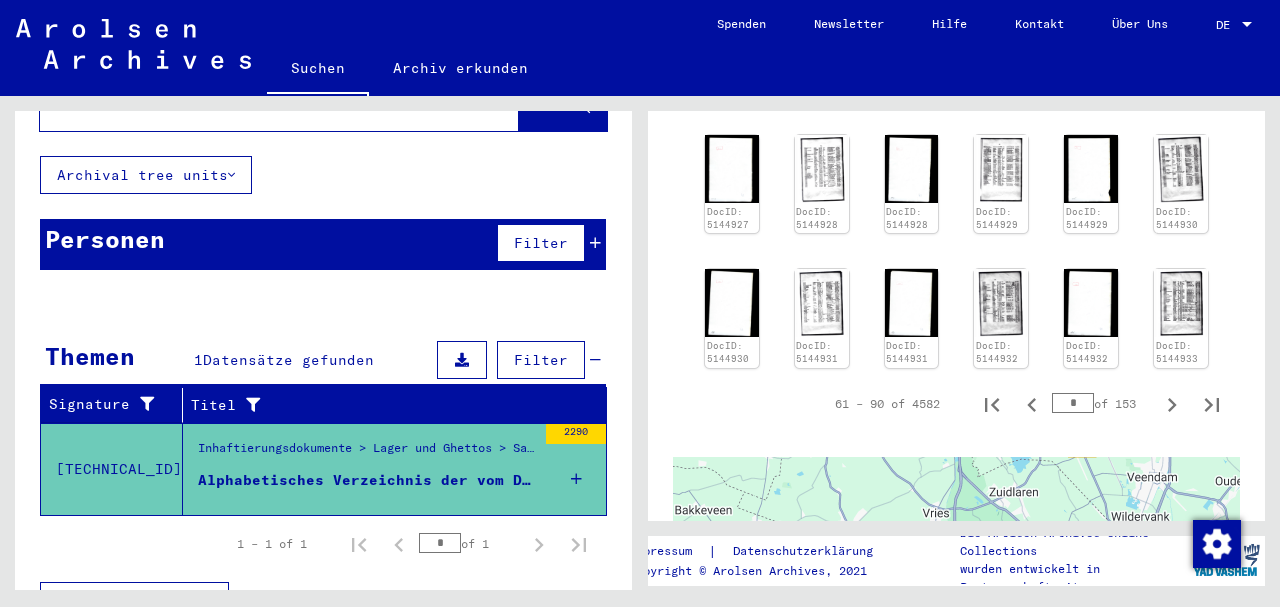 scroll, scrollTop: 1154, scrollLeft: 0, axis: vertical 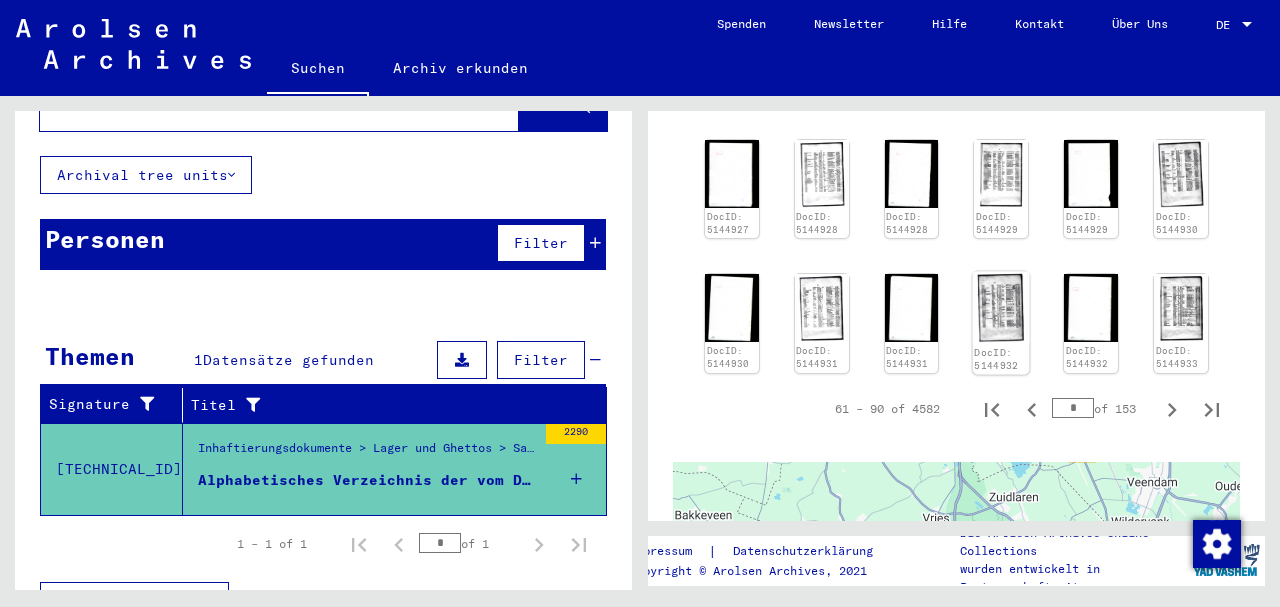 click 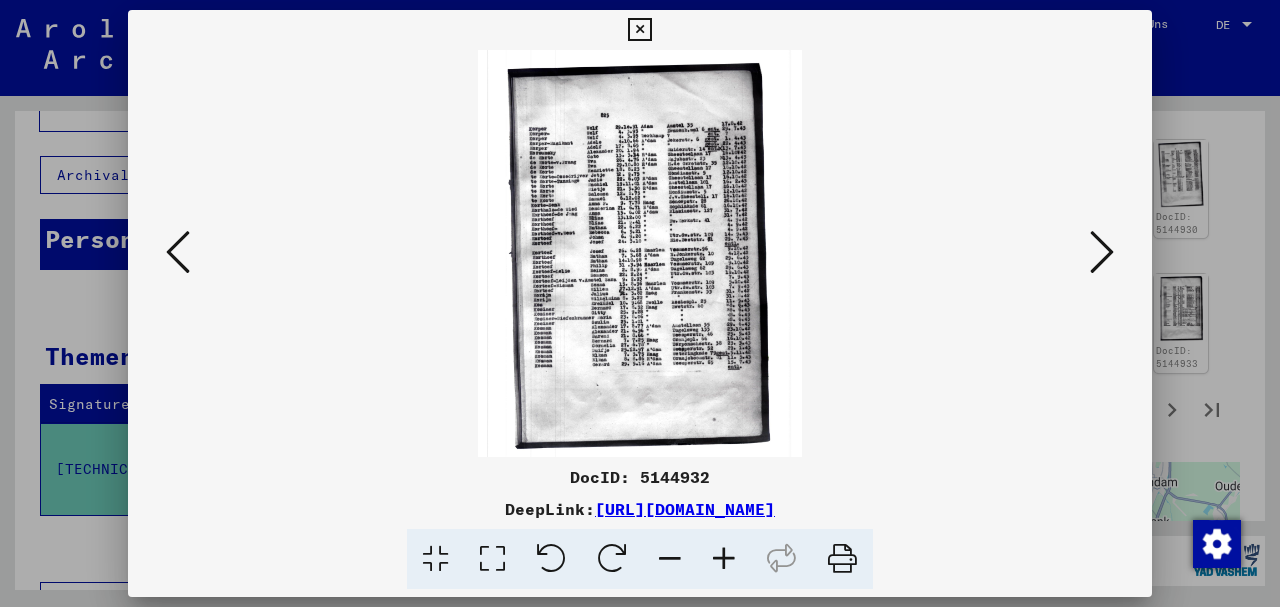 click at bounding box center [724, 559] 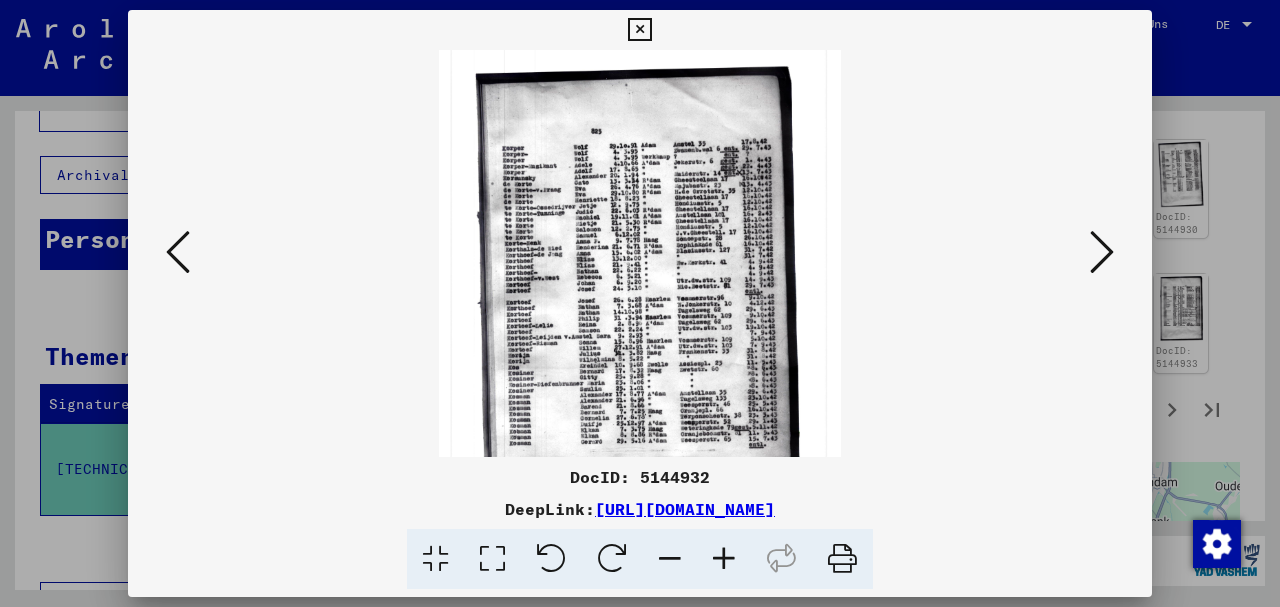 click at bounding box center (724, 559) 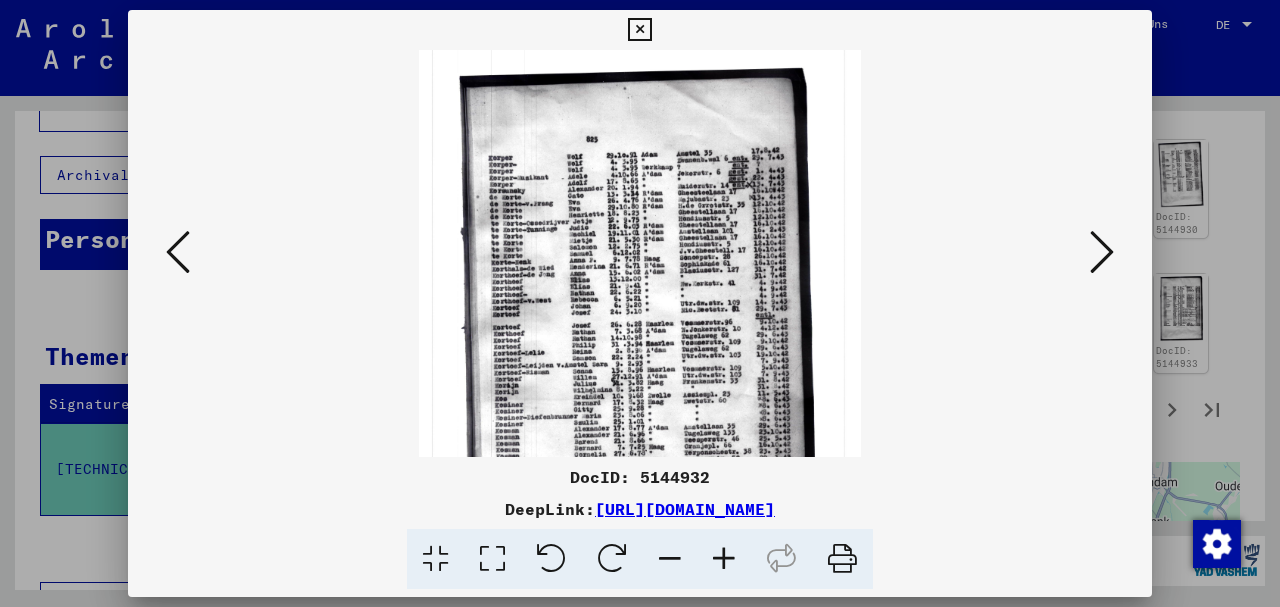 click at bounding box center [724, 559] 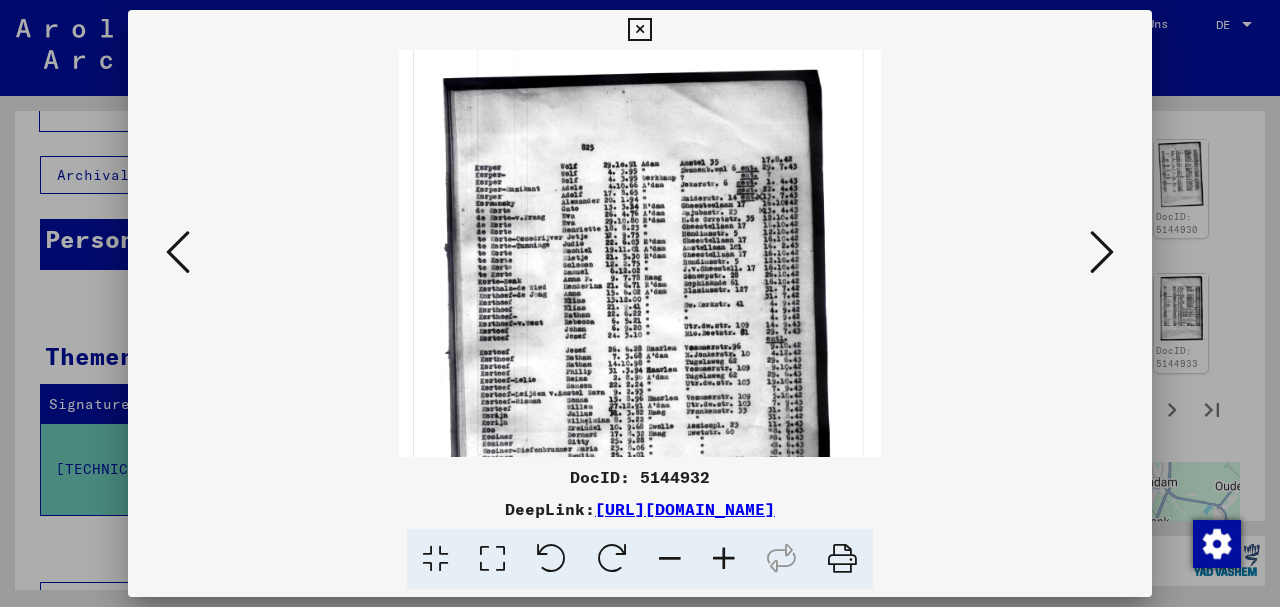 click at bounding box center [724, 559] 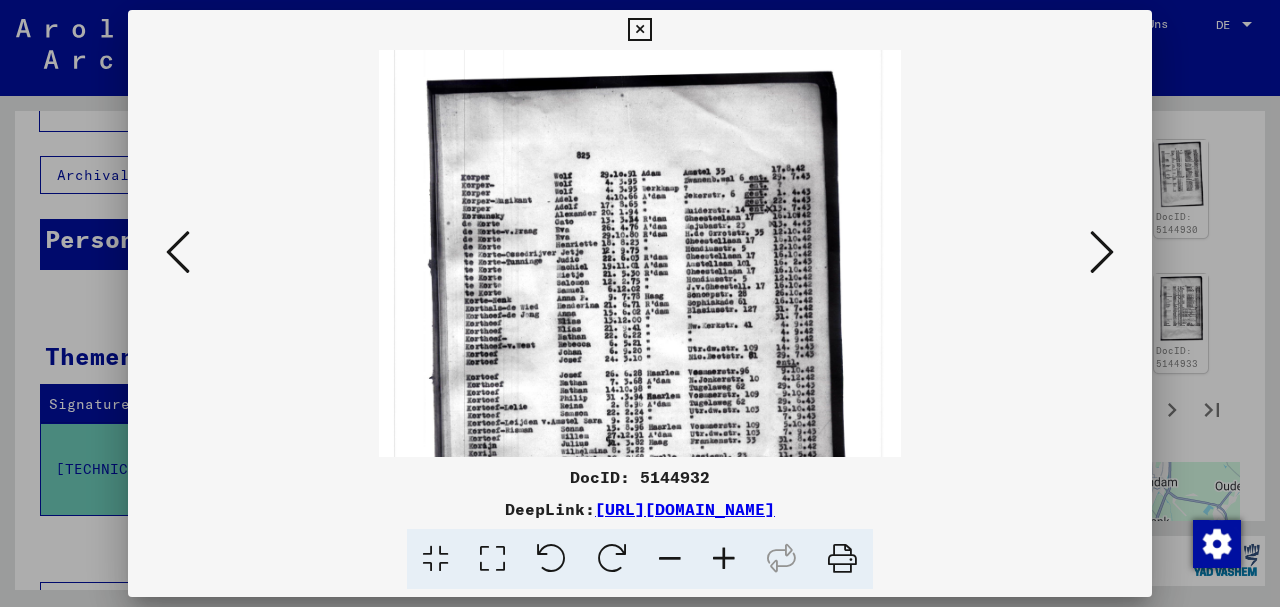 click at bounding box center [640, 303] 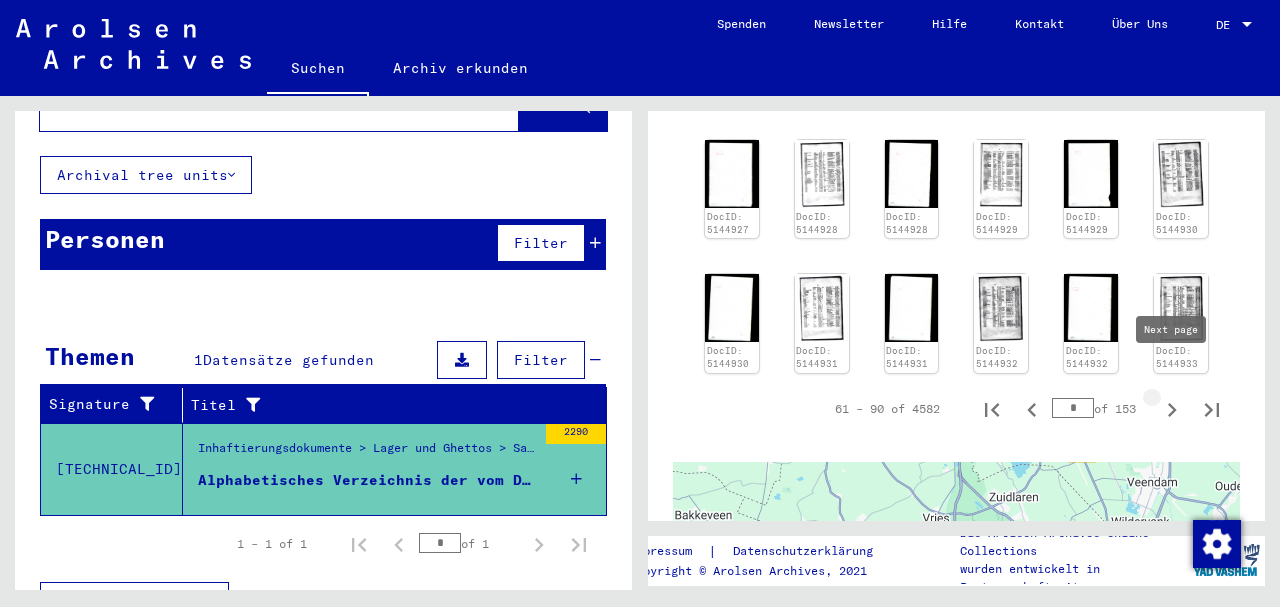 click 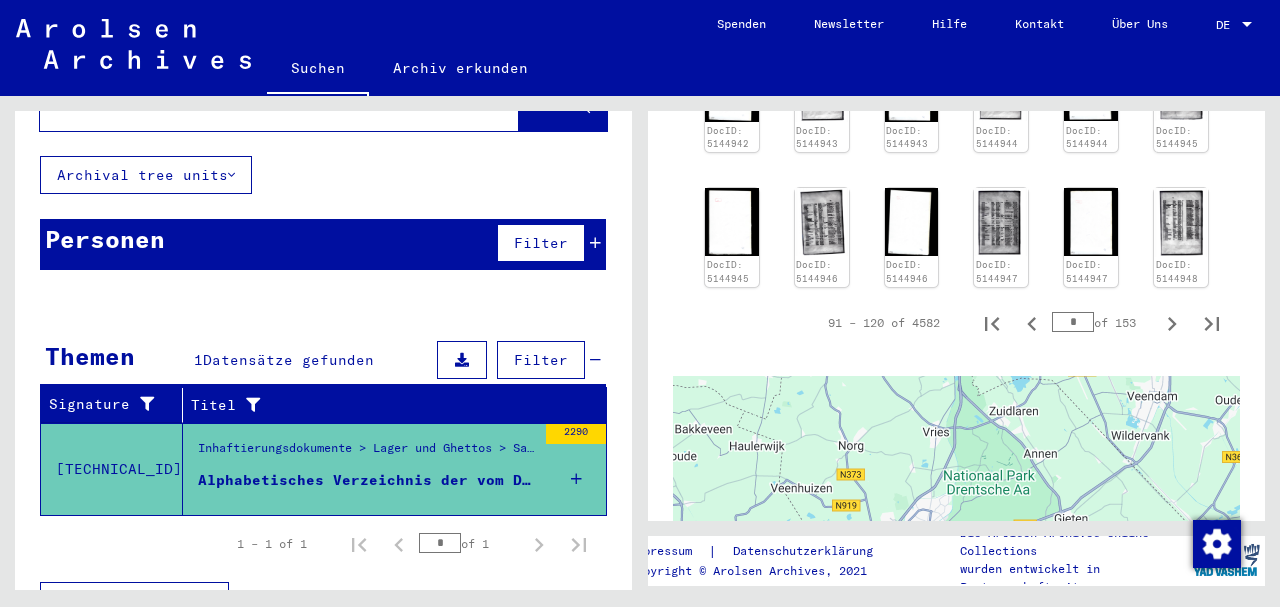 scroll, scrollTop: 1146, scrollLeft: 0, axis: vertical 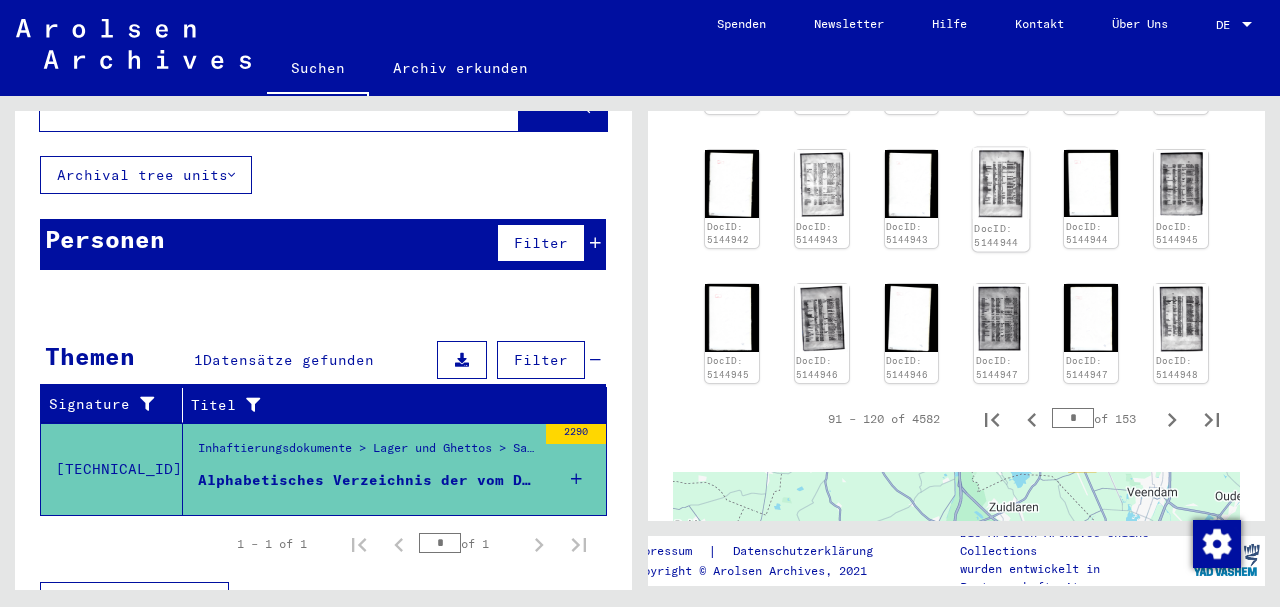 click 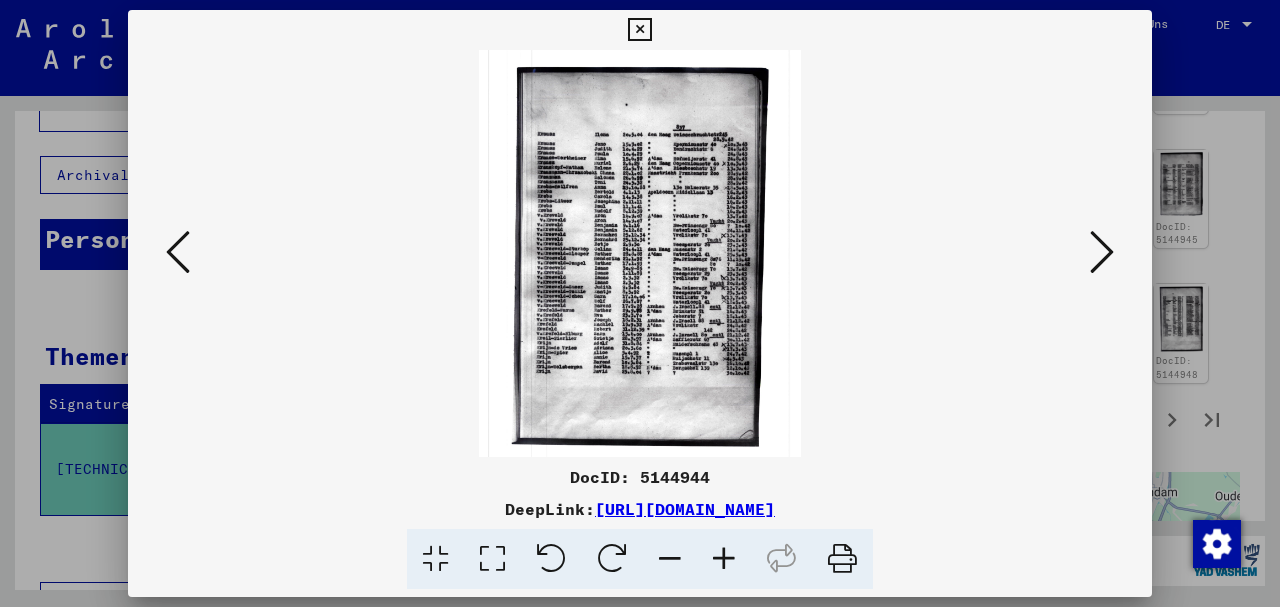 click at bounding box center [640, 303] 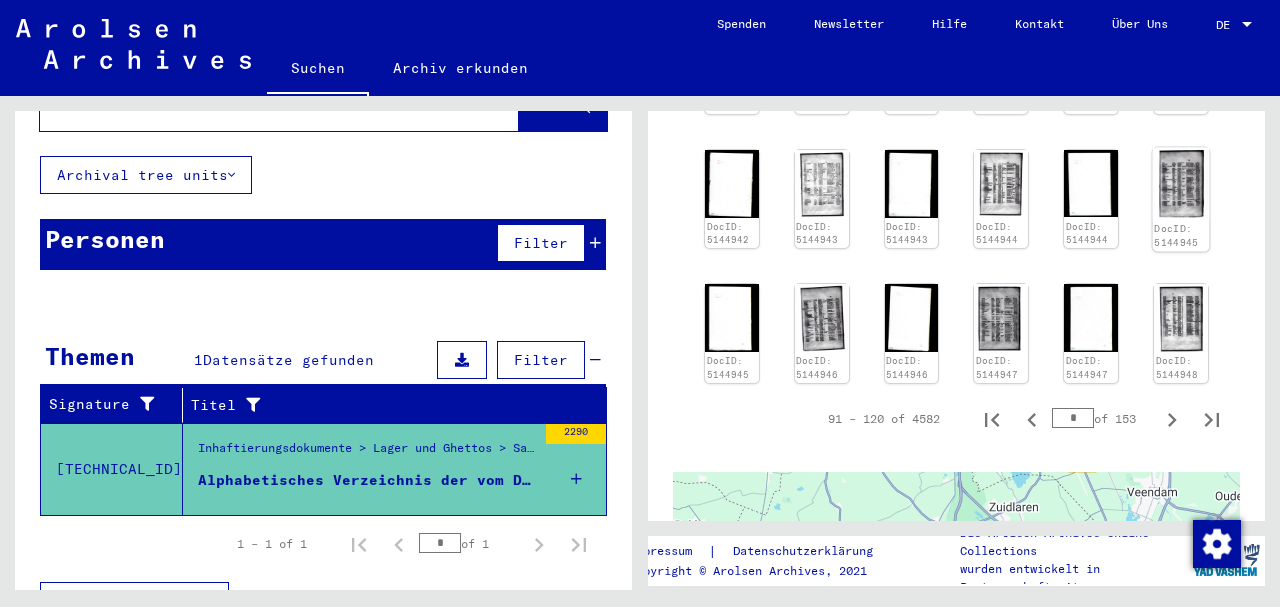click 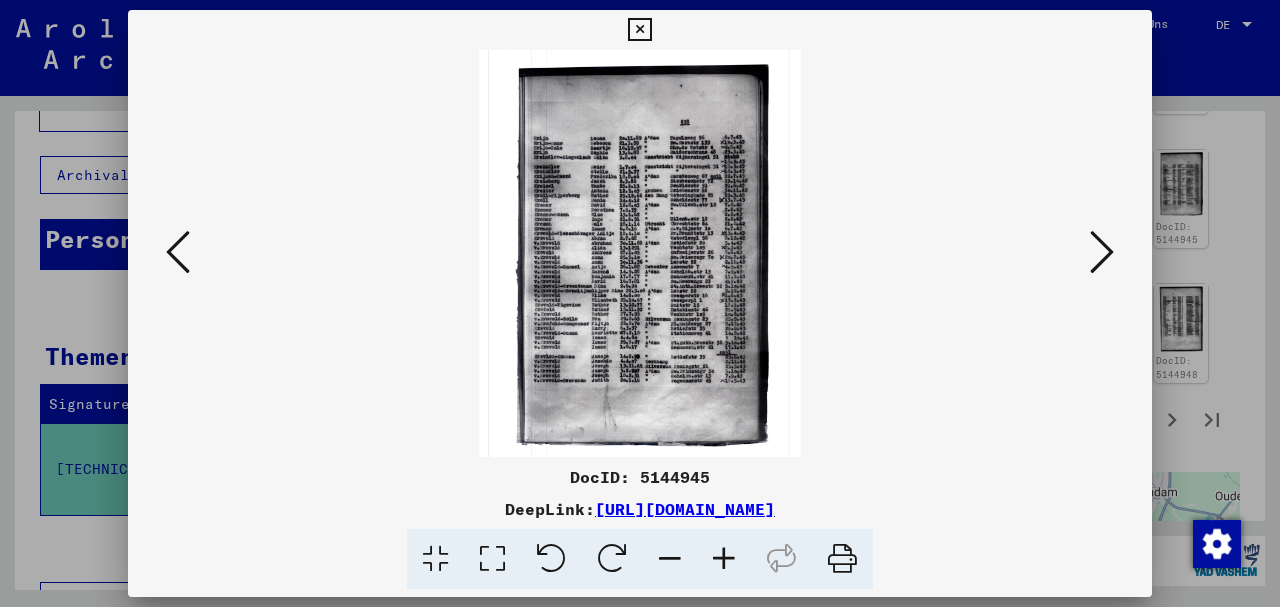 click at bounding box center [640, 303] 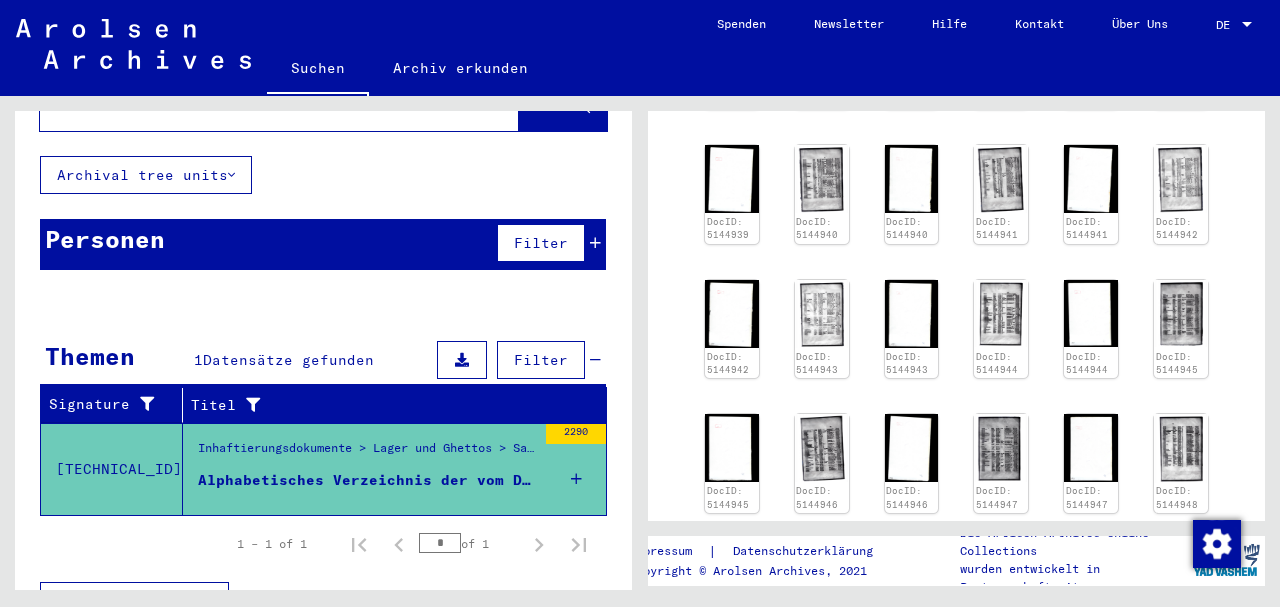 scroll, scrollTop: 877, scrollLeft: 0, axis: vertical 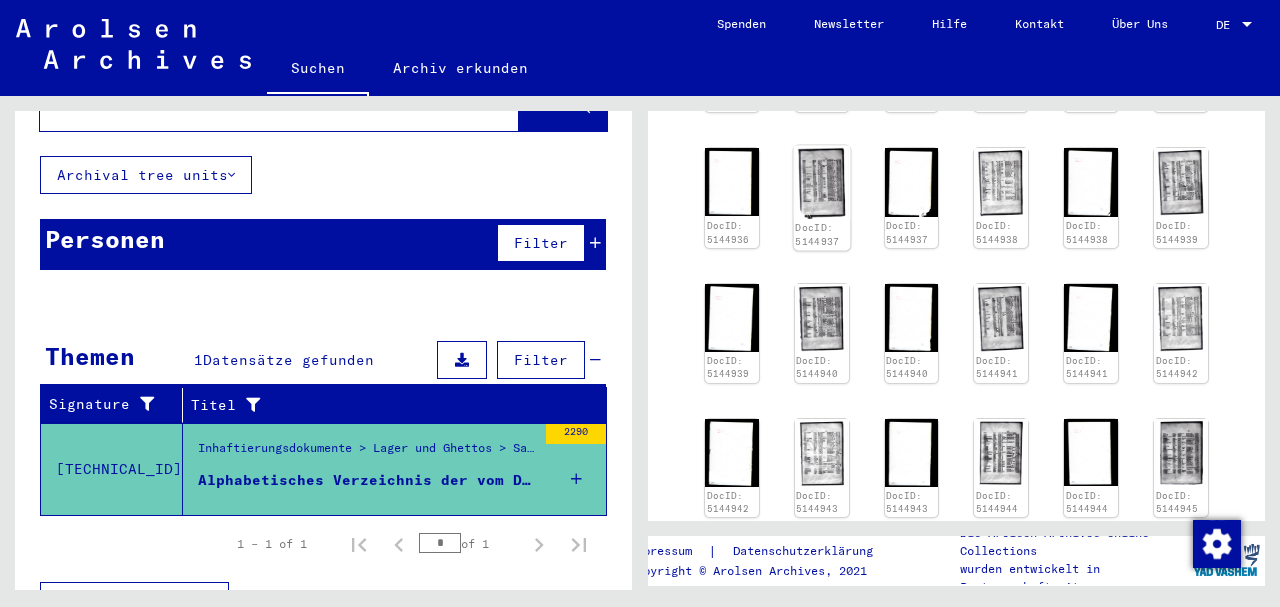 click 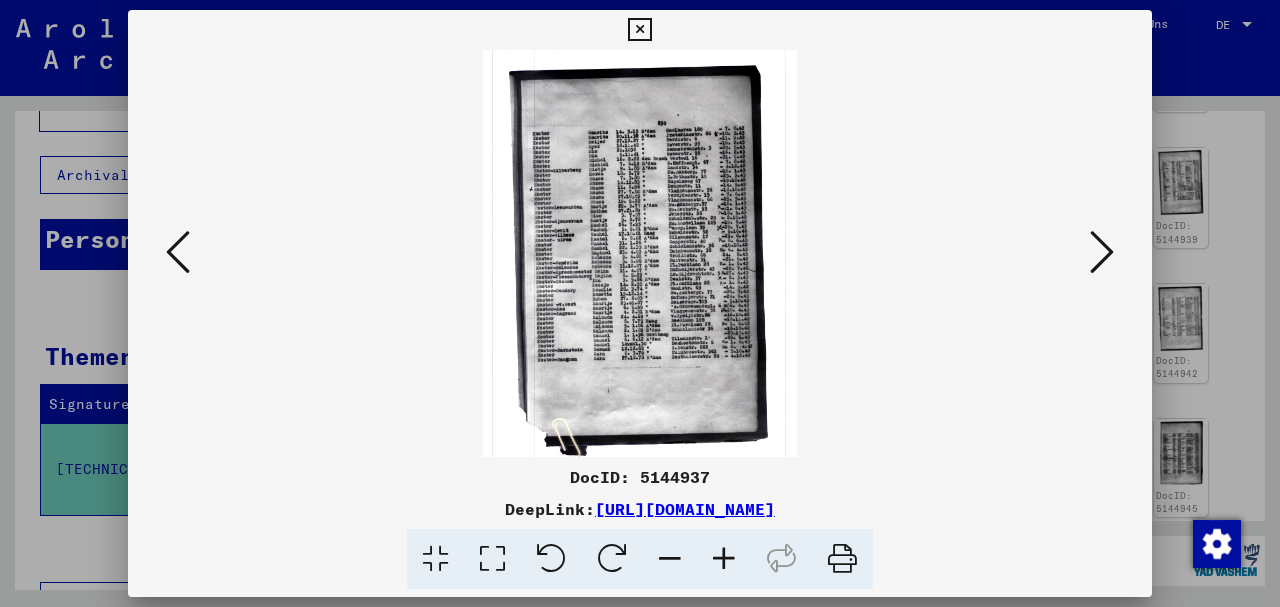 click at bounding box center [724, 559] 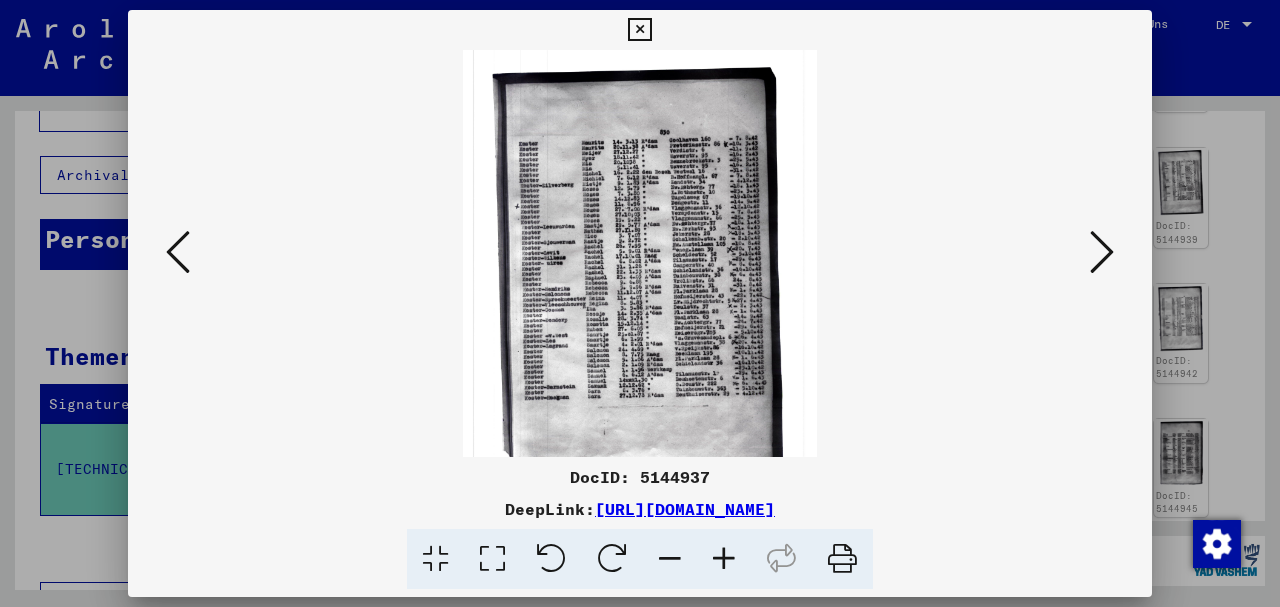 click at bounding box center [724, 559] 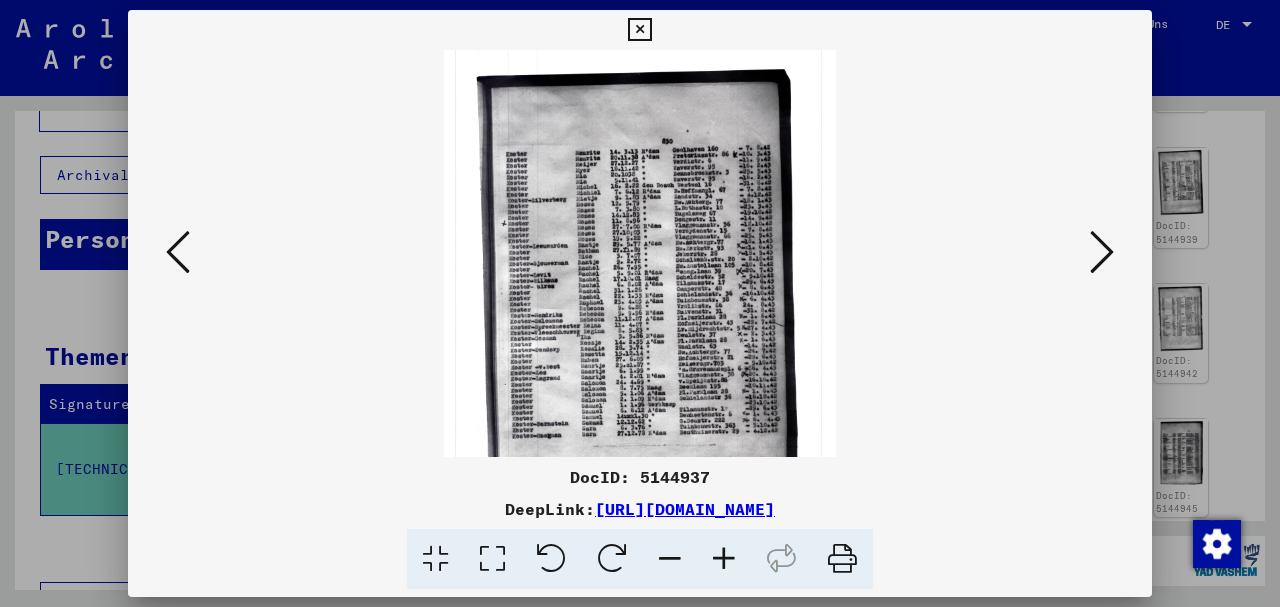 click at bounding box center [724, 559] 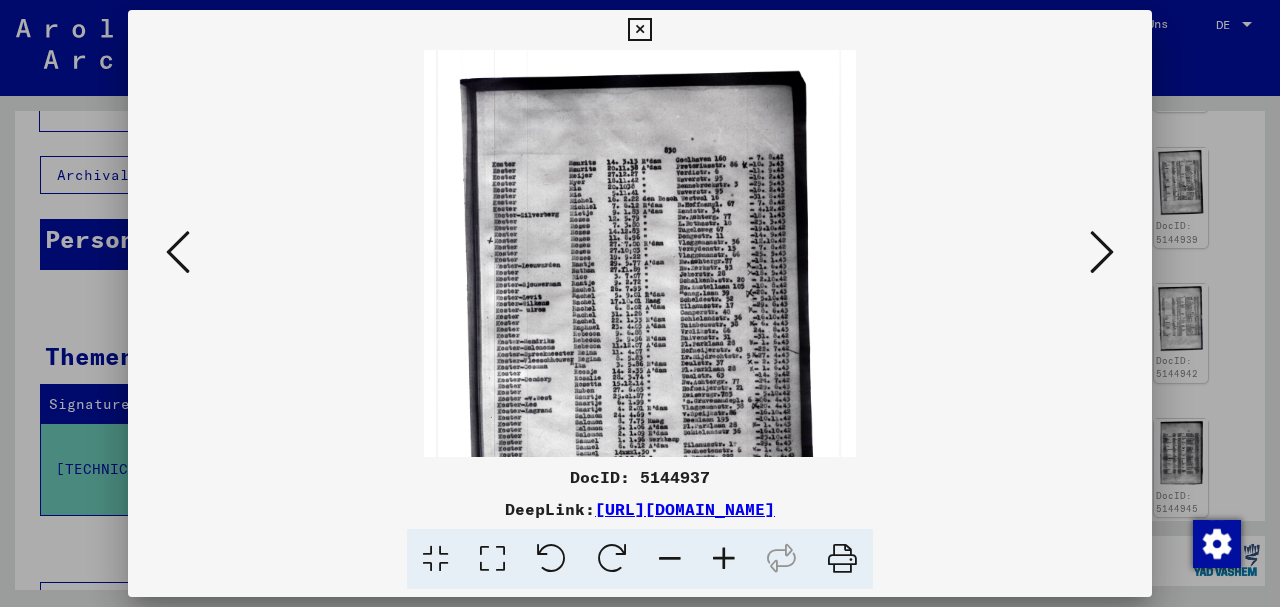 click at bounding box center (724, 559) 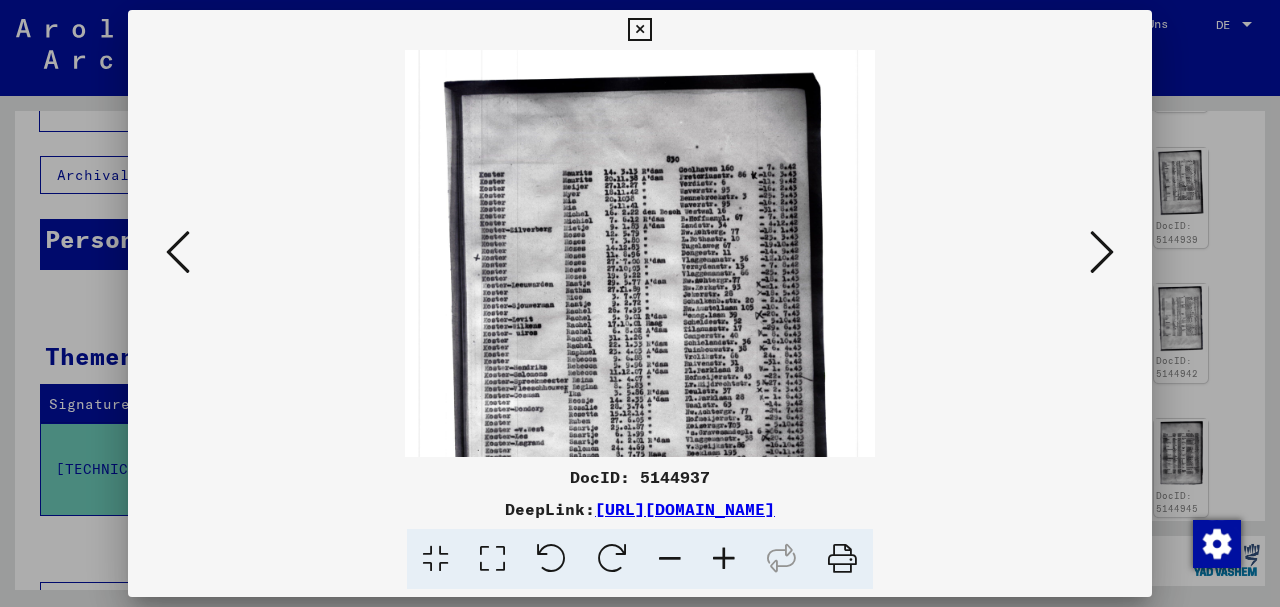 click at bounding box center [1102, 252] 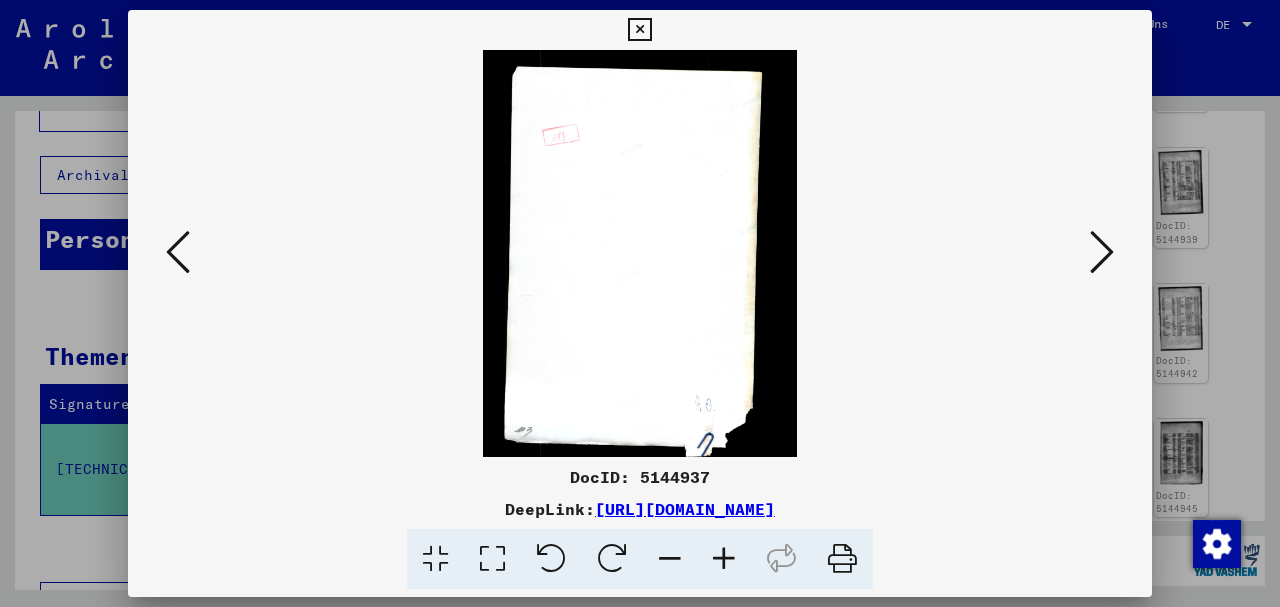 click at bounding box center [1102, 252] 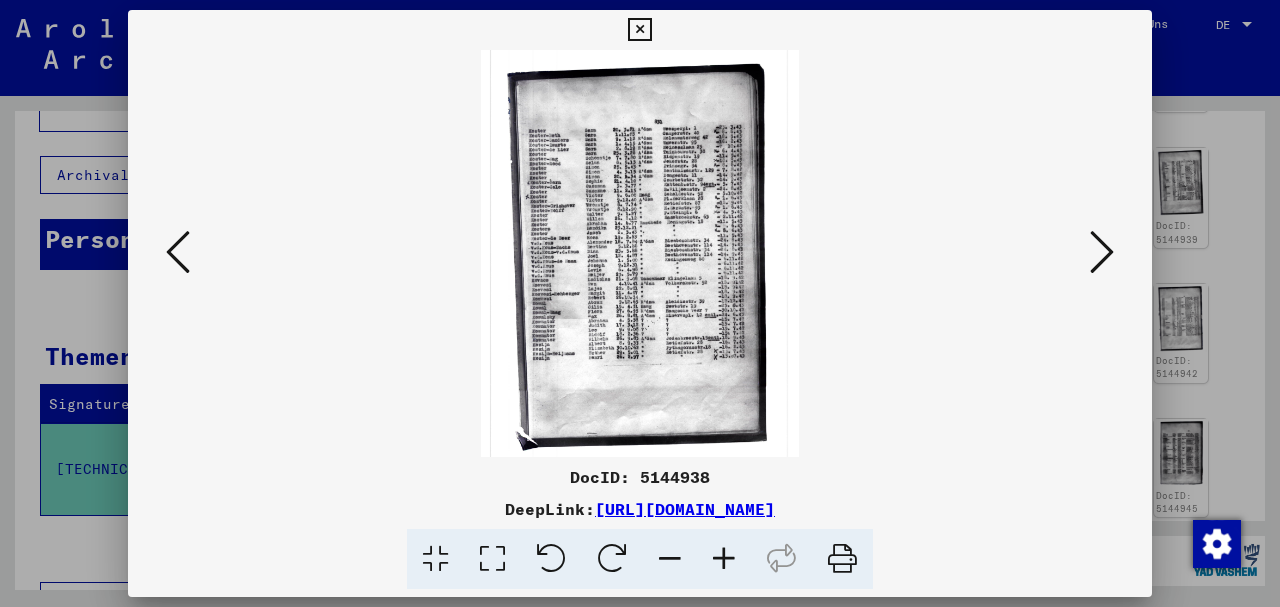 click at bounding box center (1102, 252) 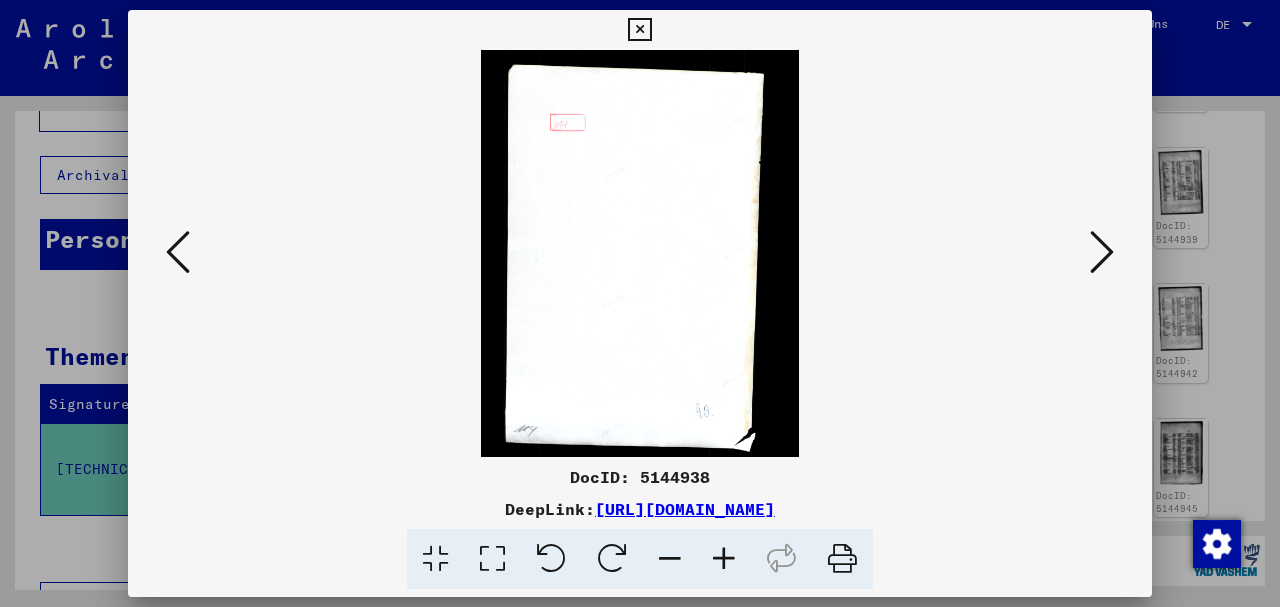 click at bounding box center (1102, 252) 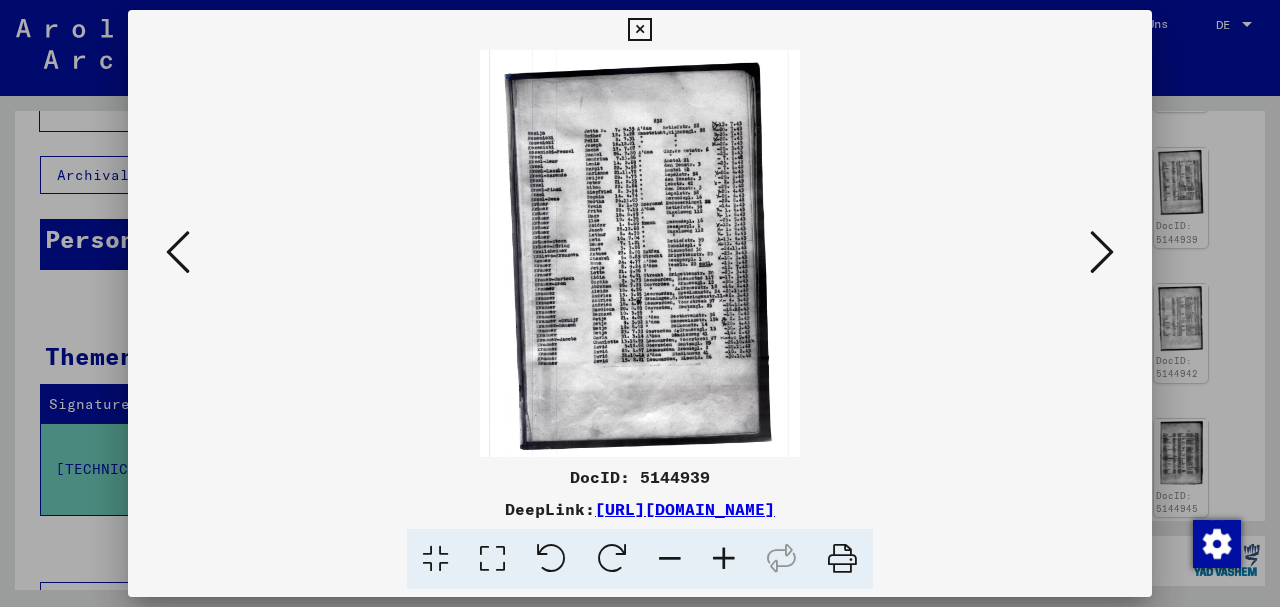 click at bounding box center (1102, 252) 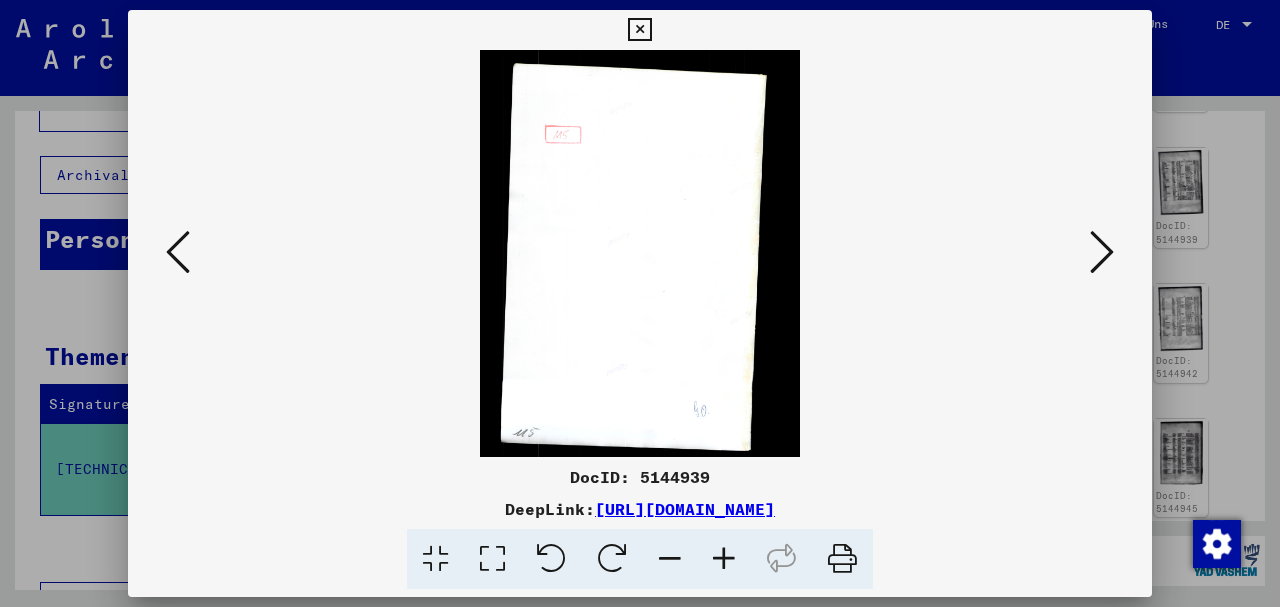 click at bounding box center (1102, 252) 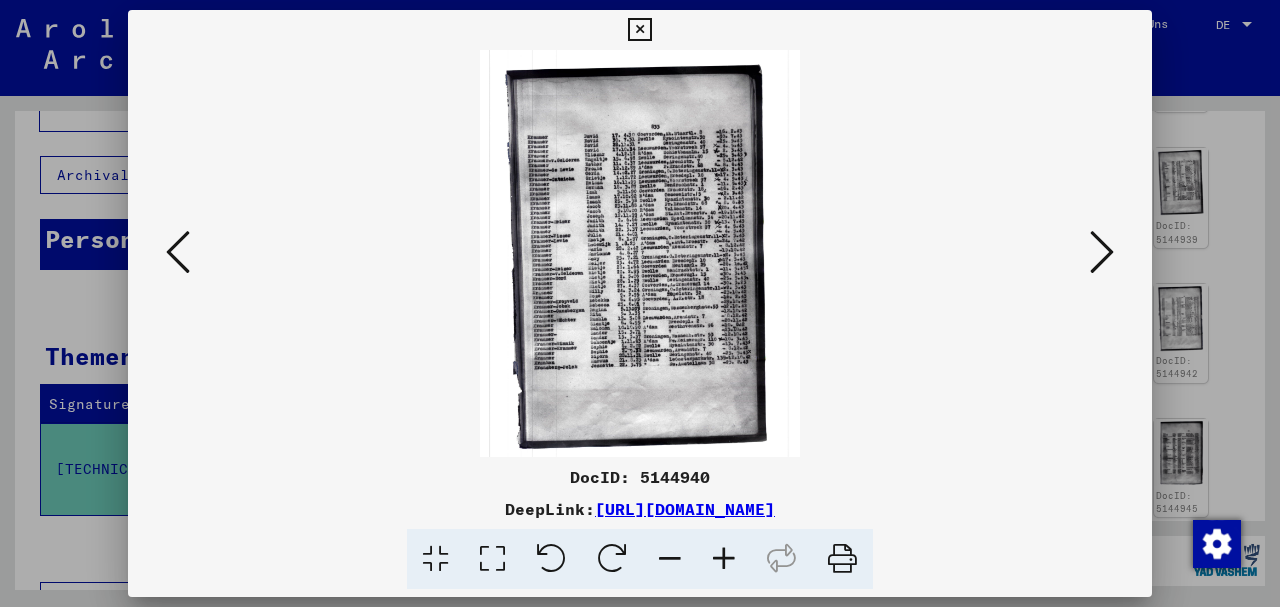 click at bounding box center [1102, 252] 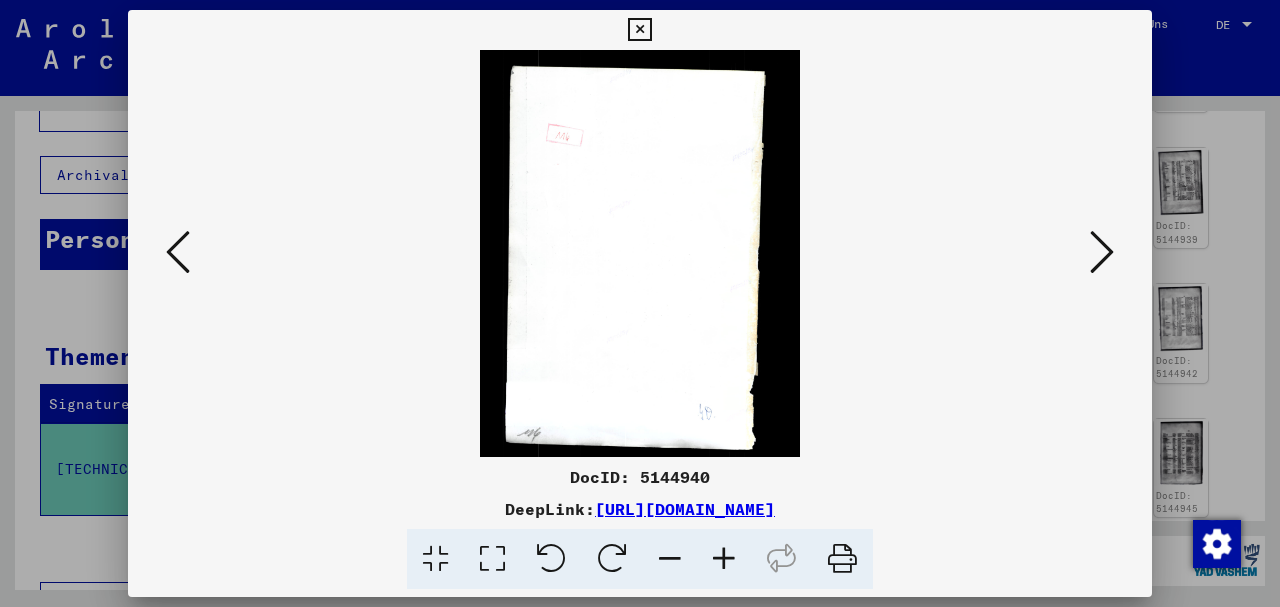 click at bounding box center (1102, 252) 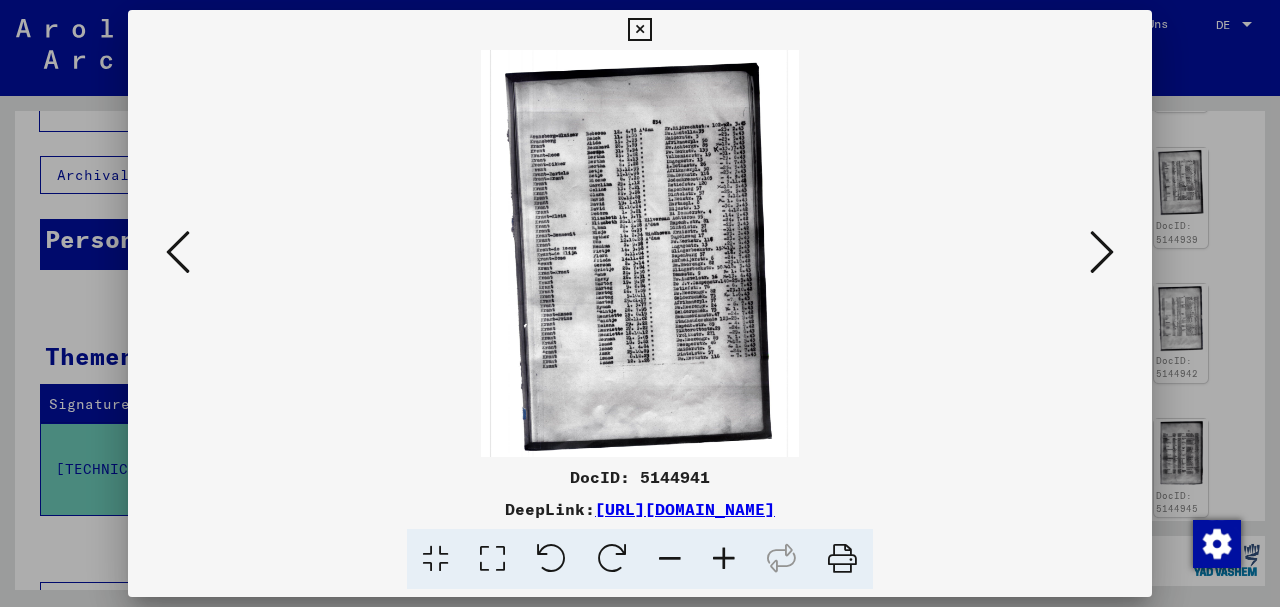 click at bounding box center (1102, 252) 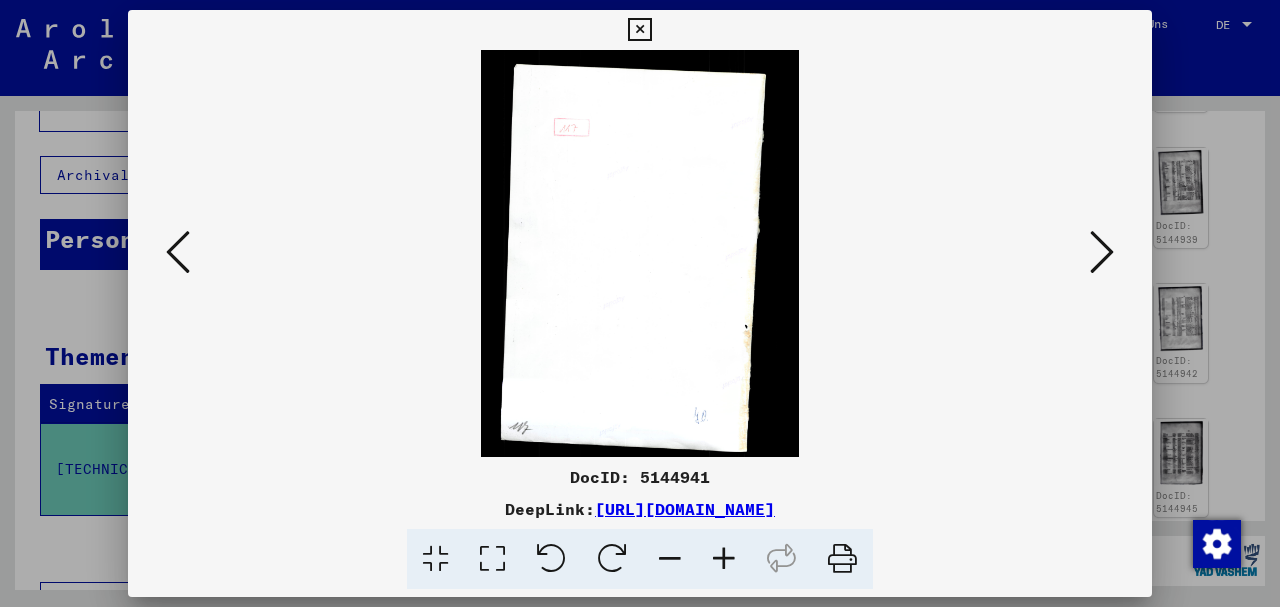 click at bounding box center (1102, 252) 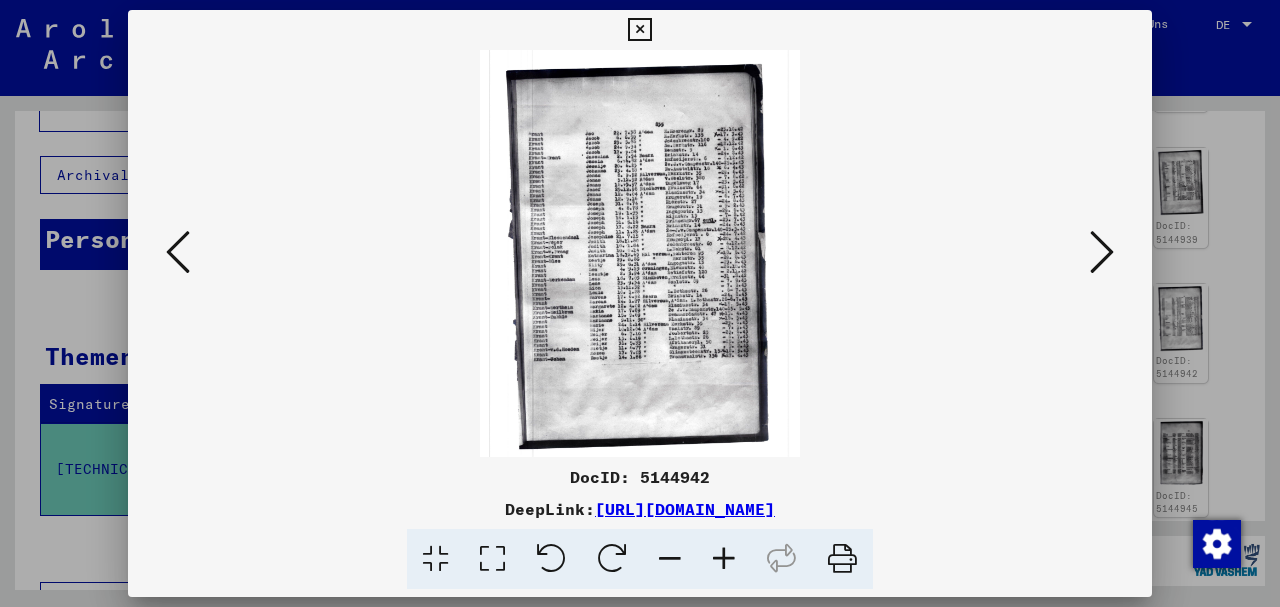 click at bounding box center [1102, 252] 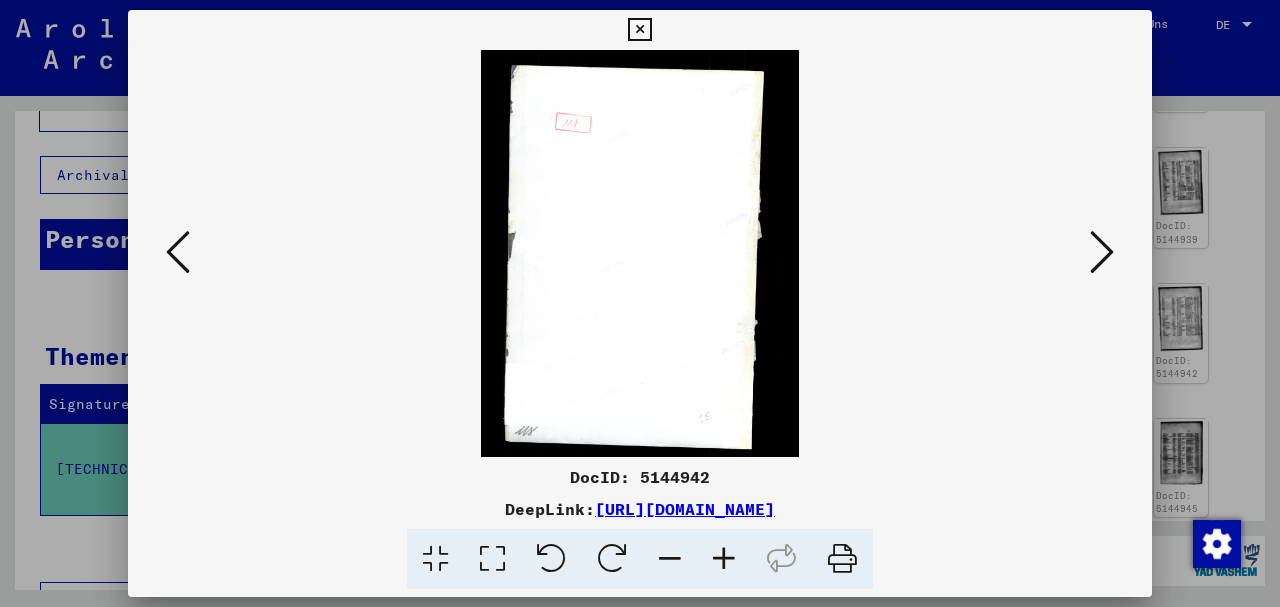 click at bounding box center (1102, 252) 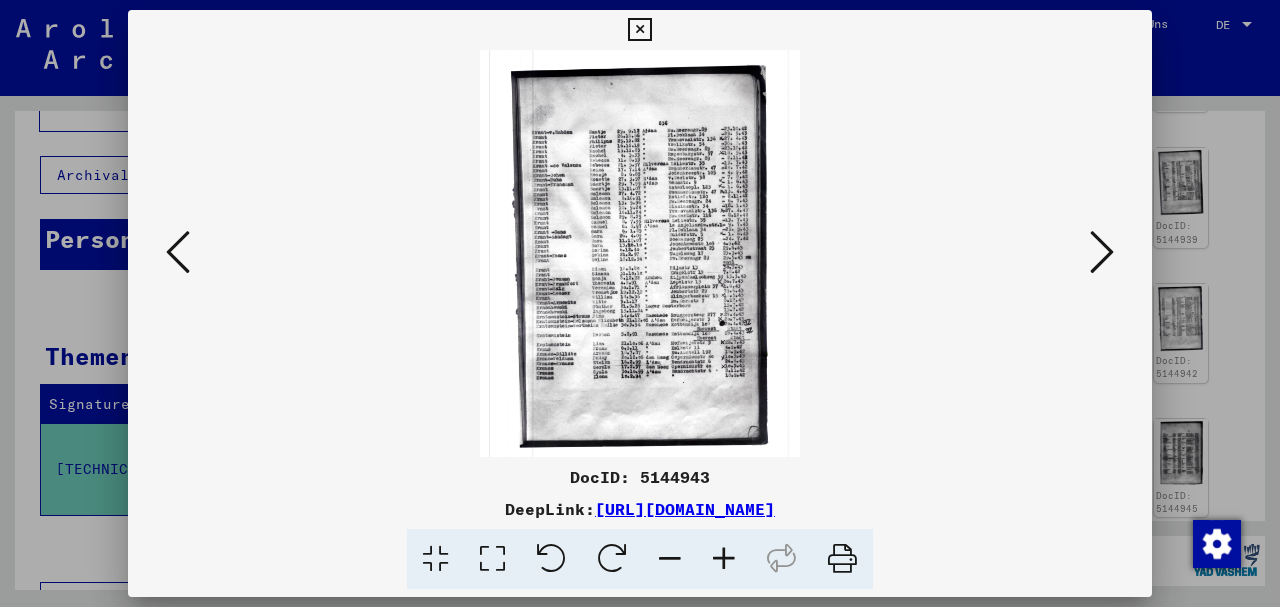 click at bounding box center (1102, 252) 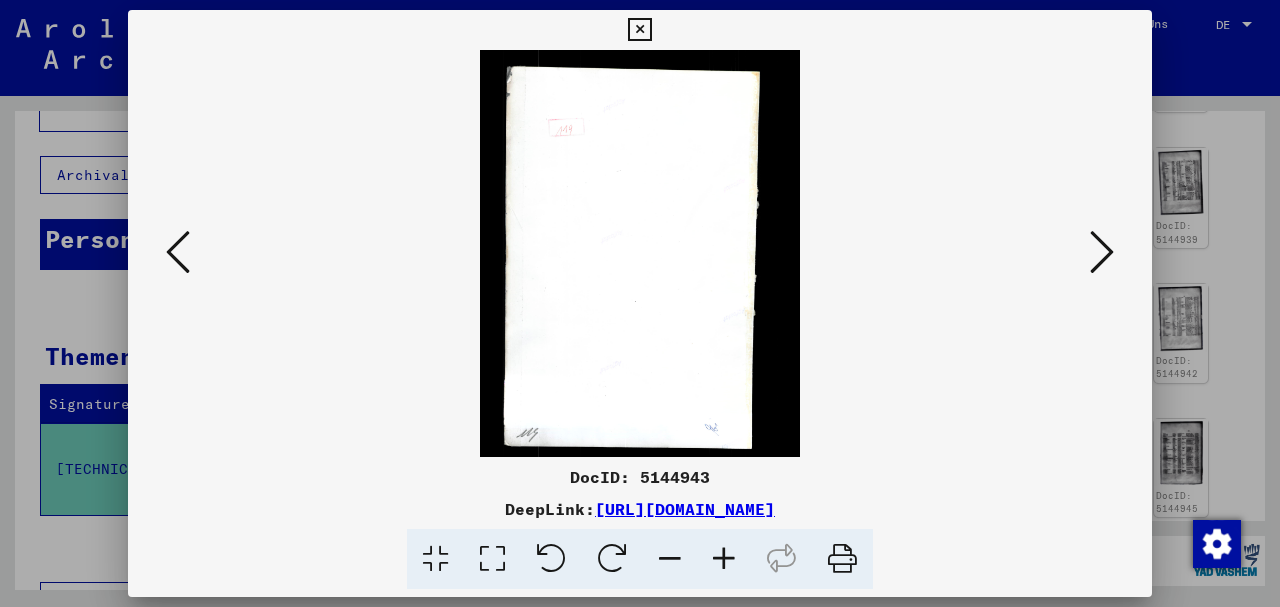 click at bounding box center (1102, 252) 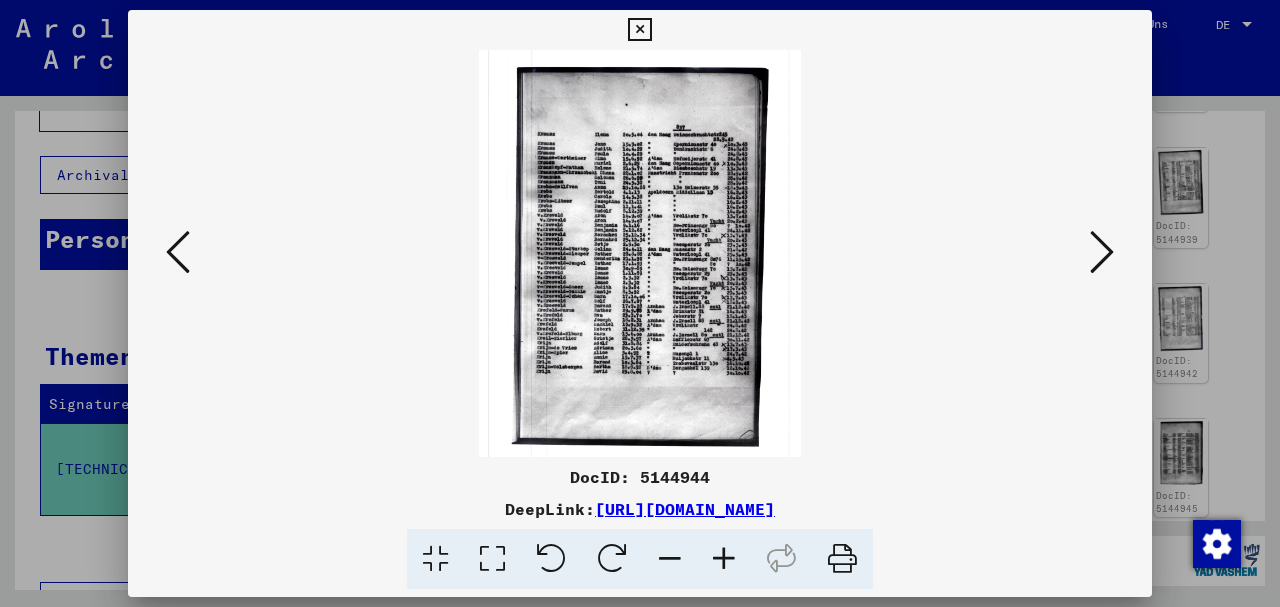 click at bounding box center [1102, 252] 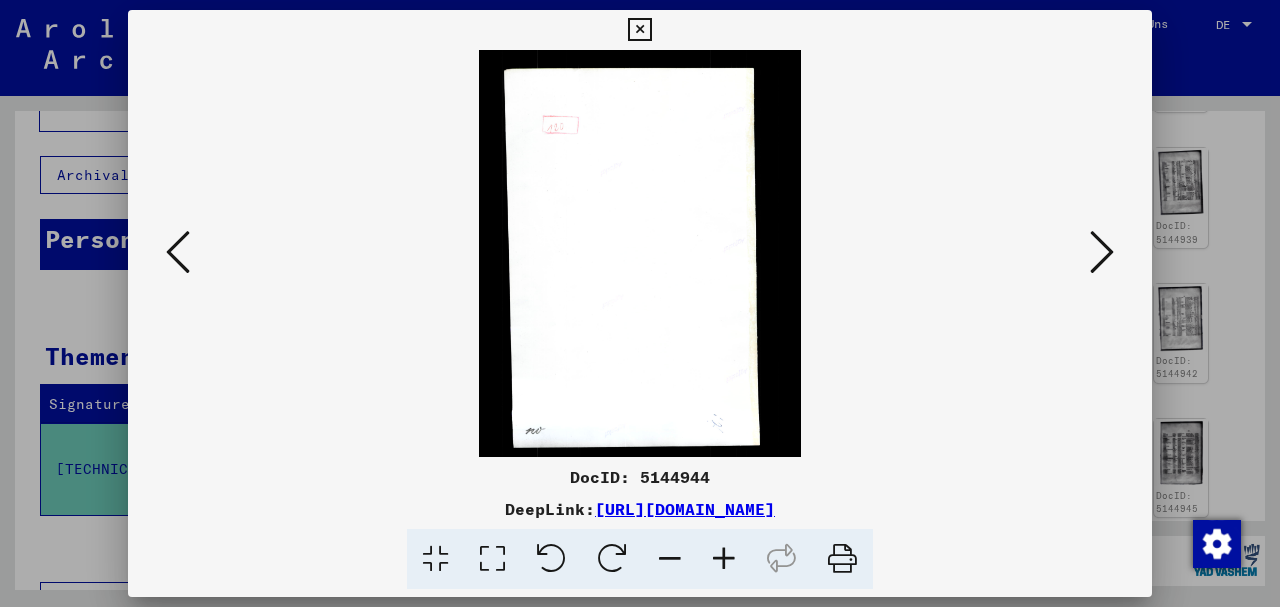 click at bounding box center [1102, 252] 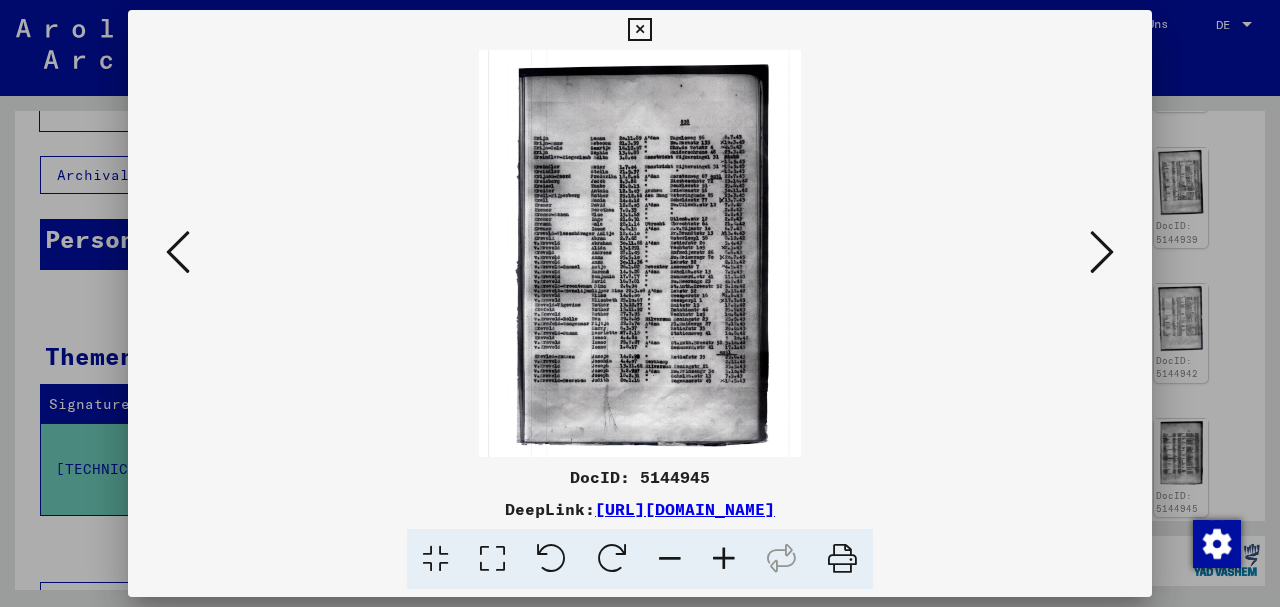 click at bounding box center [640, 303] 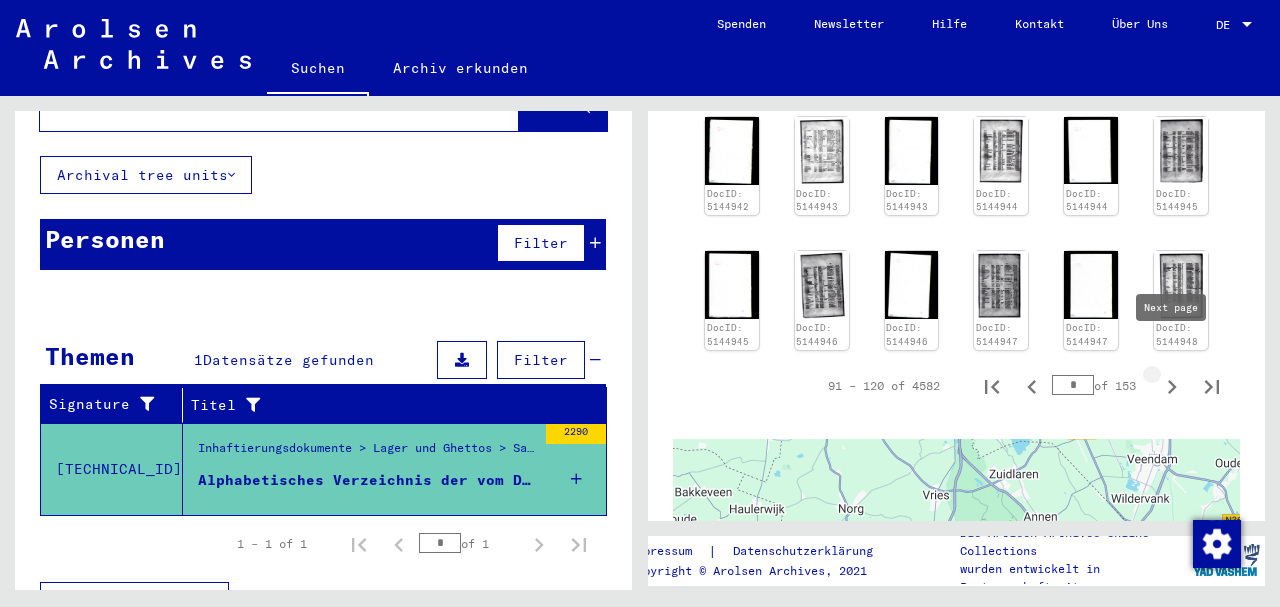 click 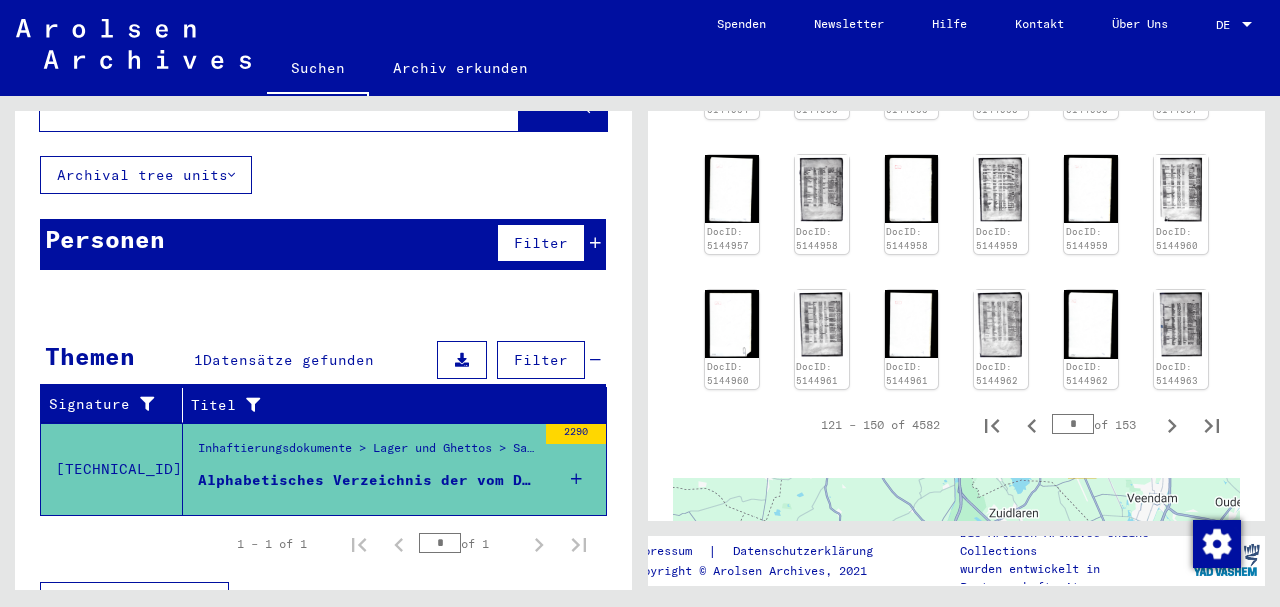 scroll, scrollTop: 1136, scrollLeft: 0, axis: vertical 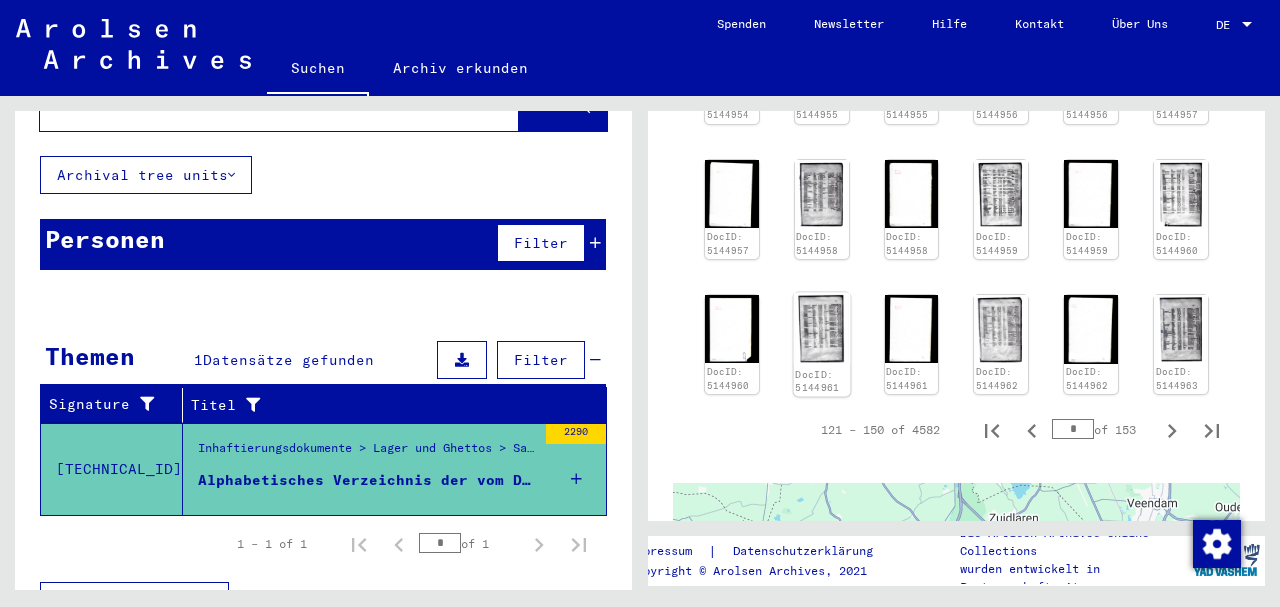 click 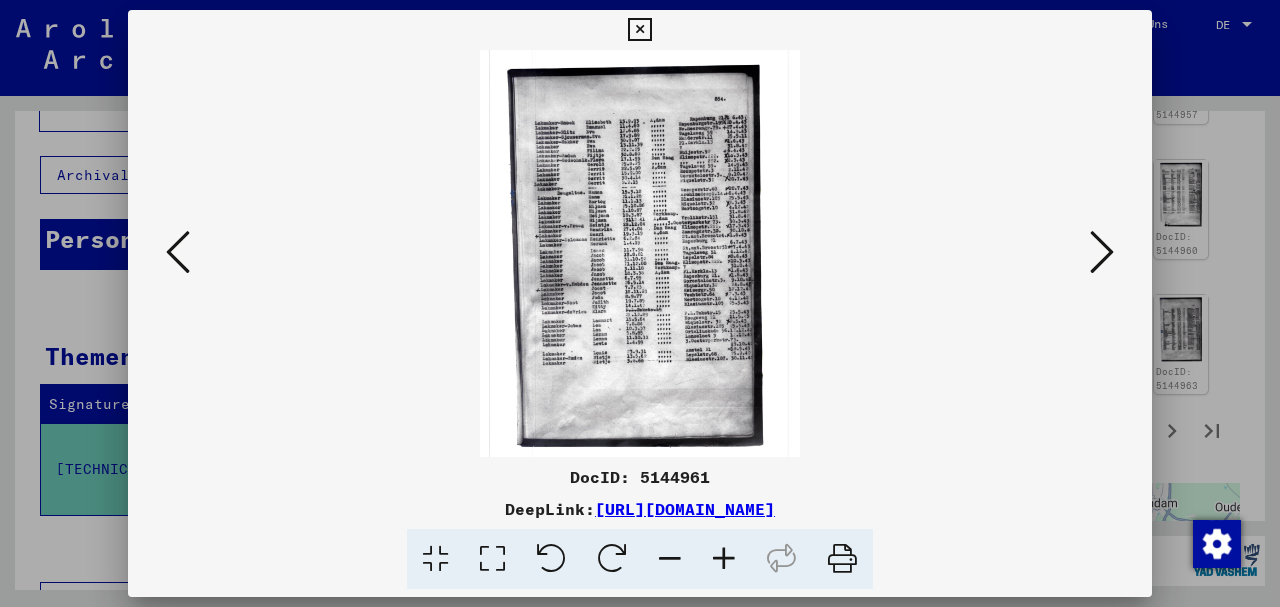 click at bounding box center [1102, 252] 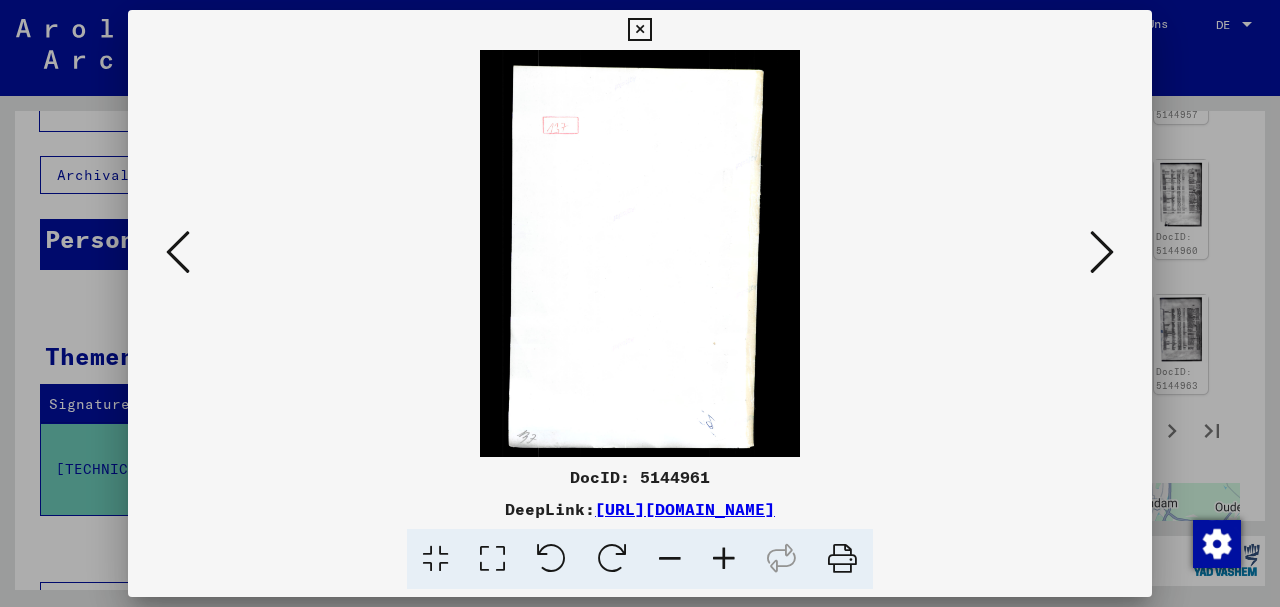 click at bounding box center [1102, 252] 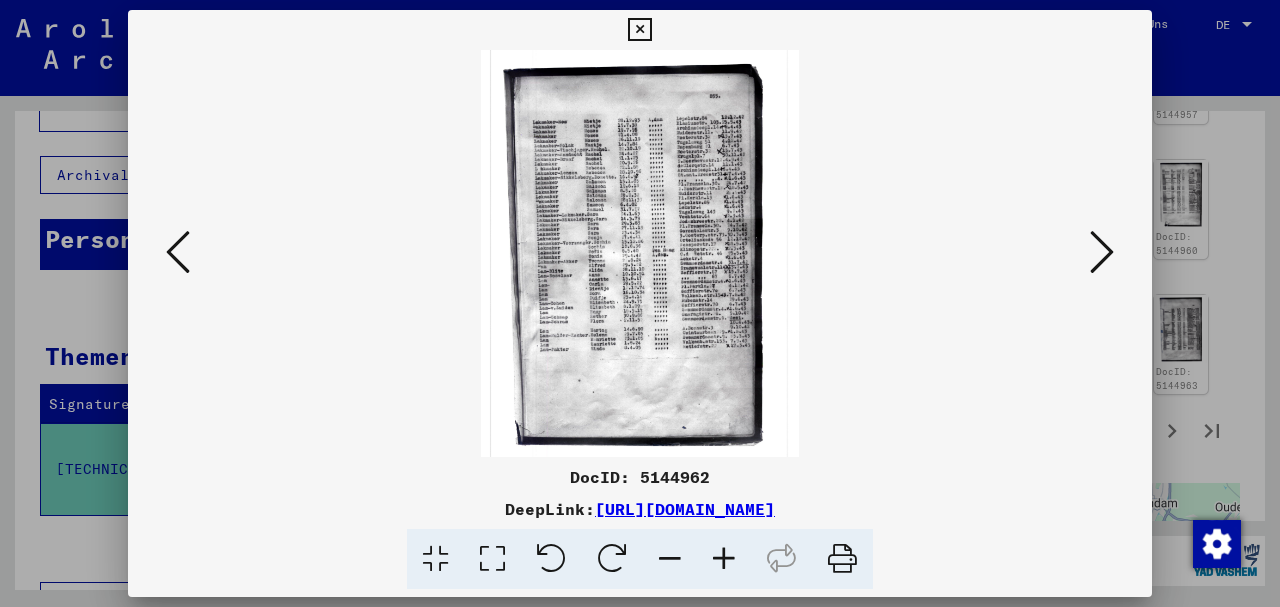click at bounding box center (640, 303) 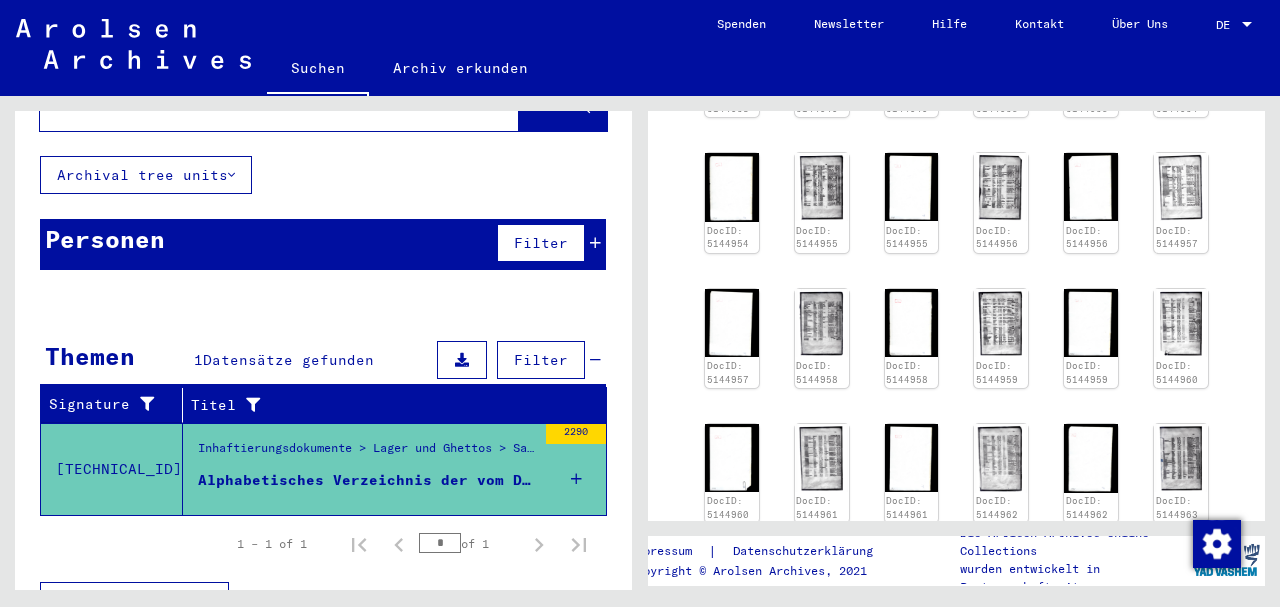 scroll, scrollTop: 907, scrollLeft: 0, axis: vertical 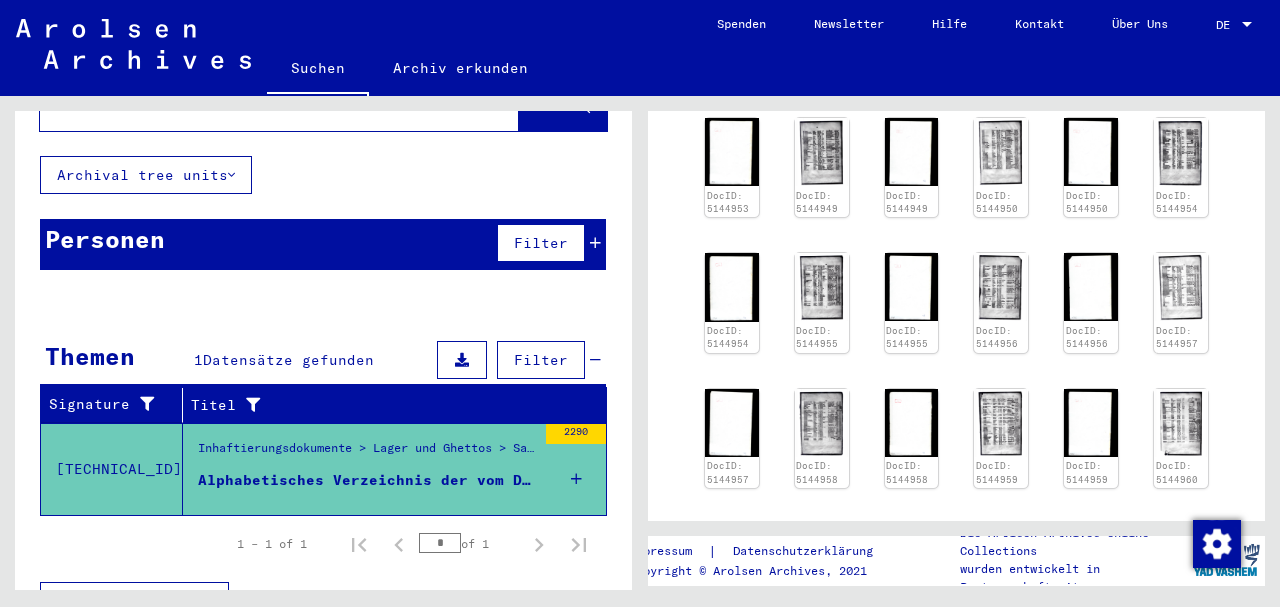 drag, startPoint x: 1263, startPoint y: 289, endPoint x: 1263, endPoint y: 243, distance: 46 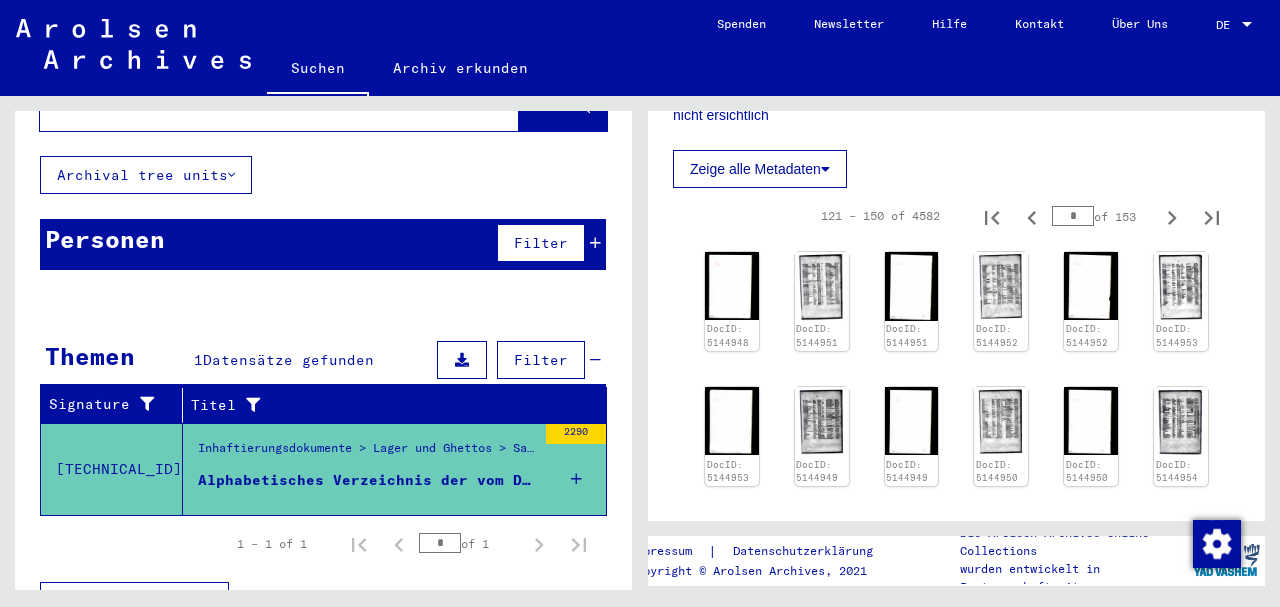 scroll, scrollTop: 599, scrollLeft: 0, axis: vertical 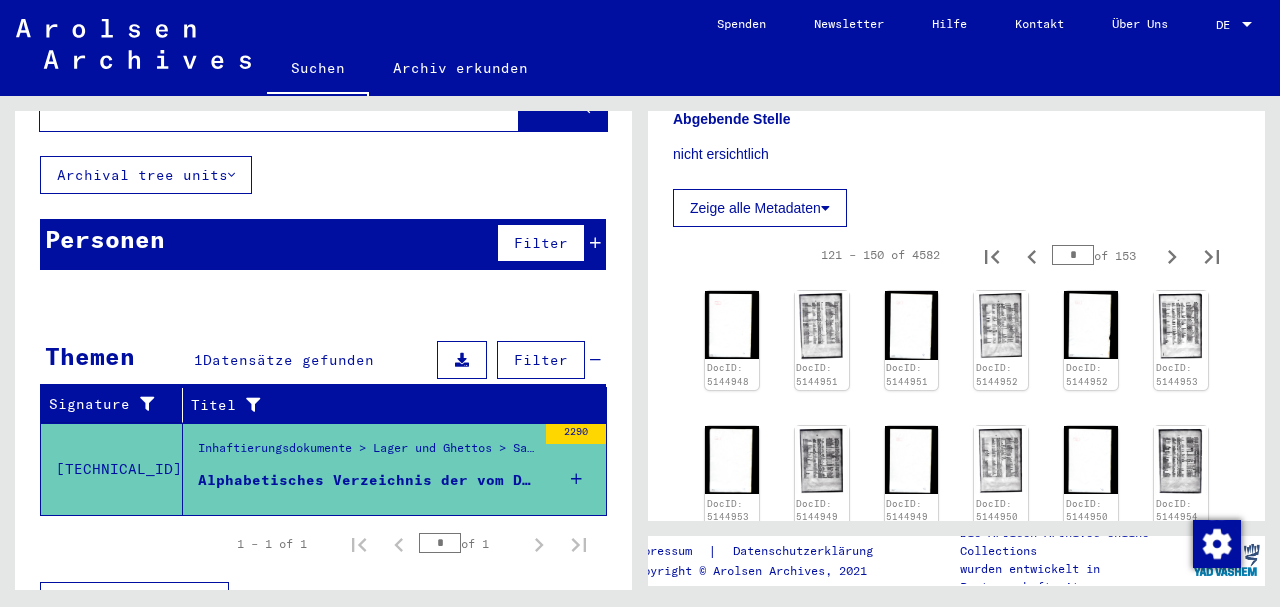 click on "DocID: 5144948 DocID: 5144951 DocID: 5144951 DocID: 5144952 DocID: 5144952 DocID: 5144953 DocID: 5144953 DocID: 5144949 DocID: 5144949 DocID: 5144950 DocID: 5144950 DocID: 5144954 DocID: 5144954 DocID: 5144955 DocID: 5144955 DocID: 5144956 DocID: 5144956 DocID: 5144957 DocID: 5144957 DocID: 5144958 DocID: 5144958 DocID: 5144959 DocID: 5144959 DocID: 5144960 DocID: 5144960 DocID: 5144961 DocID: 5144961 DocID: 5144962 DocID: 5144962 DocID: 5144963" 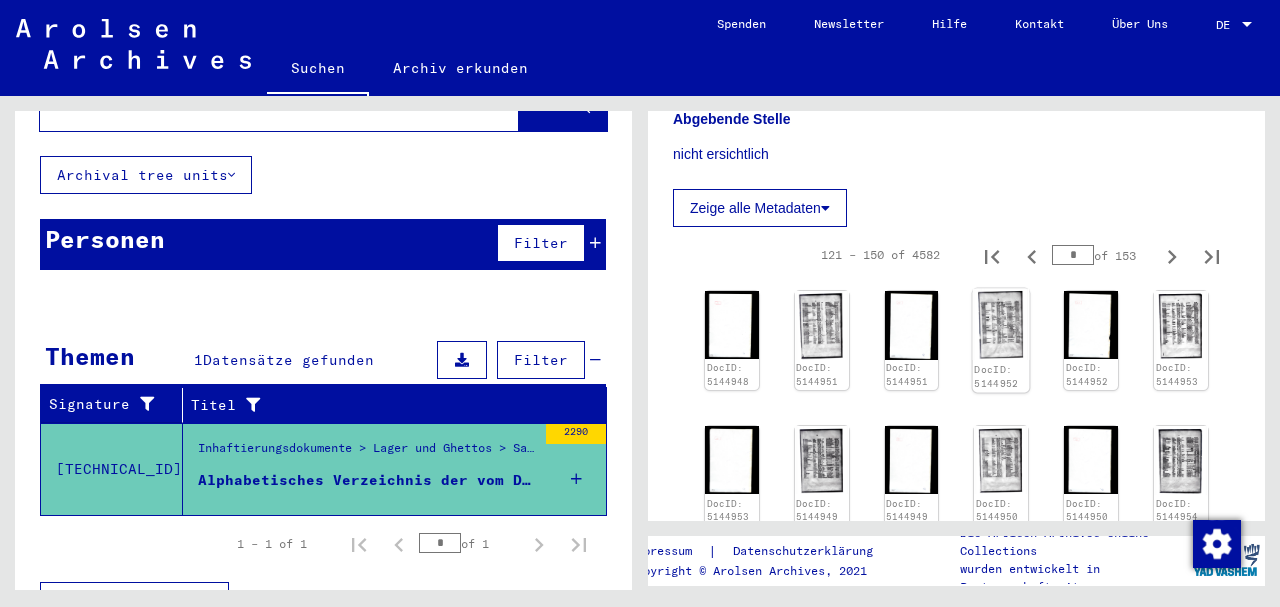 click 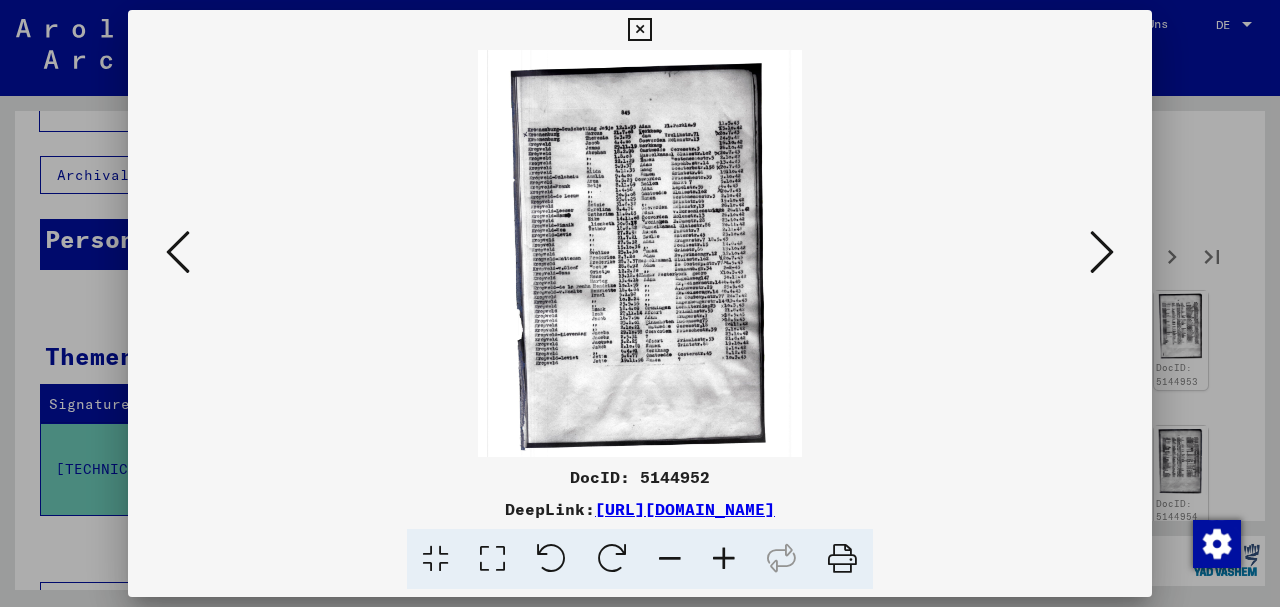 click at bounding box center [724, 559] 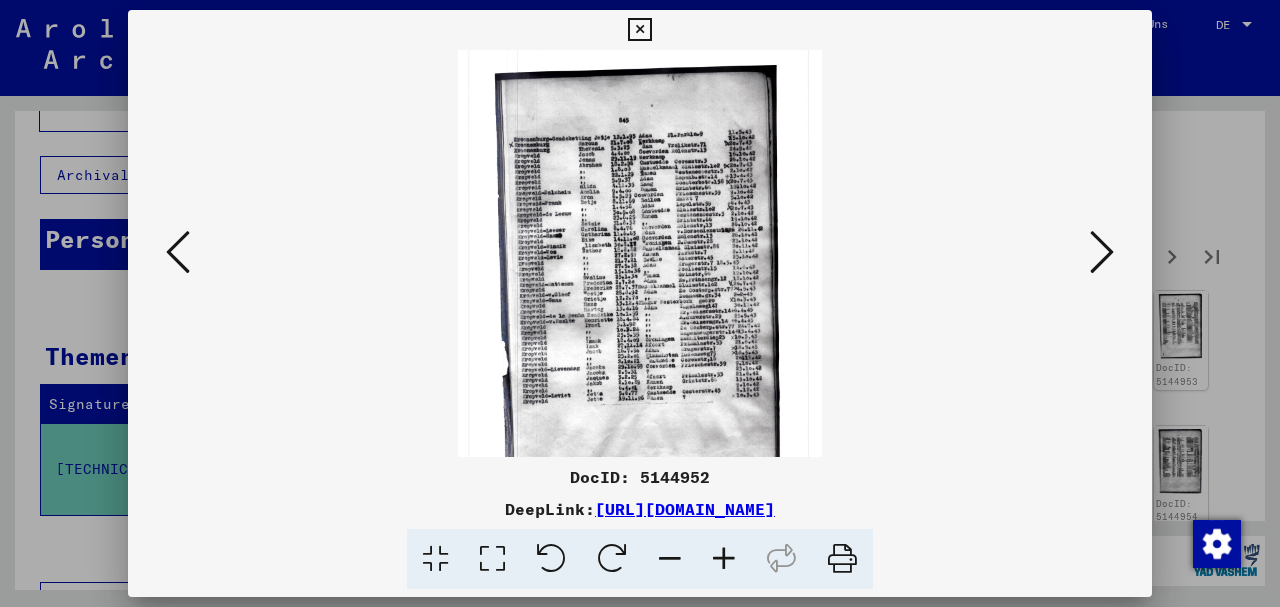 click at bounding box center (724, 559) 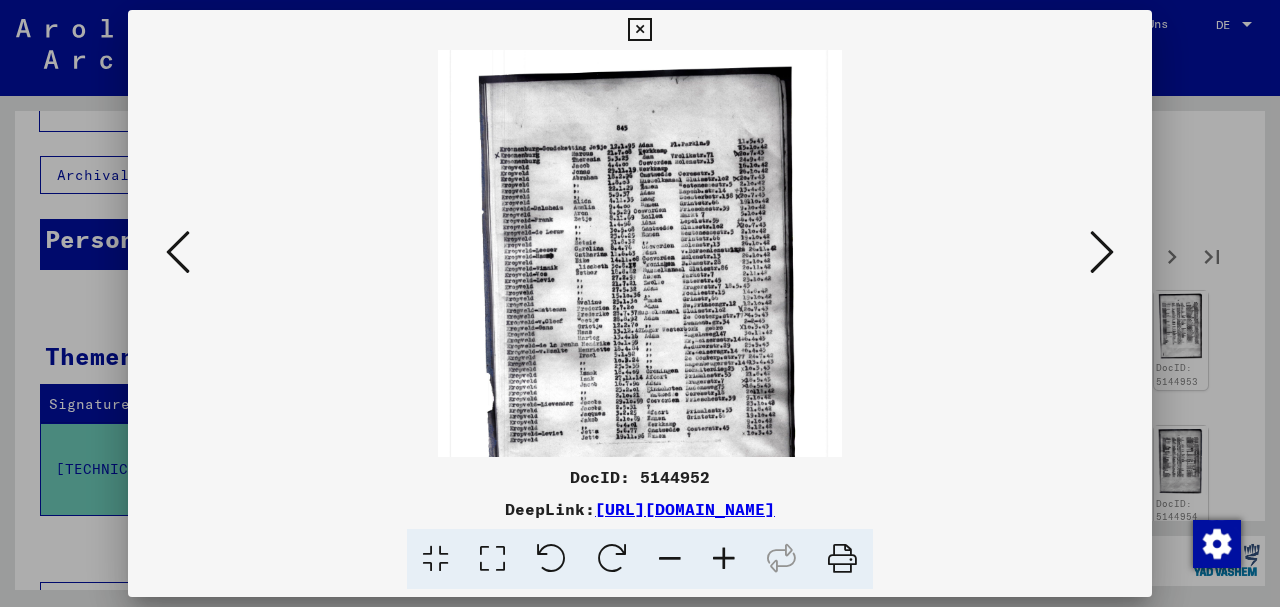 click at bounding box center [724, 559] 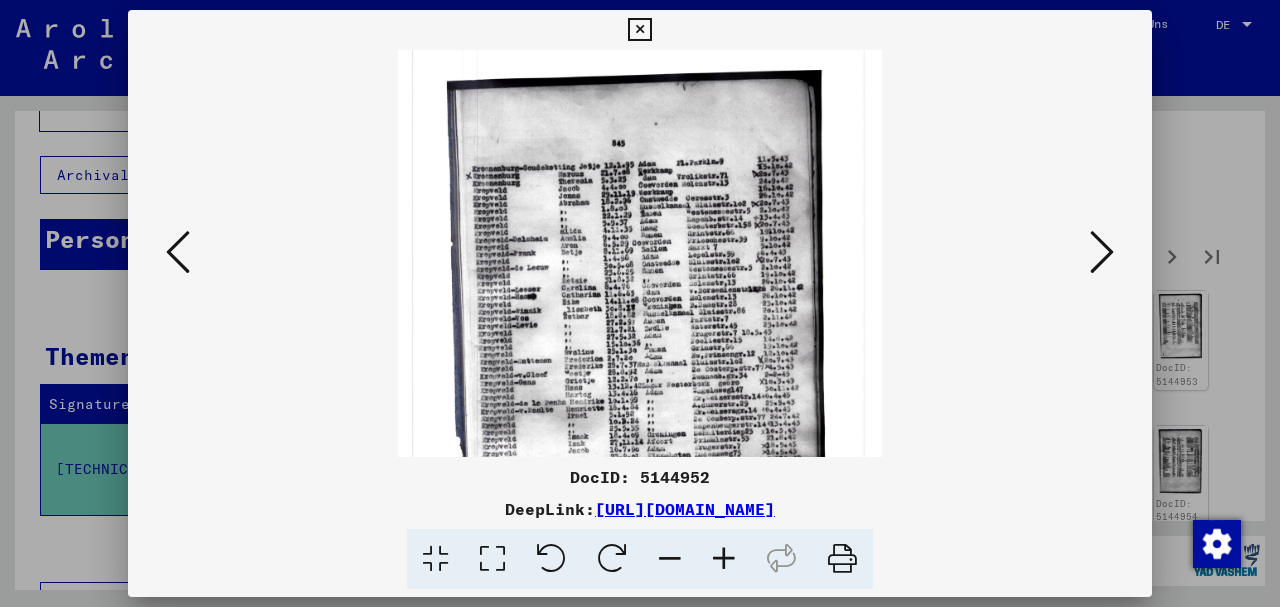 click at bounding box center [724, 559] 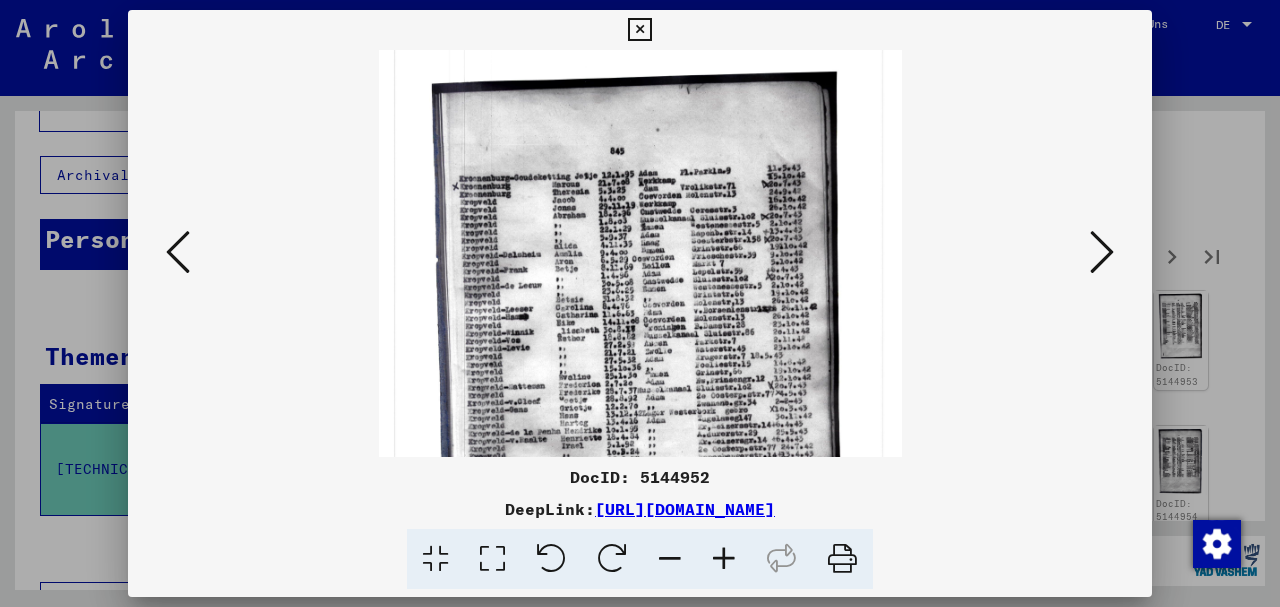 click at bounding box center [1102, 252] 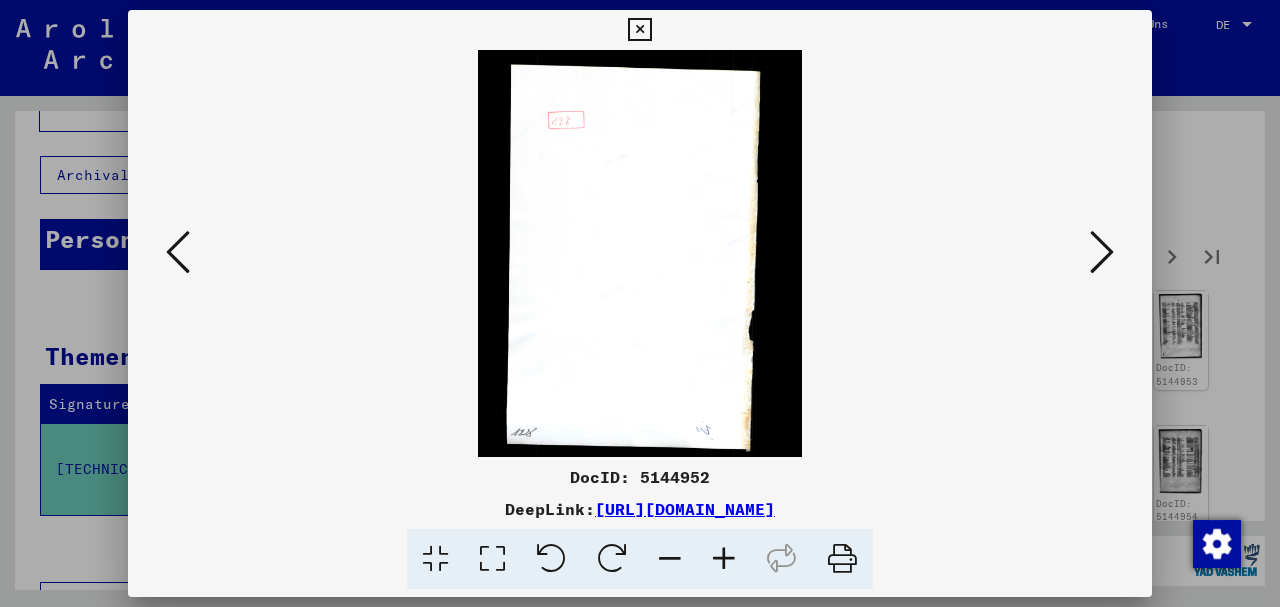 click at bounding box center [1102, 252] 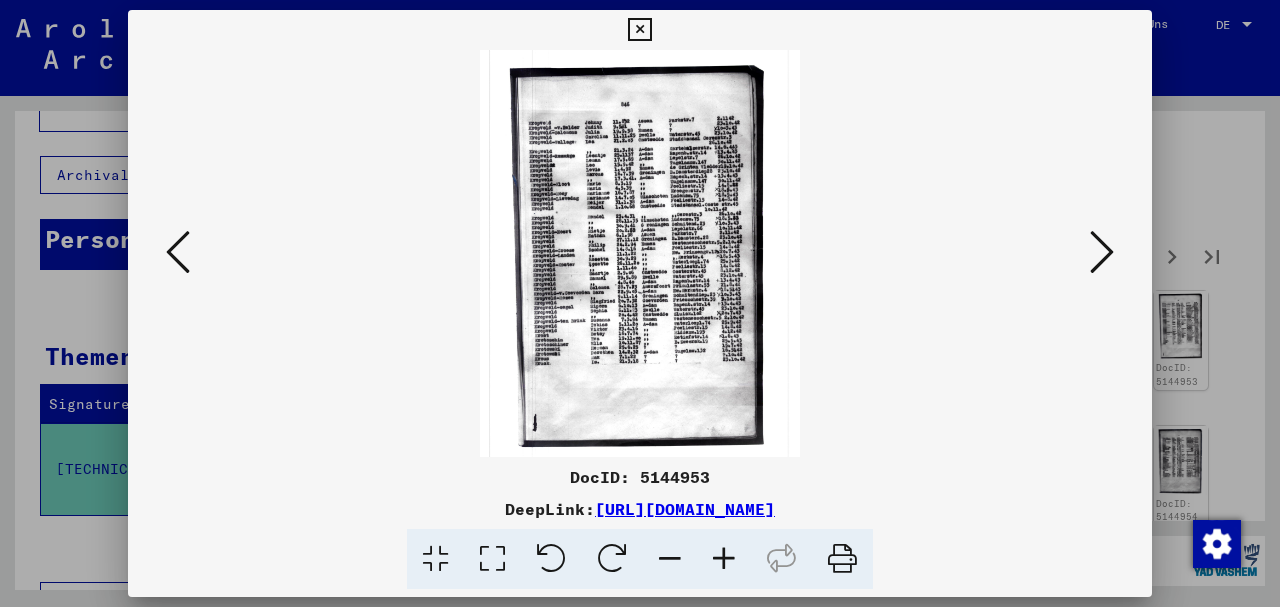 click at bounding box center [1102, 252] 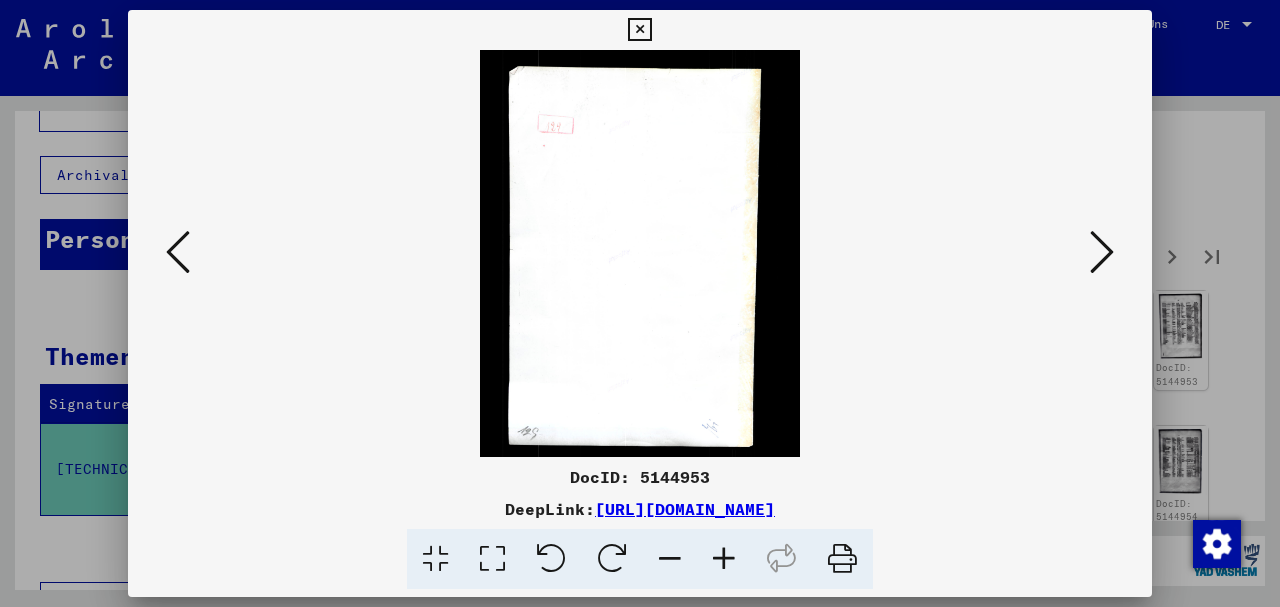 click at bounding box center (1102, 252) 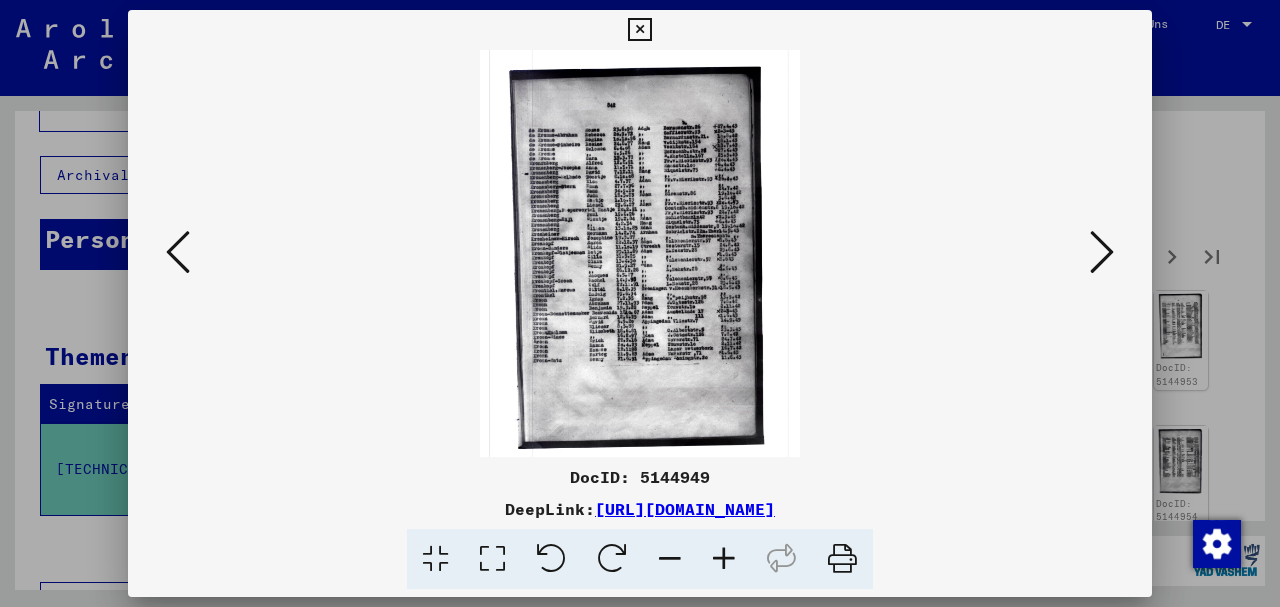 click at bounding box center [1102, 252] 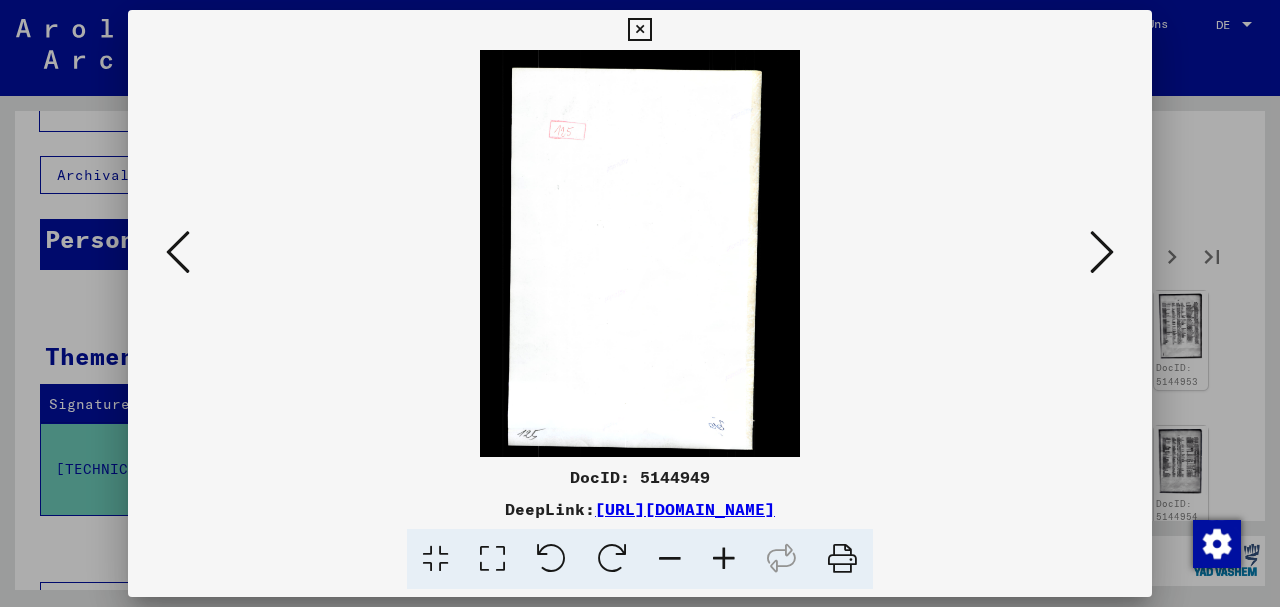 click at bounding box center (1102, 252) 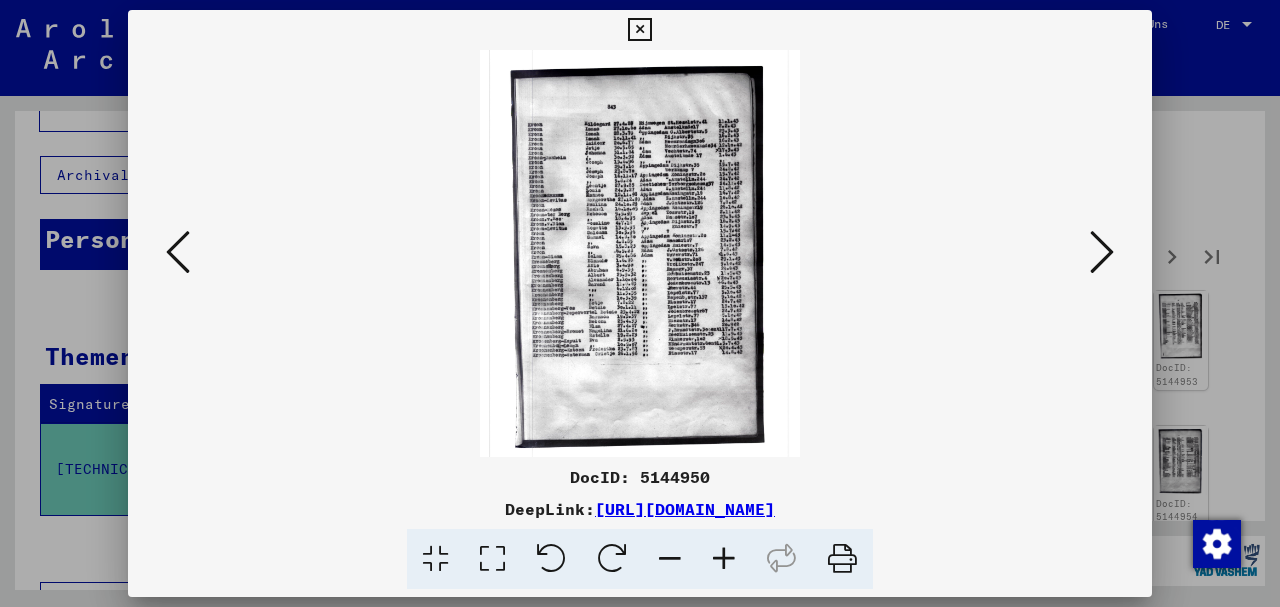 click at bounding box center (1102, 252) 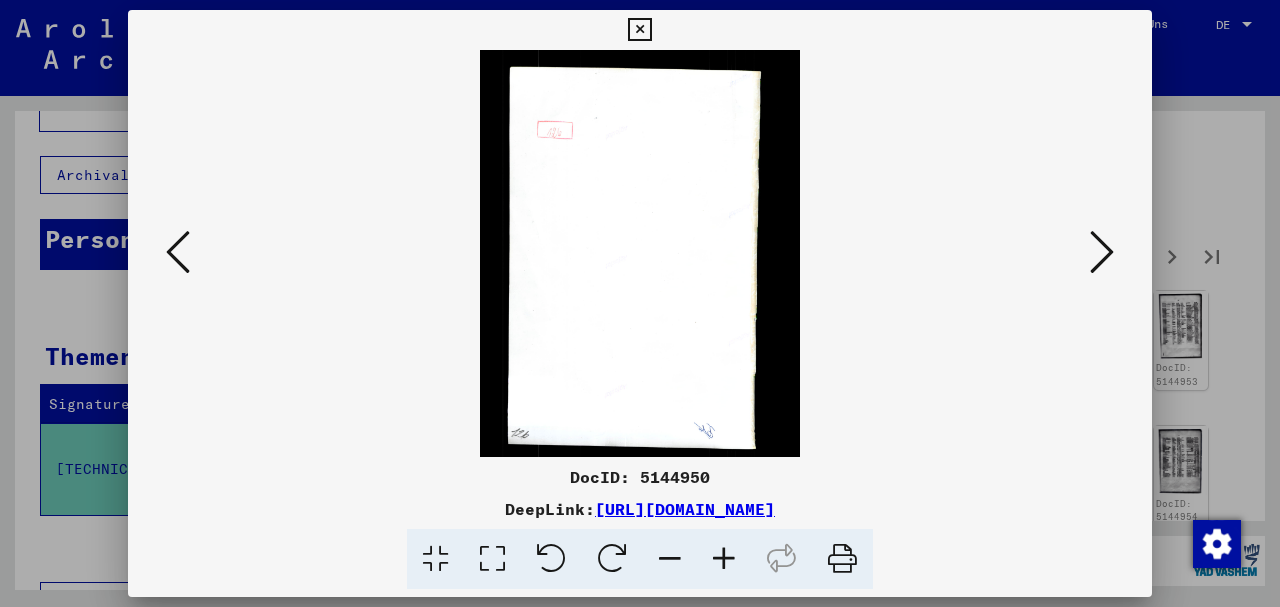 click at bounding box center (1102, 252) 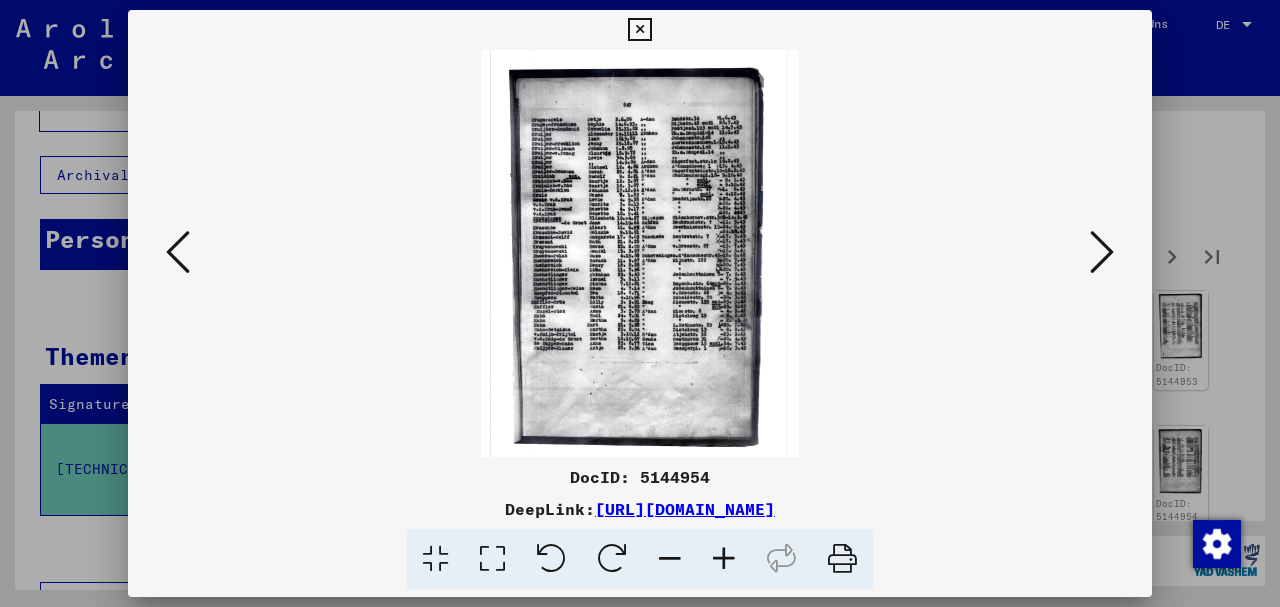 click at bounding box center (1102, 252) 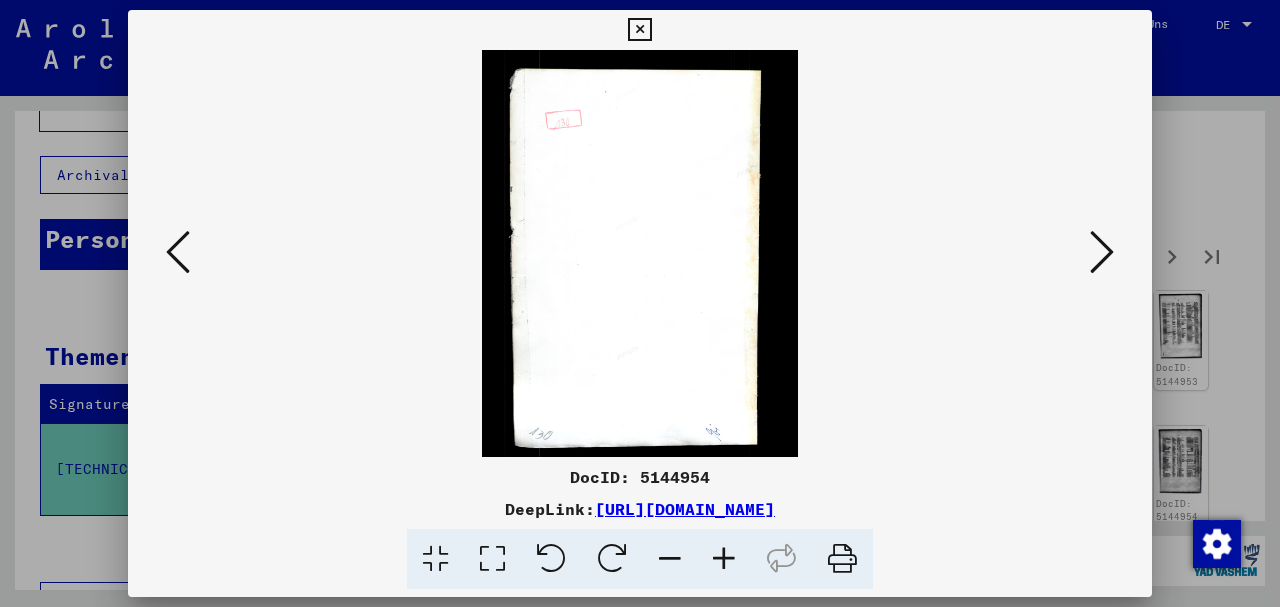 click at bounding box center (1102, 252) 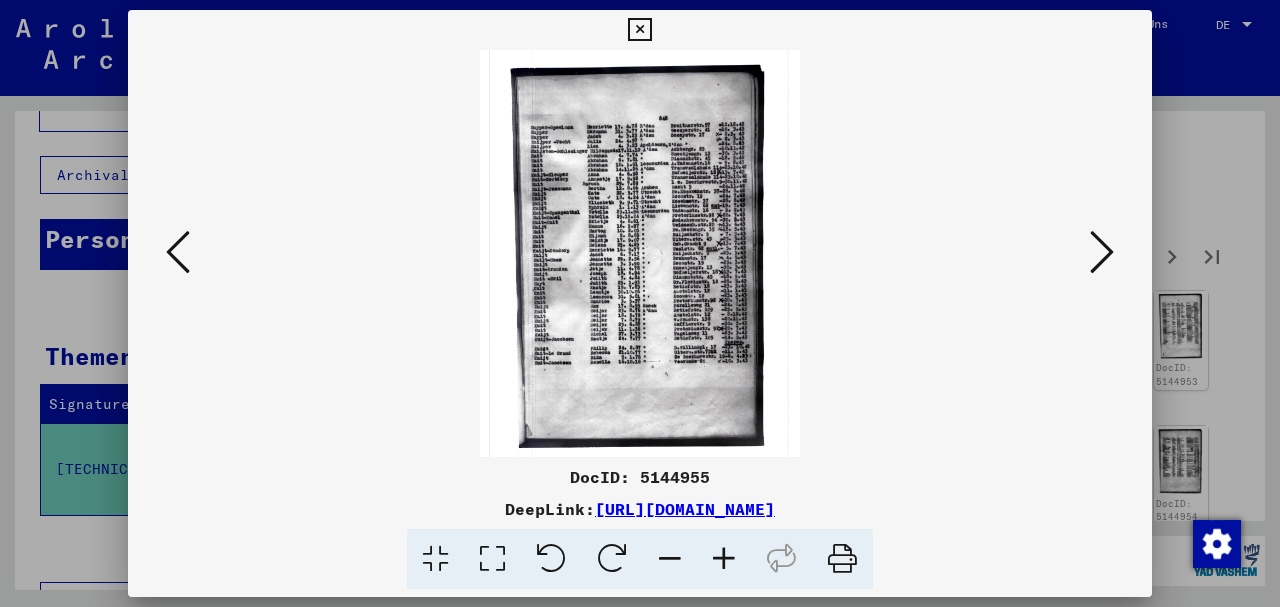 click at bounding box center [1102, 252] 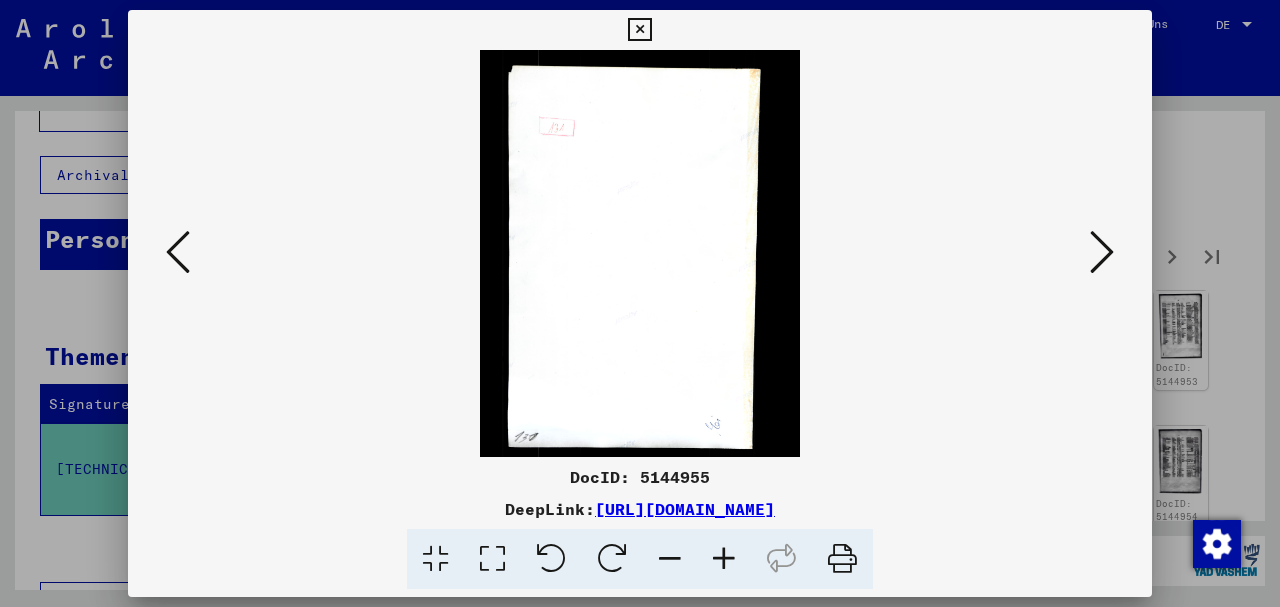 click at bounding box center (1102, 252) 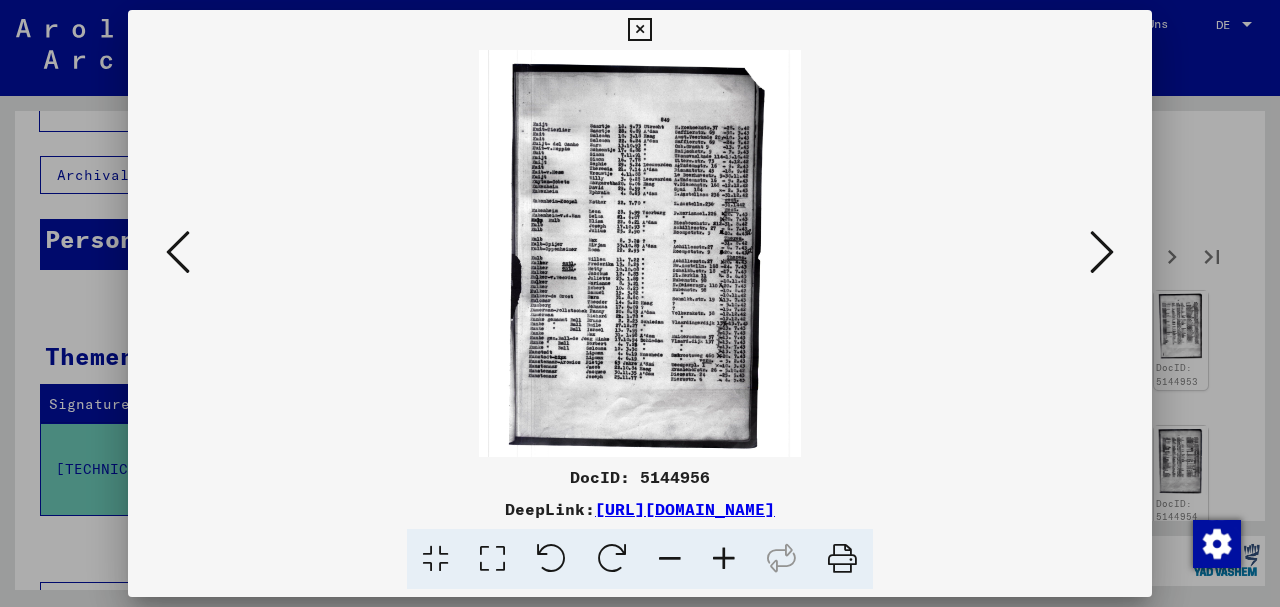 click at bounding box center [724, 559] 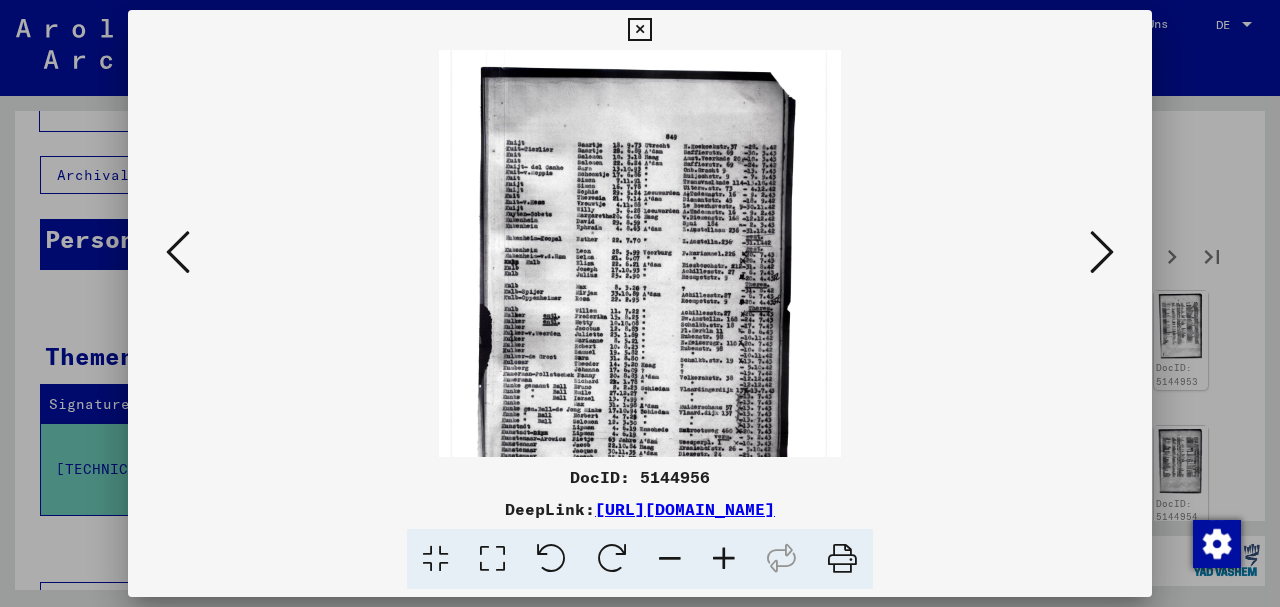 click at bounding box center (724, 559) 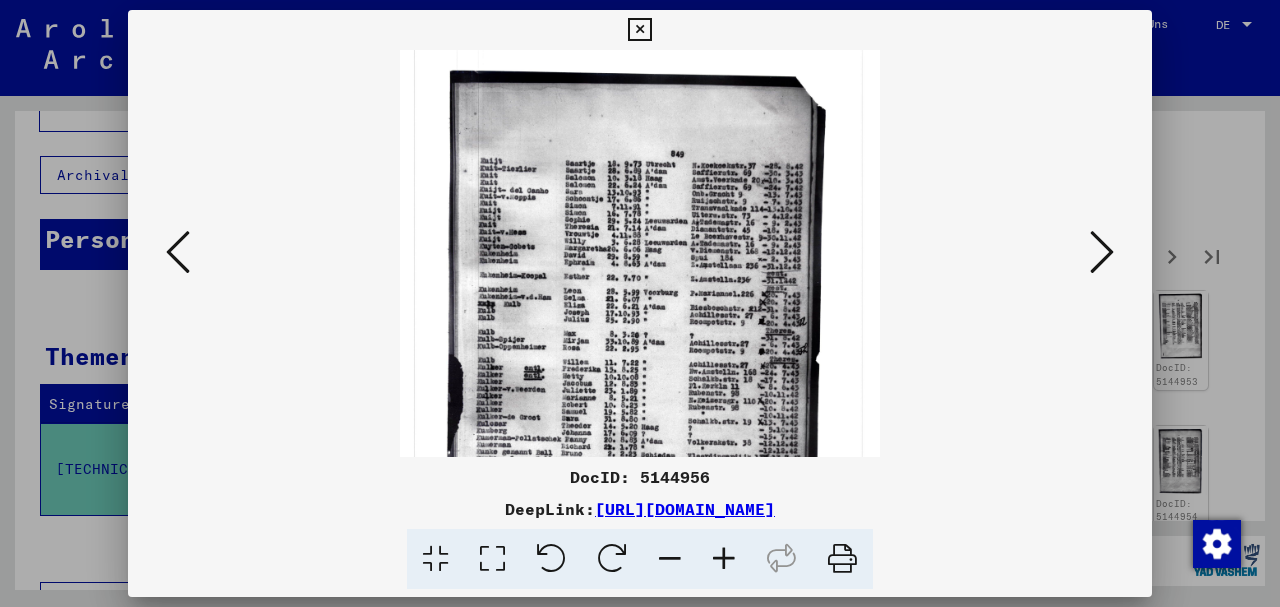 click at bounding box center (724, 559) 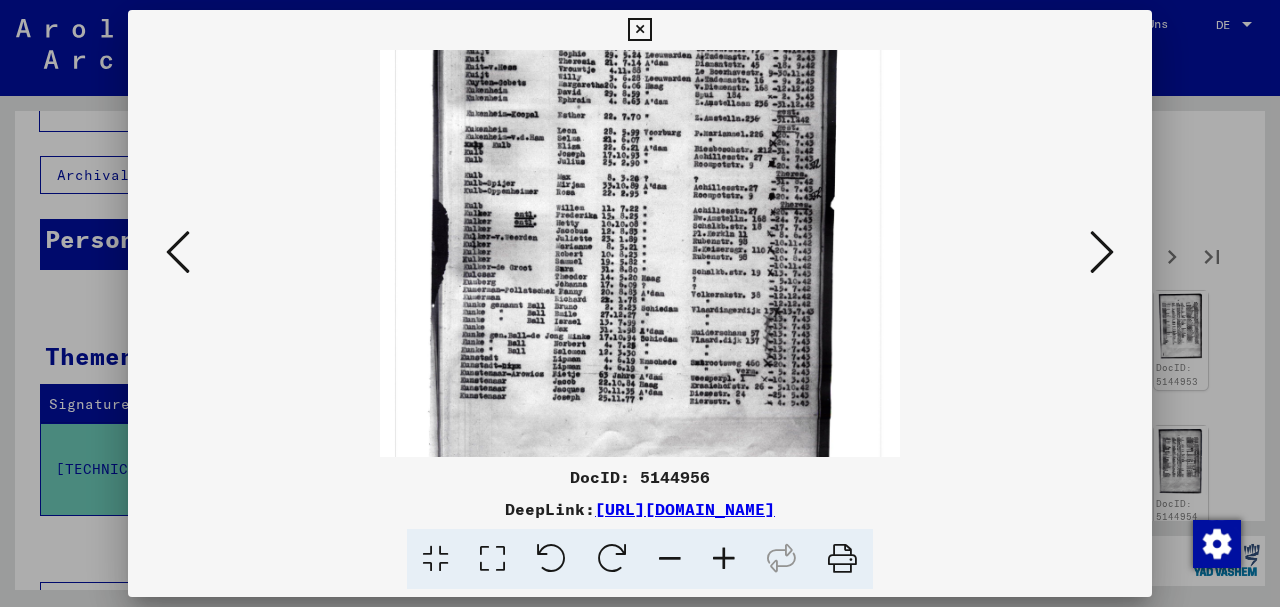 scroll, scrollTop: 250, scrollLeft: 0, axis: vertical 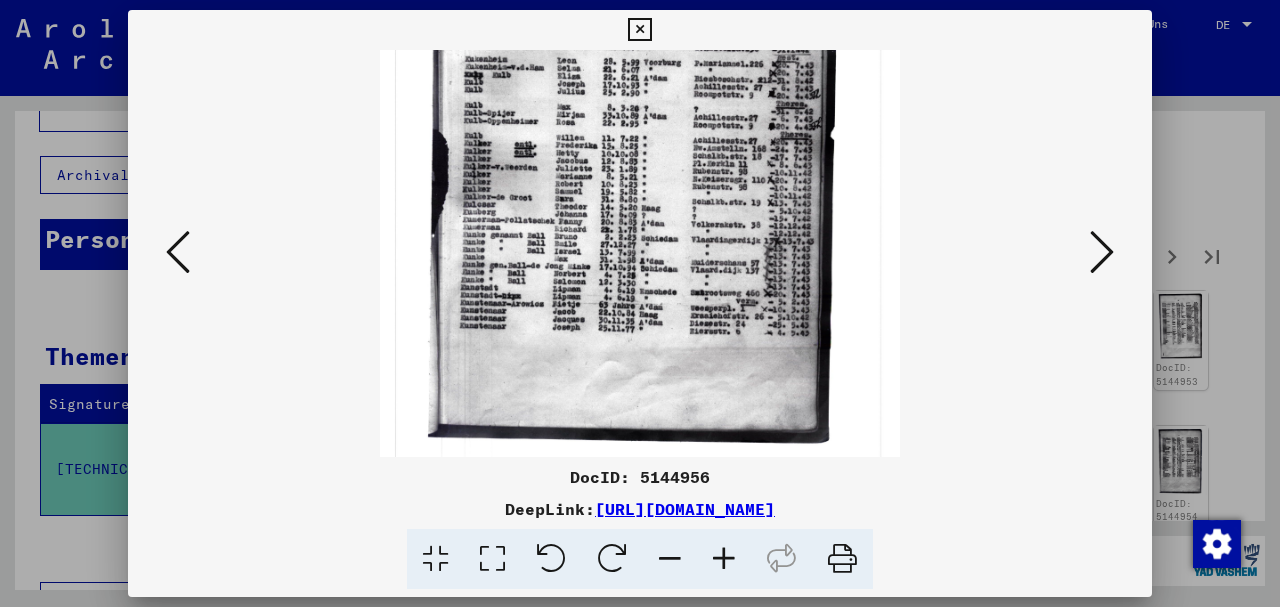 drag, startPoint x: 667, startPoint y: 373, endPoint x: 685, endPoint y: 111, distance: 262.61758 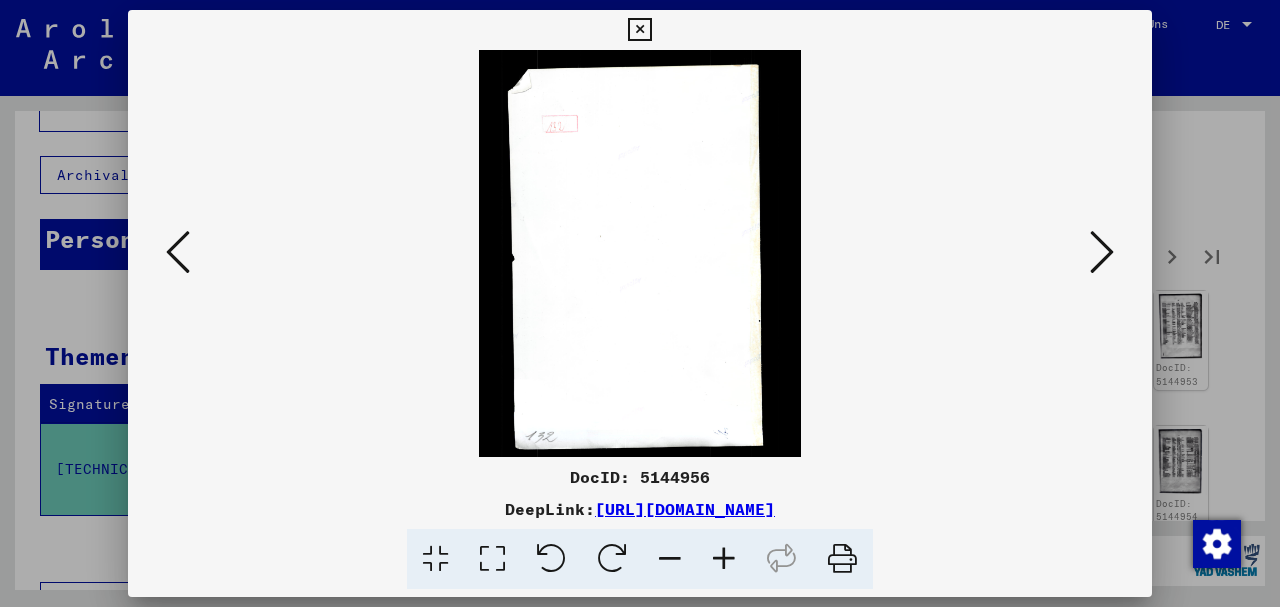 scroll, scrollTop: 0, scrollLeft: 0, axis: both 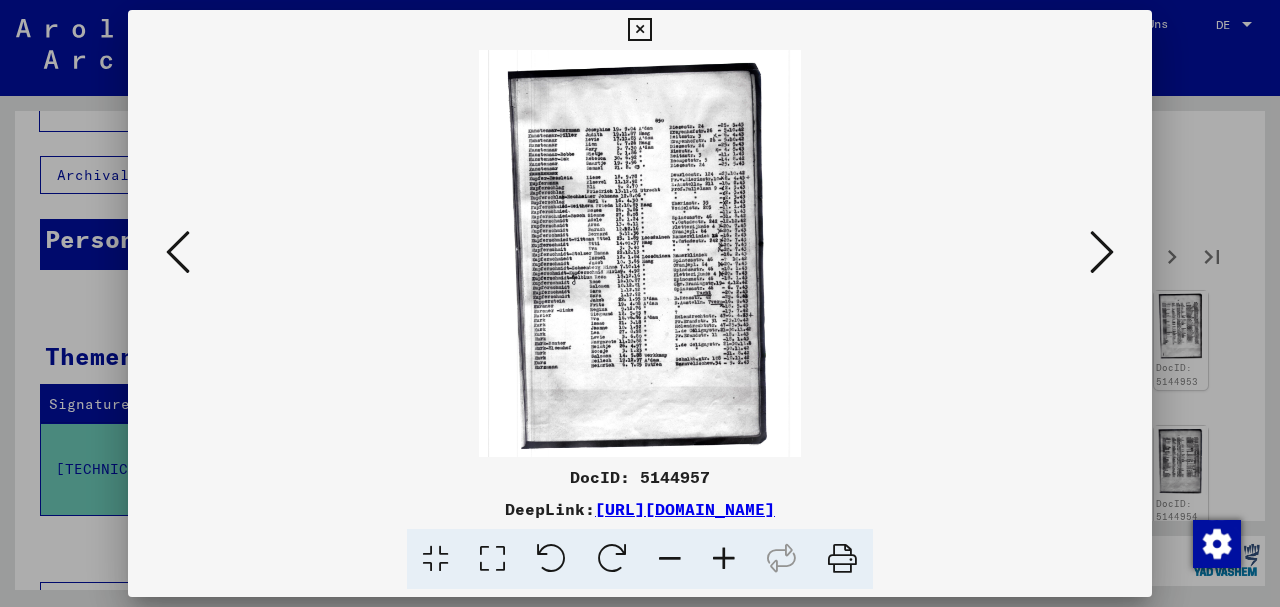 click at bounding box center (1102, 252) 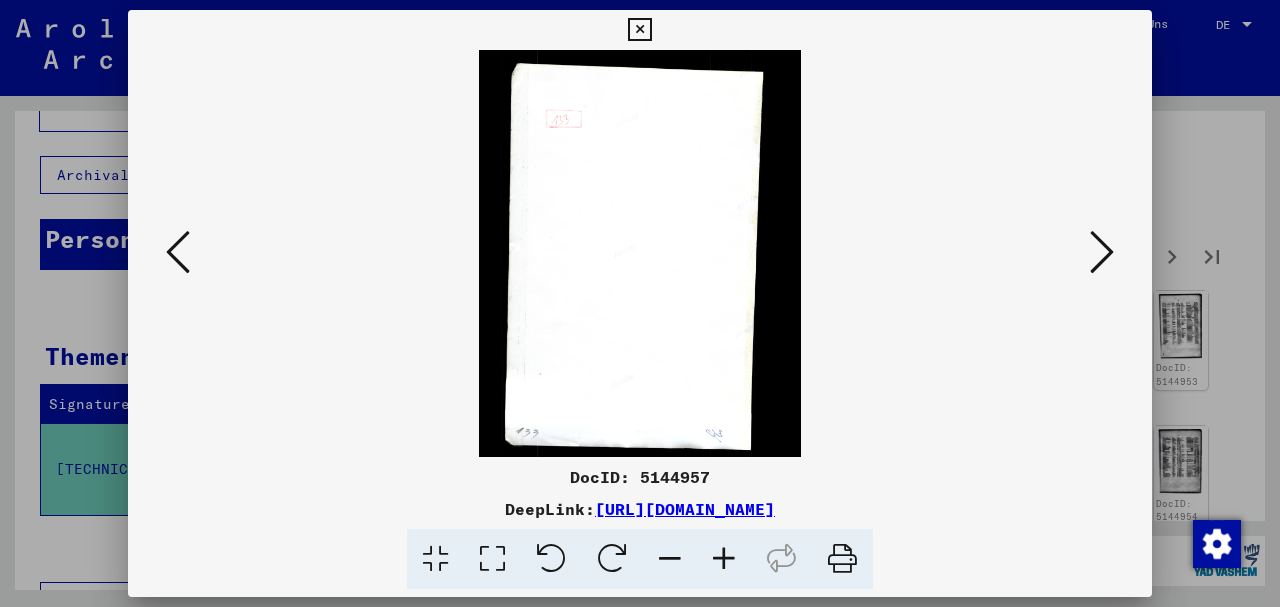 click at bounding box center [1102, 252] 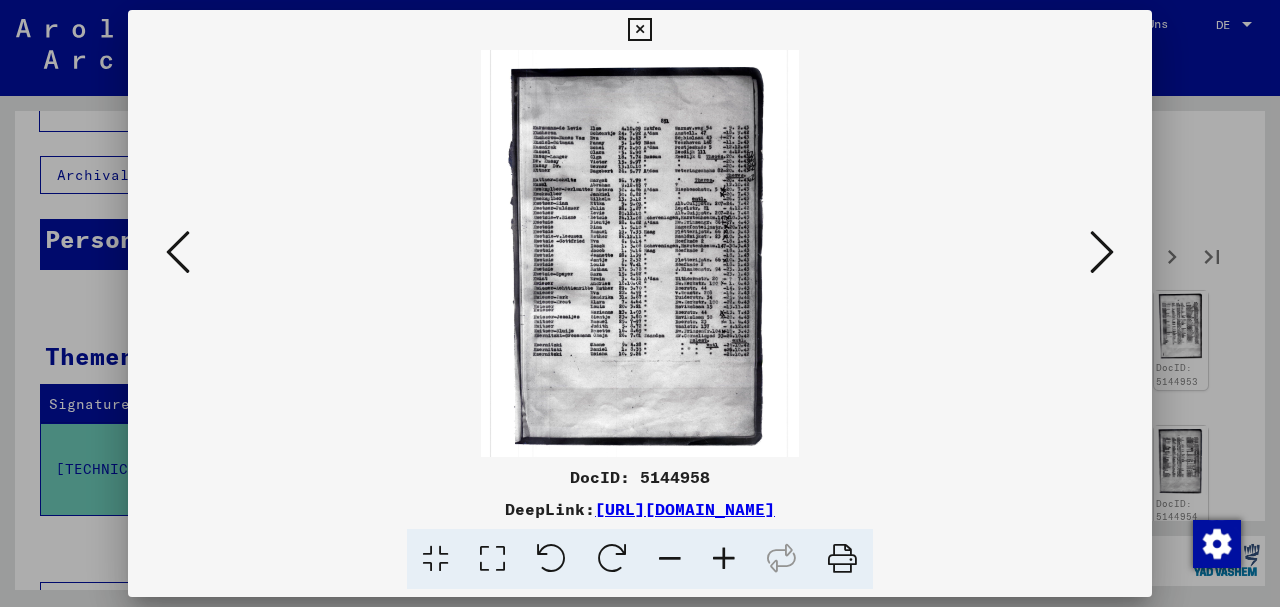 click at bounding box center [1102, 252] 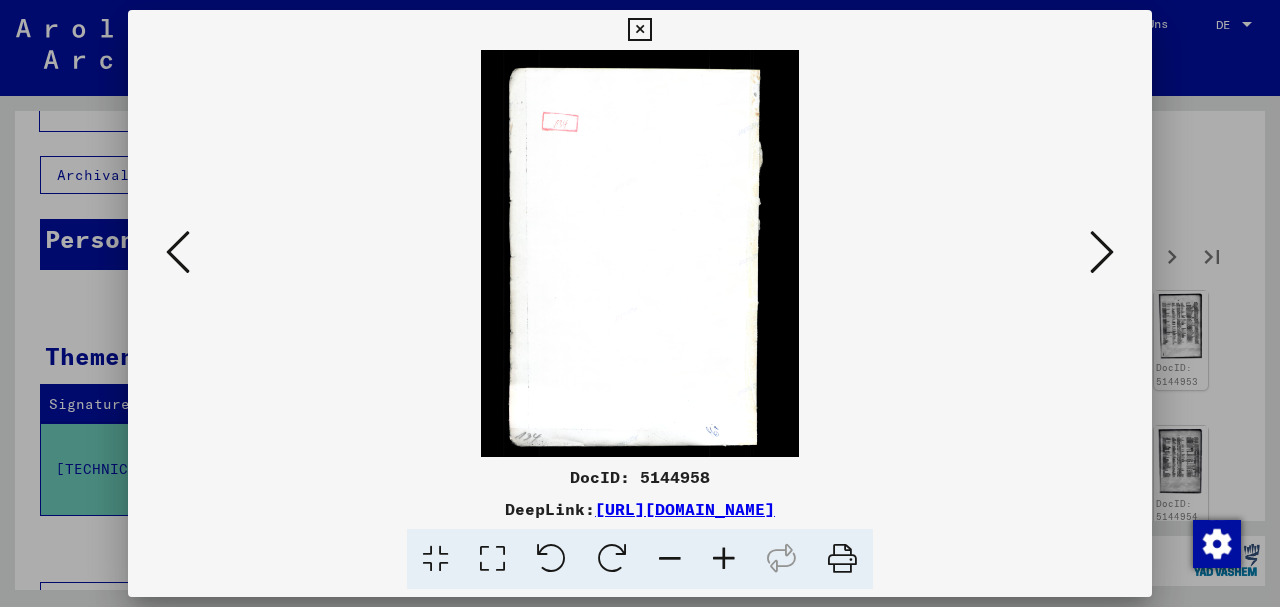 click at bounding box center (1102, 252) 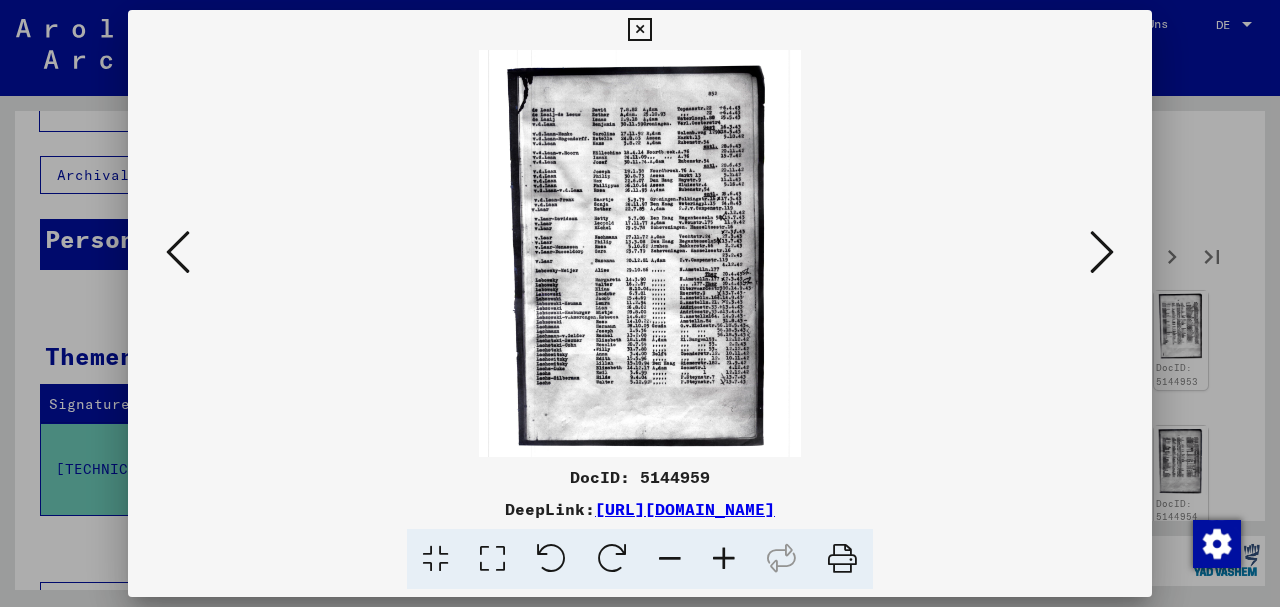 click at bounding box center (1102, 252) 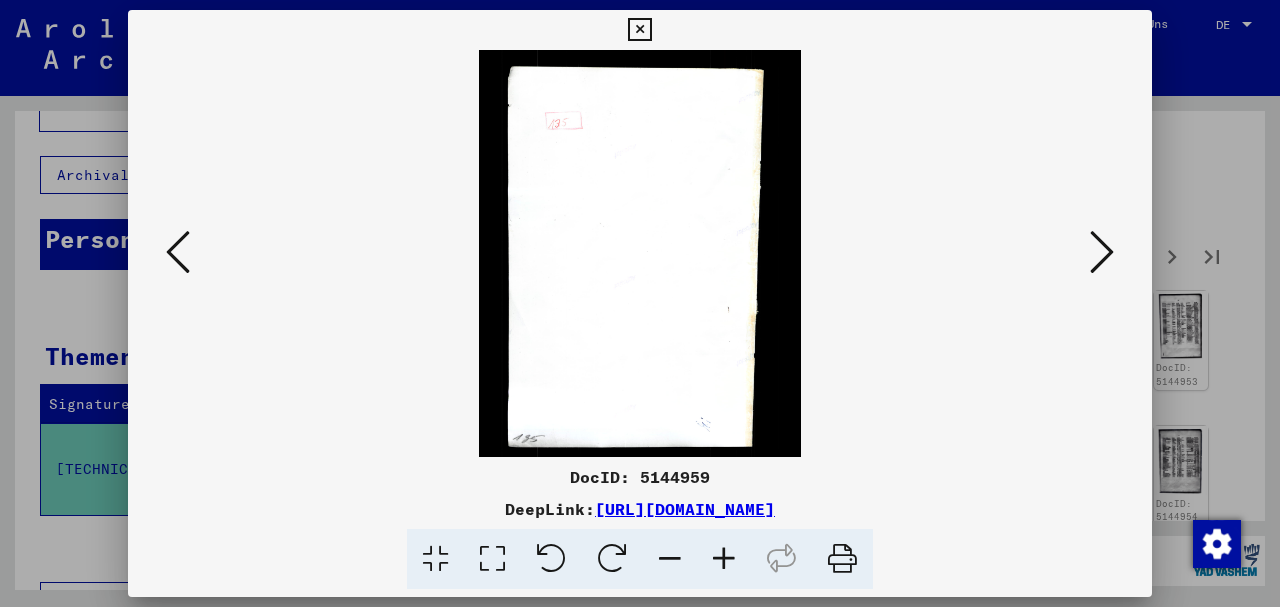 click at bounding box center (1102, 252) 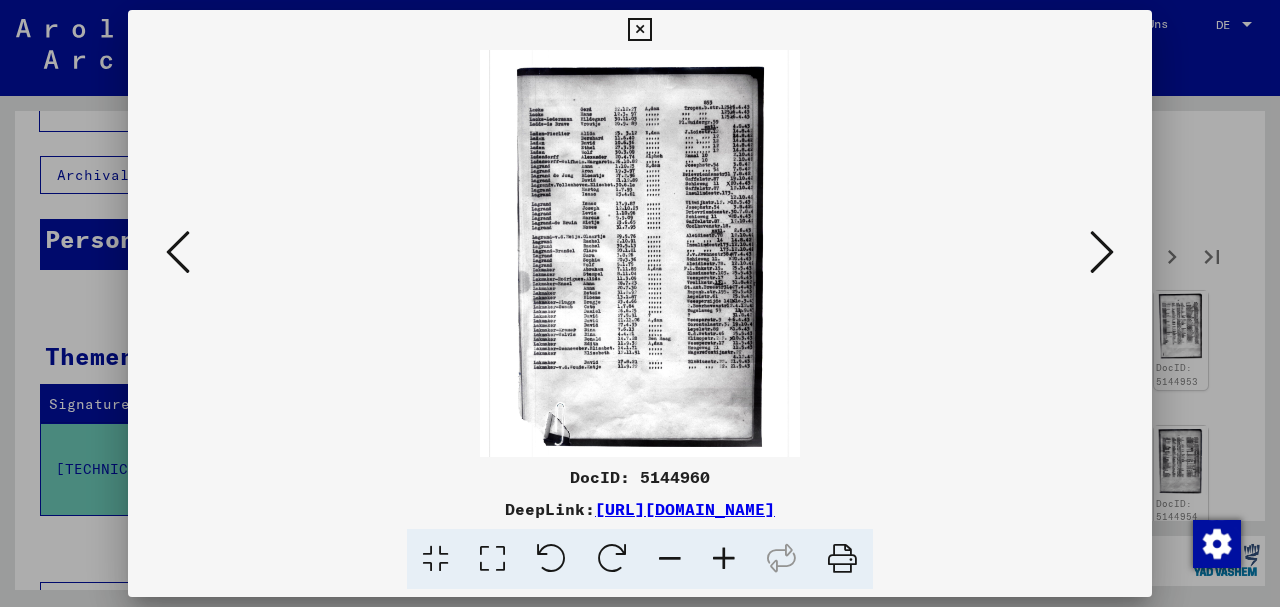 click at bounding box center [1102, 252] 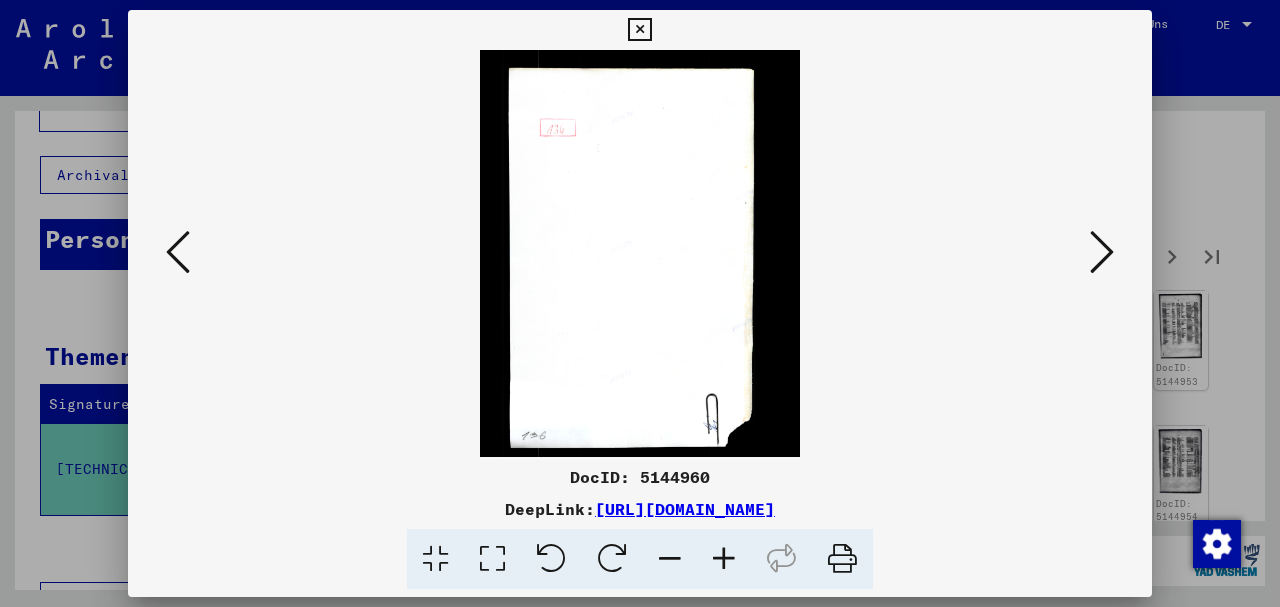 click at bounding box center [1102, 252] 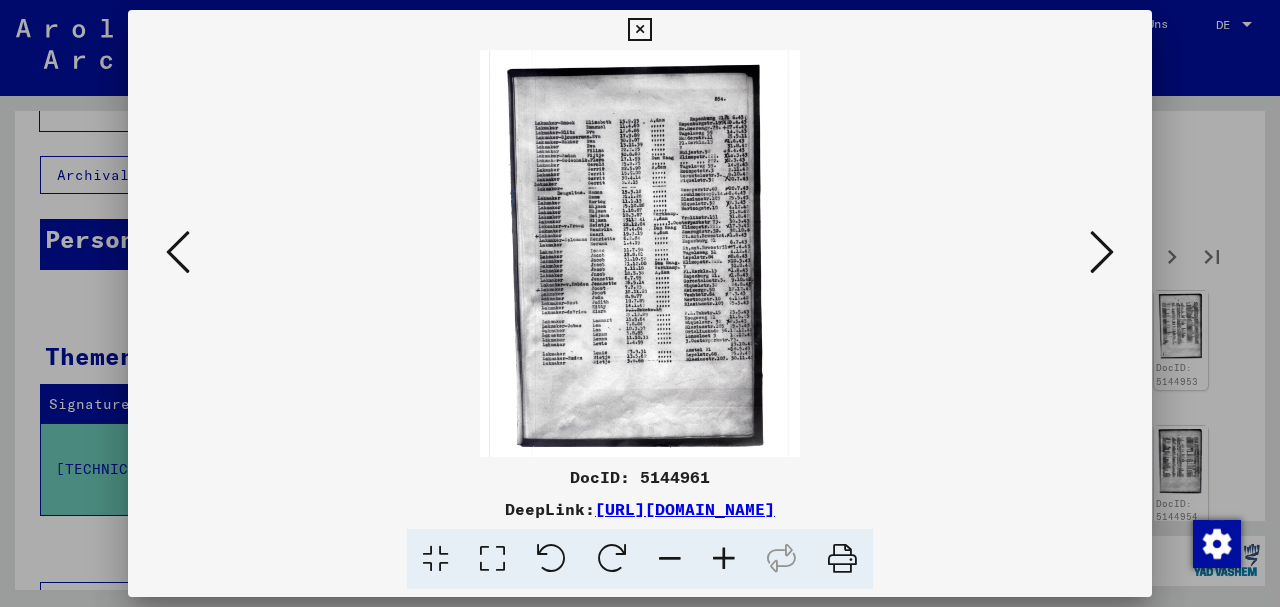 click at bounding box center (1102, 252) 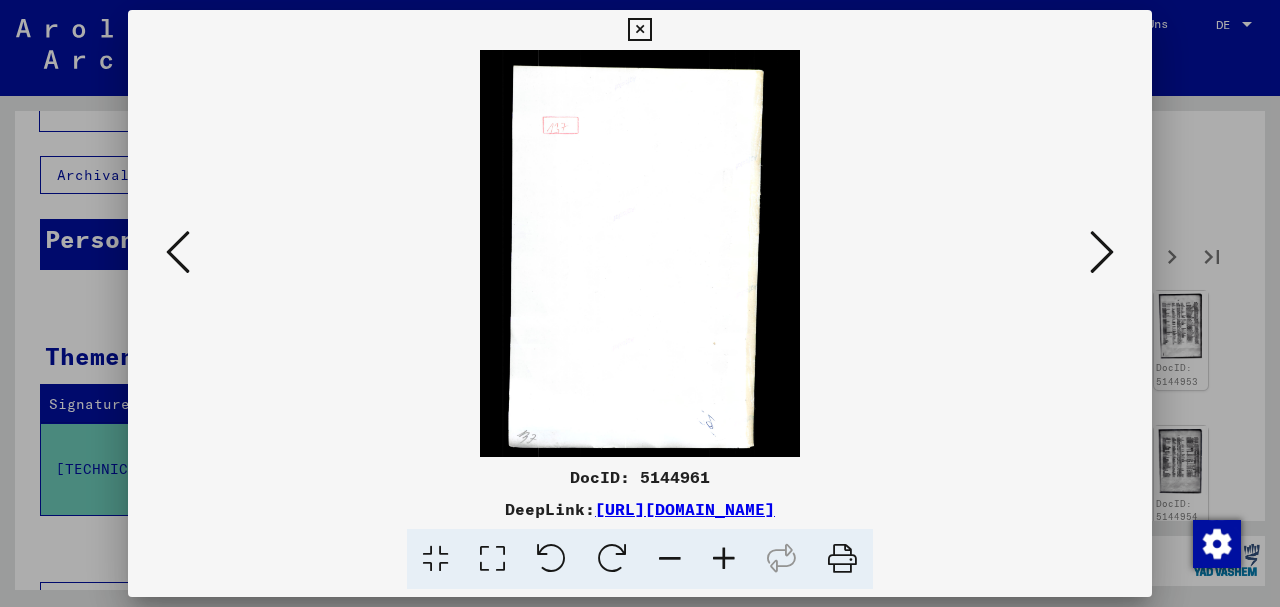 click at bounding box center (1102, 252) 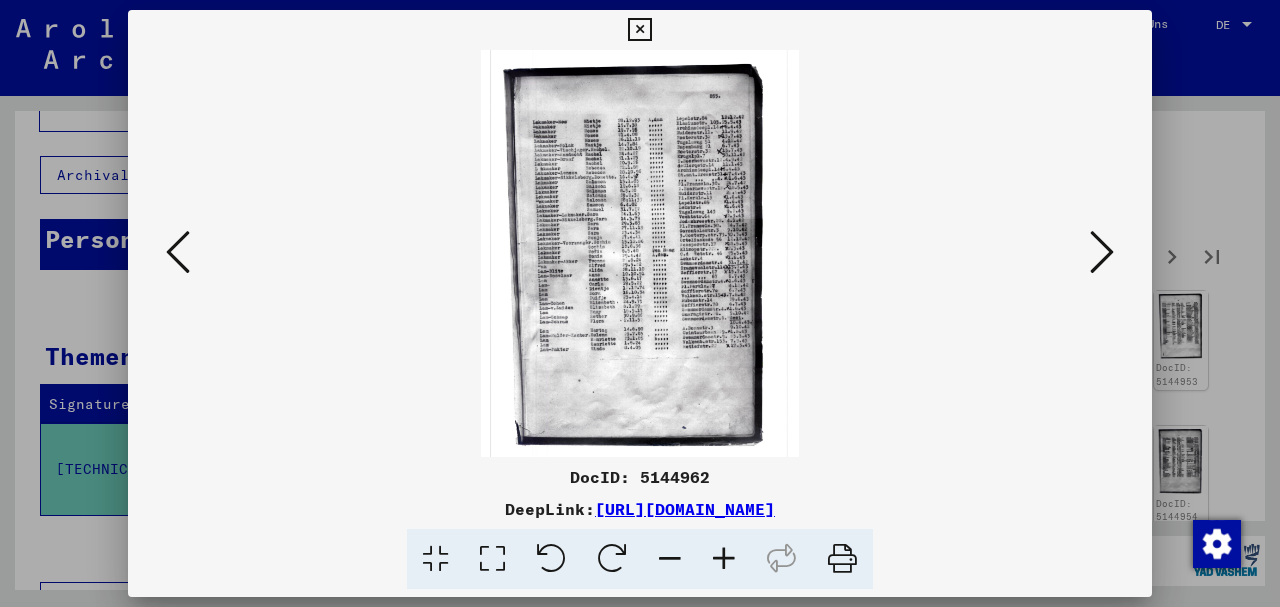 click at bounding box center (1102, 252) 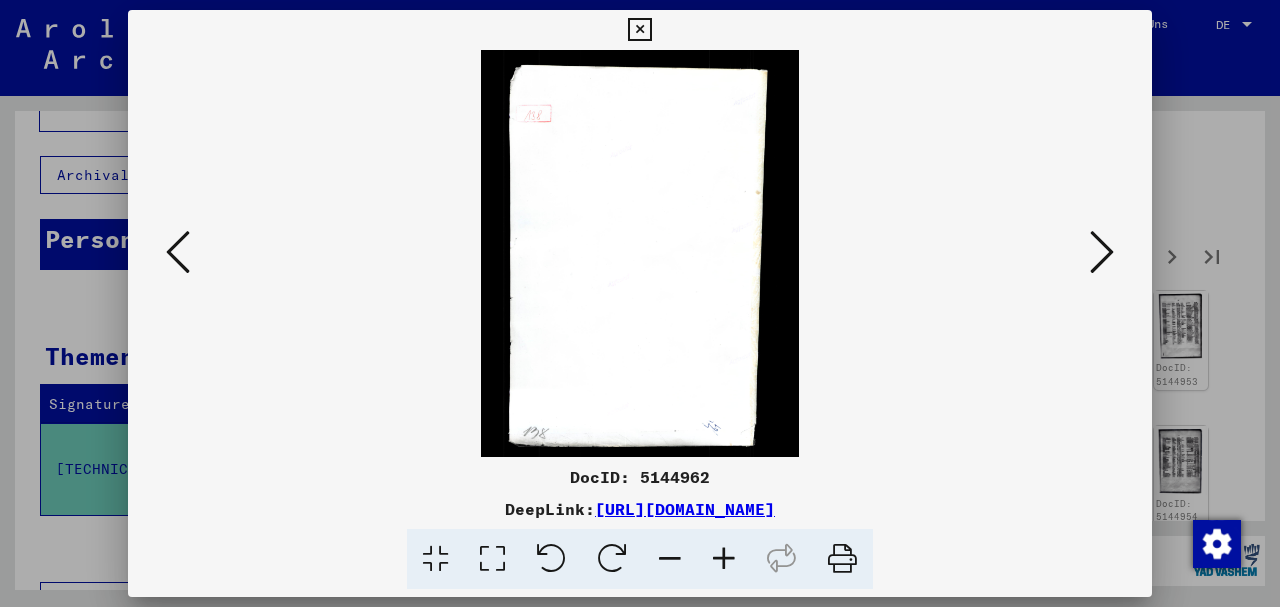 click at bounding box center [1102, 252] 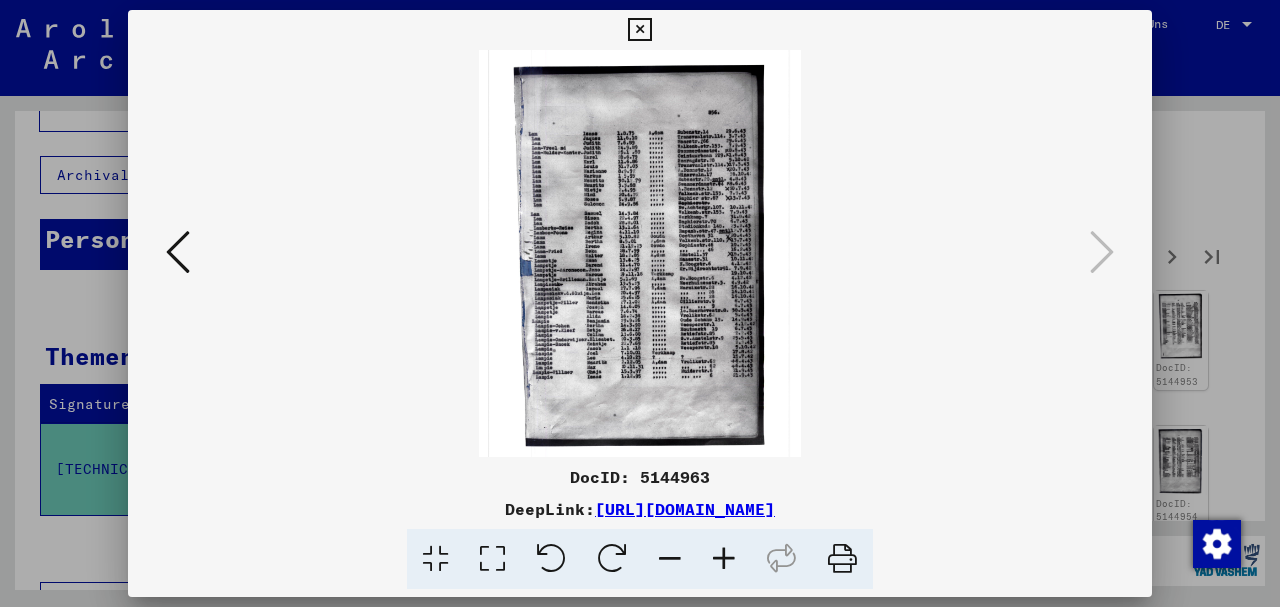 click at bounding box center [640, 303] 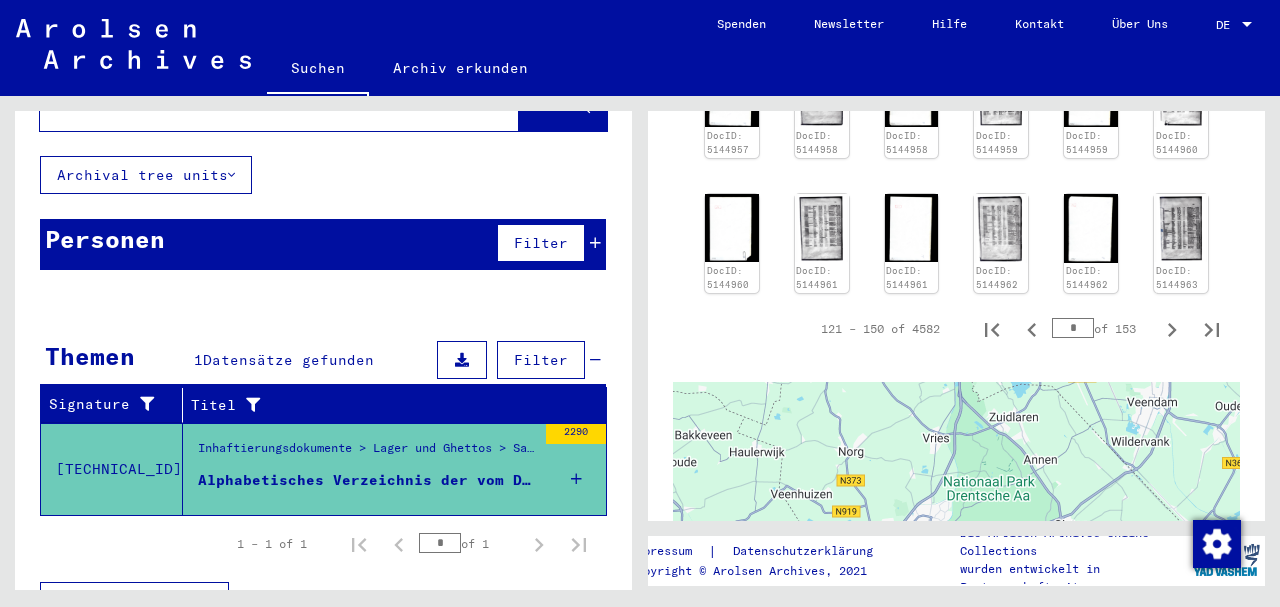 scroll, scrollTop: 1242, scrollLeft: 0, axis: vertical 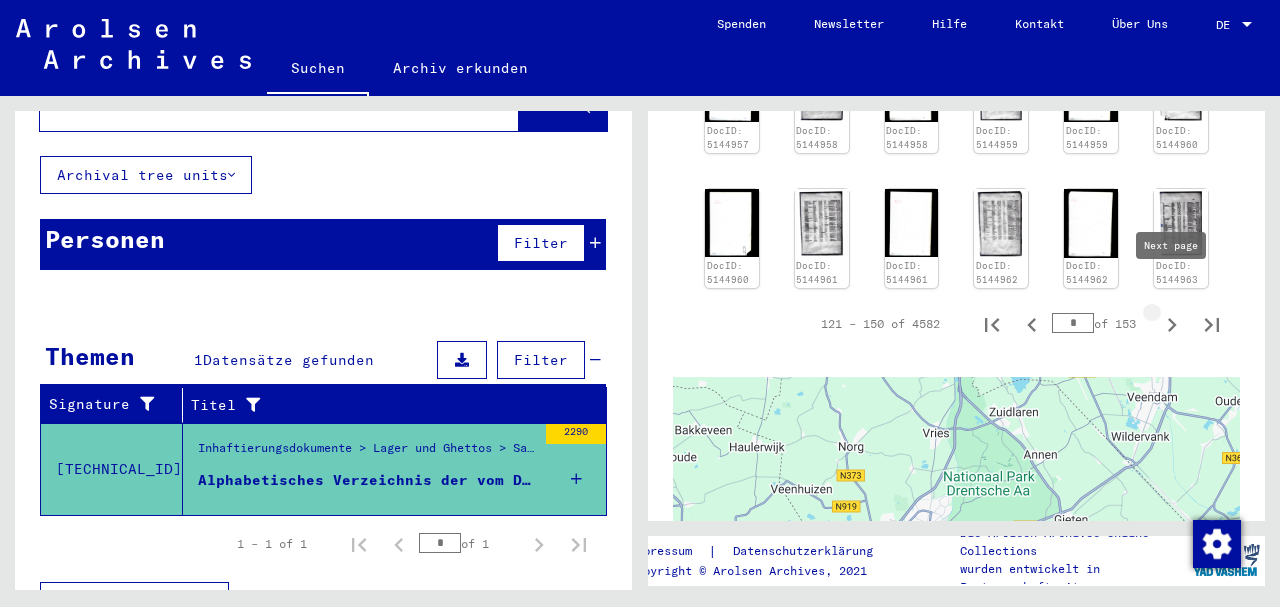 click 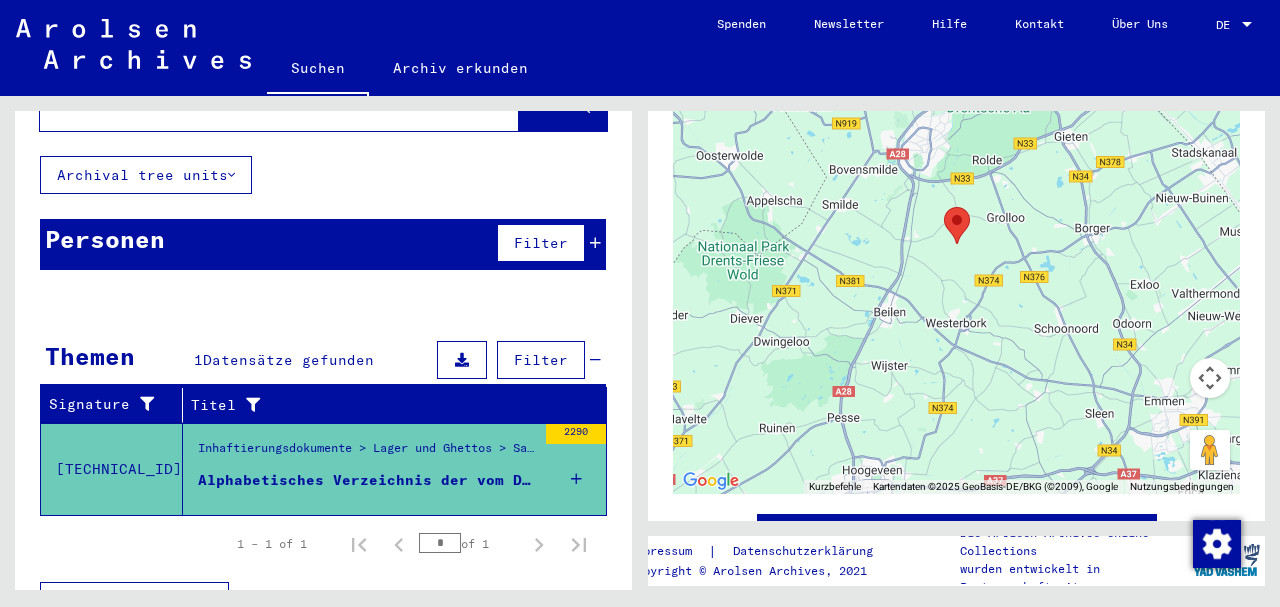 scroll, scrollTop: 1623, scrollLeft: 0, axis: vertical 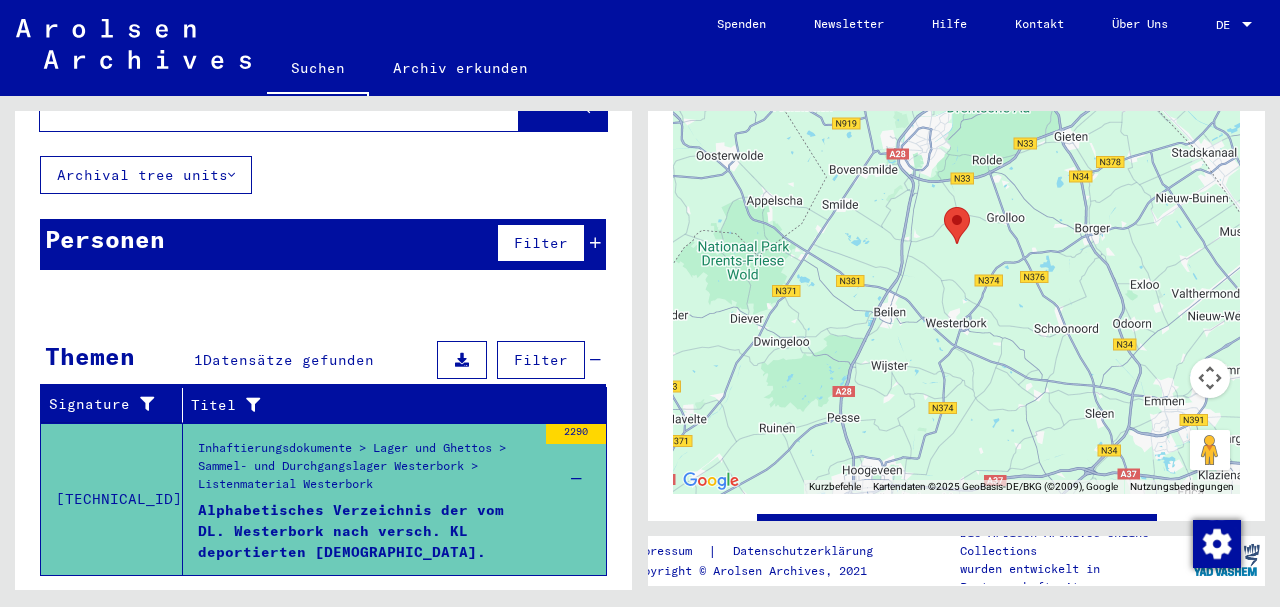 drag, startPoint x: 632, startPoint y: 241, endPoint x: 623, endPoint y: 317, distance: 76.53104 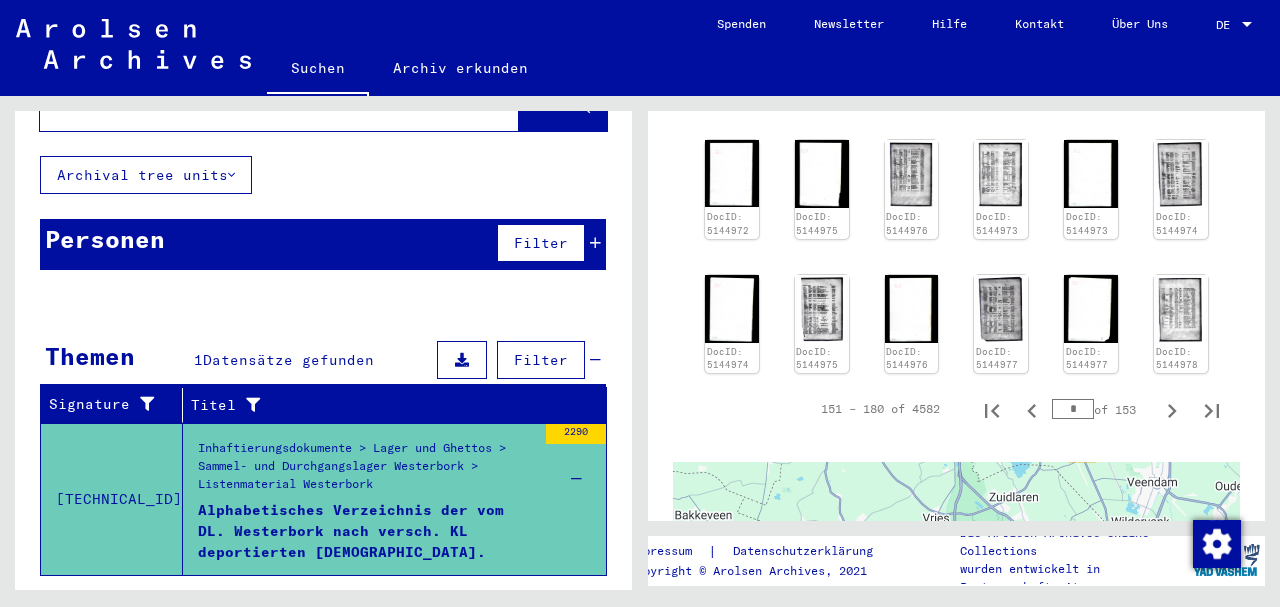 scroll, scrollTop: 1117, scrollLeft: 0, axis: vertical 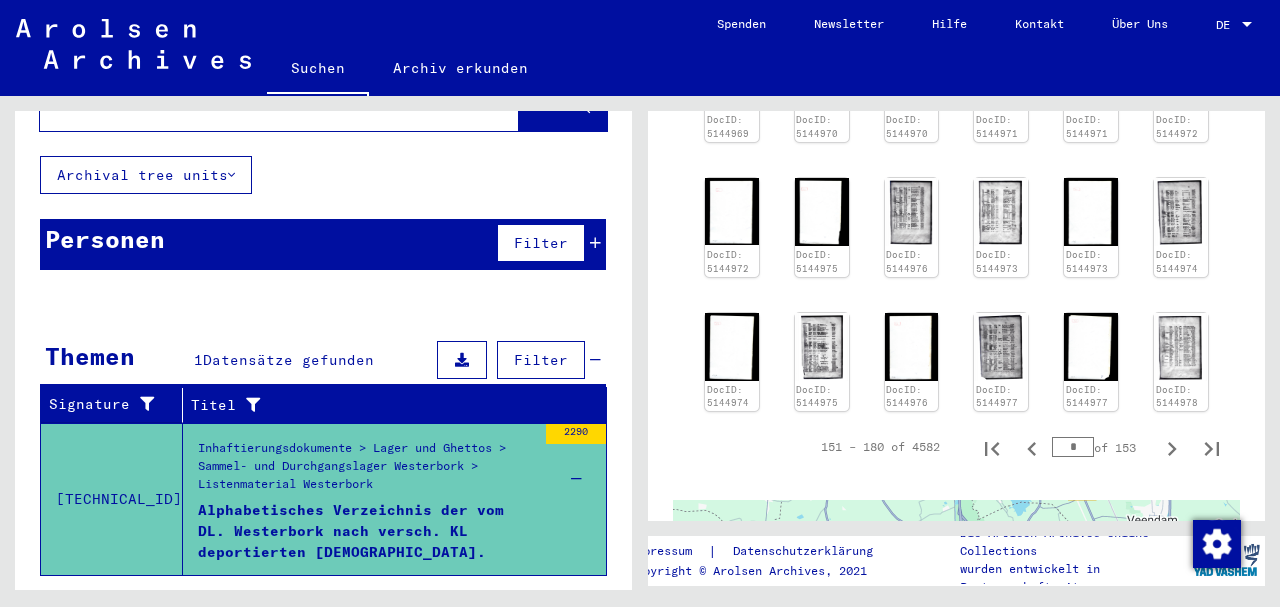 click on "DocID: 5144963 DocID: 5144964 DocID: 5144964 DocID: 5144965 DocID: 5144965 DocID: 5144966 DocID: 5144966 DocID: 5144967 DocID: 5144967 DocID: 5144968 DocID: 5144968 DocID: 5144969 DocID: 5144969 DocID: 5144970 DocID: 5144970 DocID: 5144971 DocID: 5144971 DocID: 5144972 DocID: 5144972 DocID: 5144975 DocID: 5144976 DocID: 5144973 DocID: 5144973 DocID: 5144974 DocID: 5144974 DocID: 5144975 DocID: 5144976 DocID: 5144977 DocID: 5144977 DocID: 5144978" 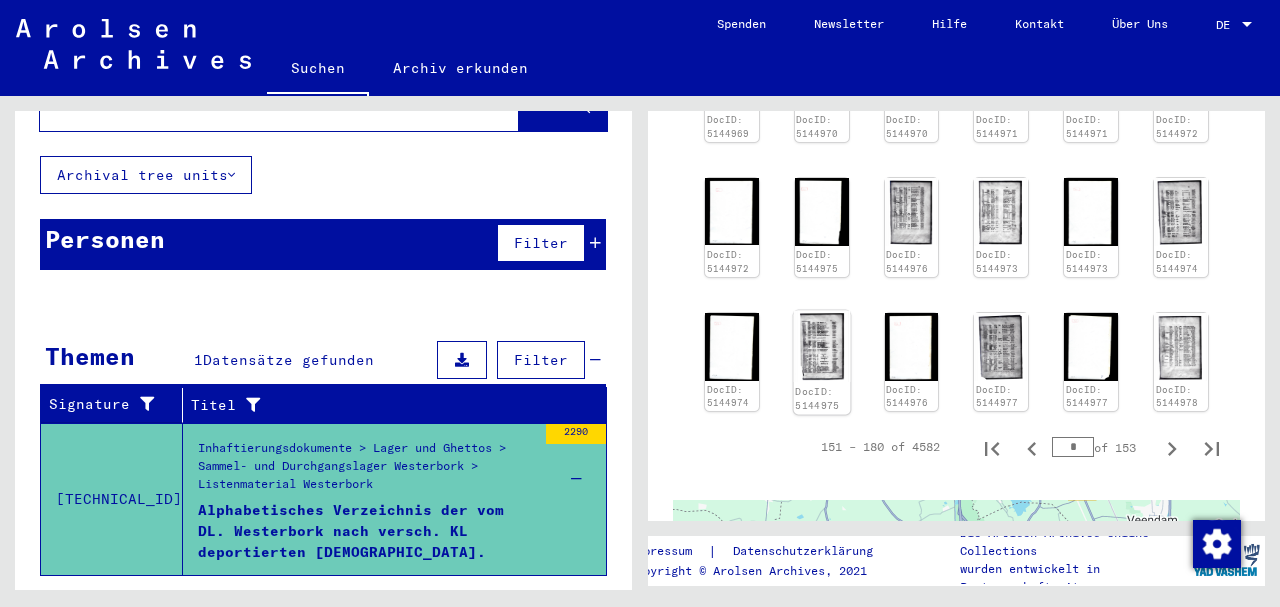 click 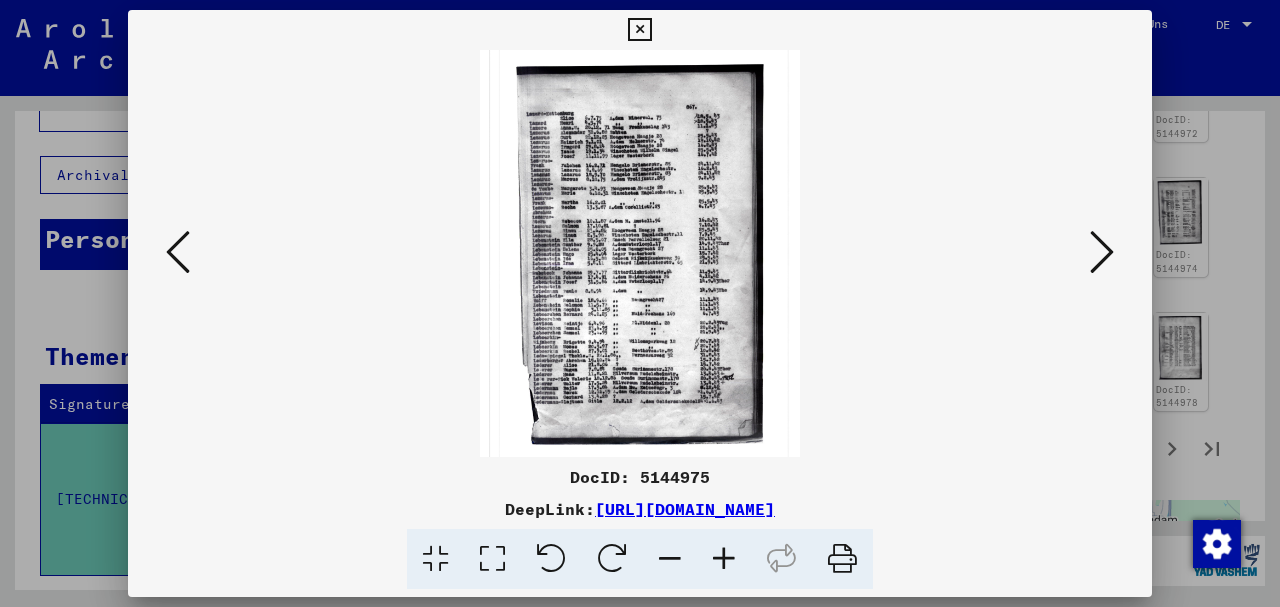 click at bounding box center [640, 303] 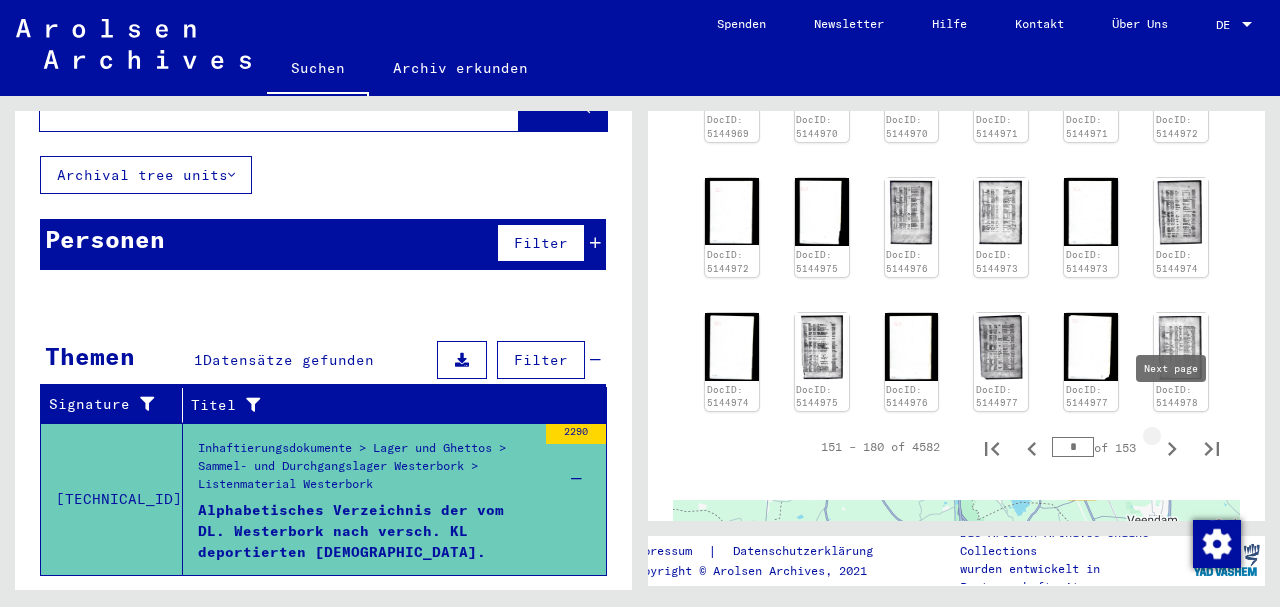 click 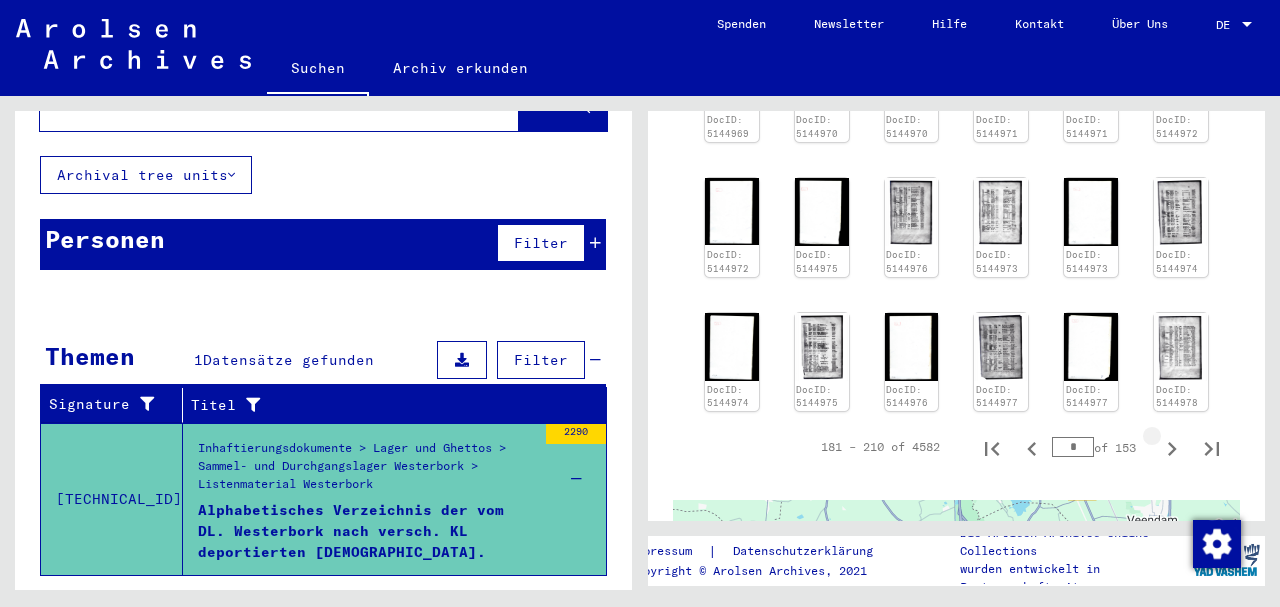 click 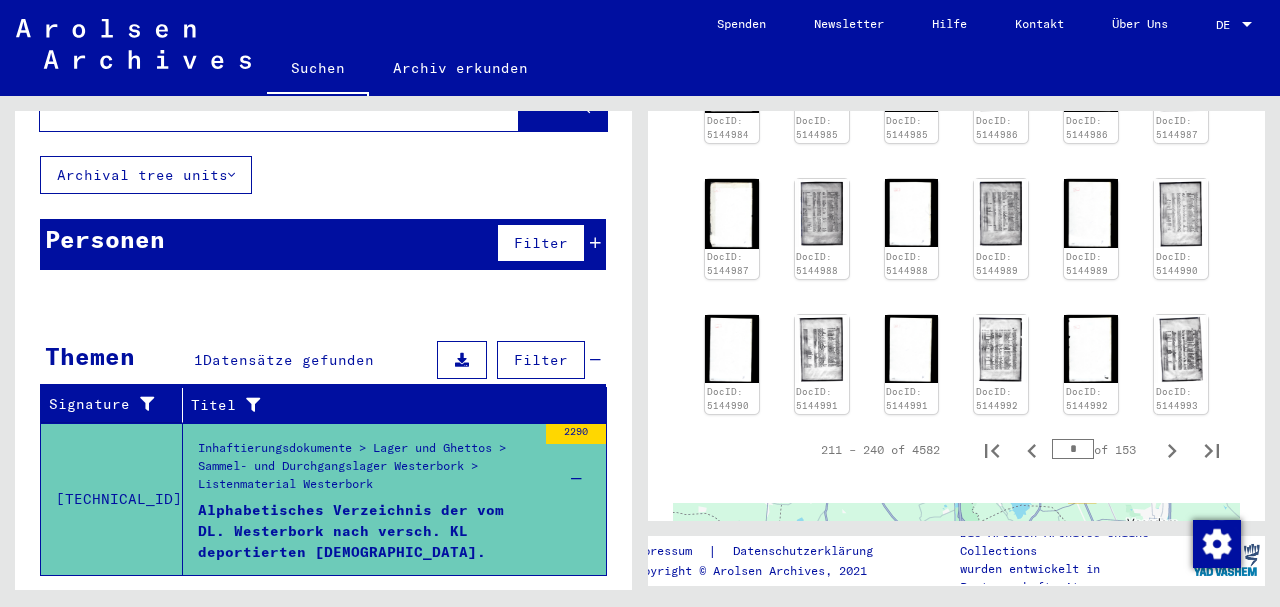 click on "Um von einem Element zum anderen zu gelangen, drückst du die Pfeiltasten entsprechend." 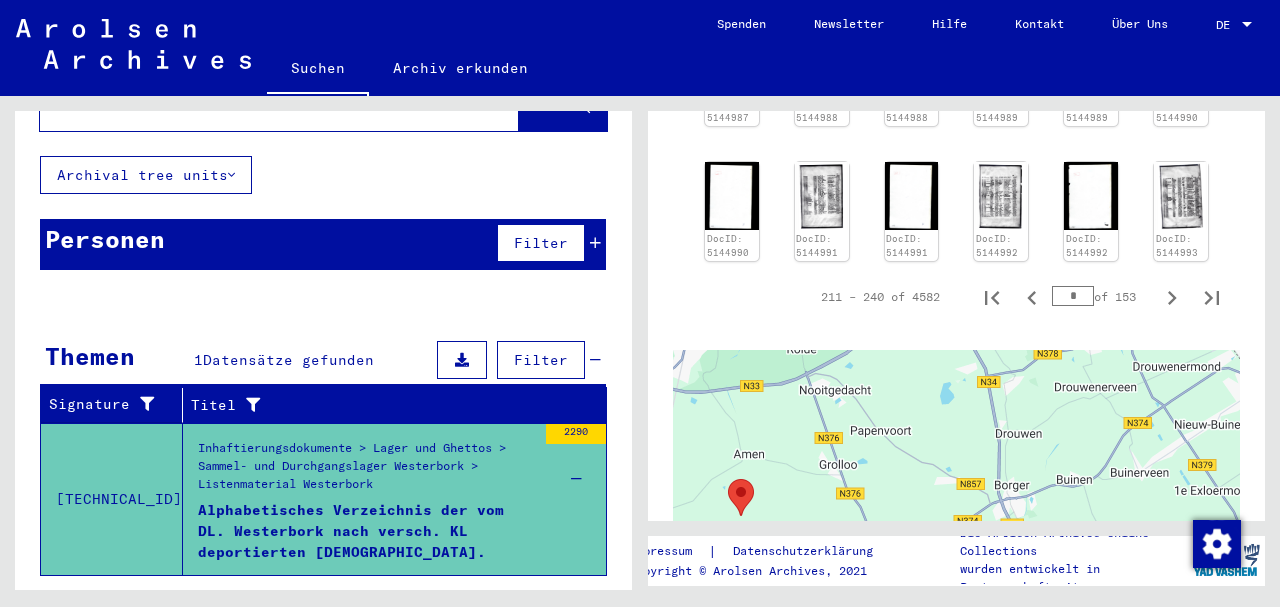 drag, startPoint x: 1265, startPoint y: 323, endPoint x: 1261, endPoint y: 284, distance: 39.20459 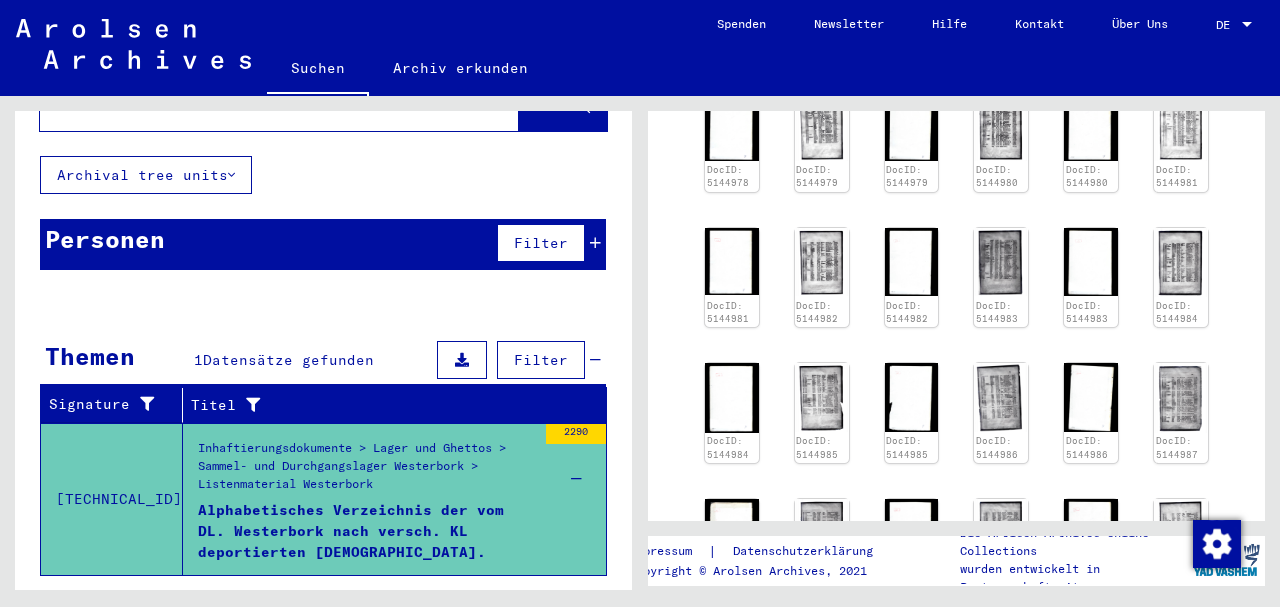 scroll, scrollTop: 743, scrollLeft: 0, axis: vertical 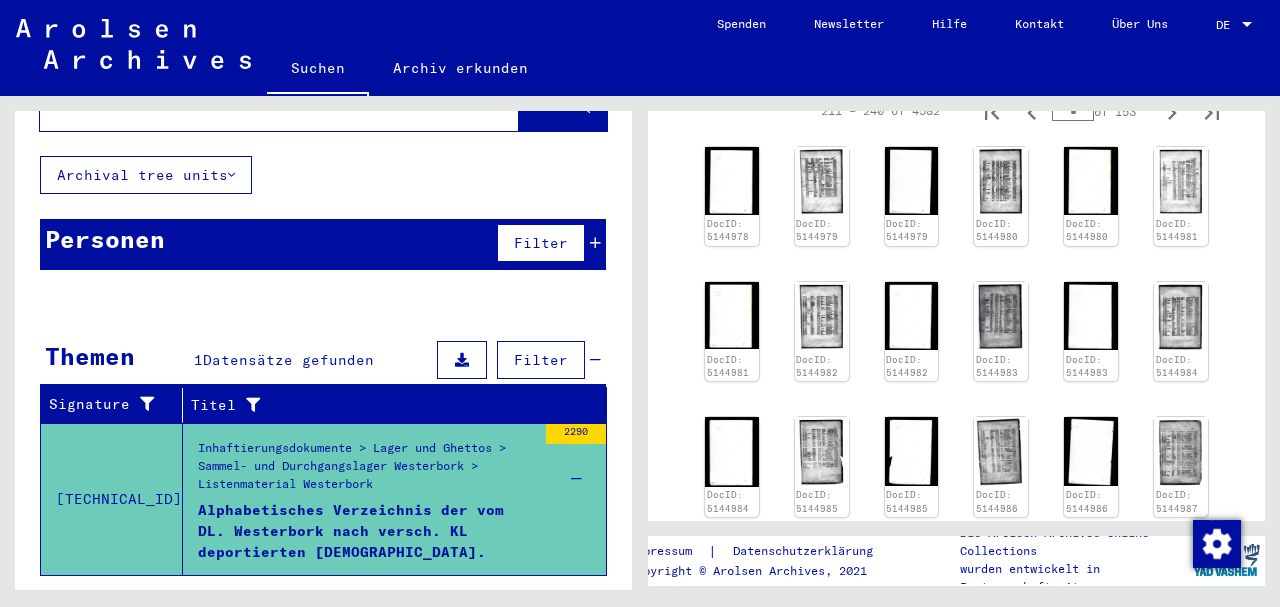 click on "DocID: 5144978 DocID: 5144979 DocID: 5144979 DocID: 5144980 DocID: 5144980 DocID: 5144981 DocID: 5144981 DocID: 5144982 DocID: 5144982 DocID: 5144983 DocID: 5144983 DocID: 5144984 DocID: 5144984 DocID: 5144985 DocID: 5144985 DocID: 5144986 DocID: 5144986 DocID: 5144987 DocID: 5144987 DocID: 5144988 DocID: 5144988 DocID: 5144989 DocID: 5144989 DocID: 5144990 DocID: 5144990 DocID: 5144991 DocID: 5144991 DocID: 5144992 DocID: 5144992 DocID: 5144993" 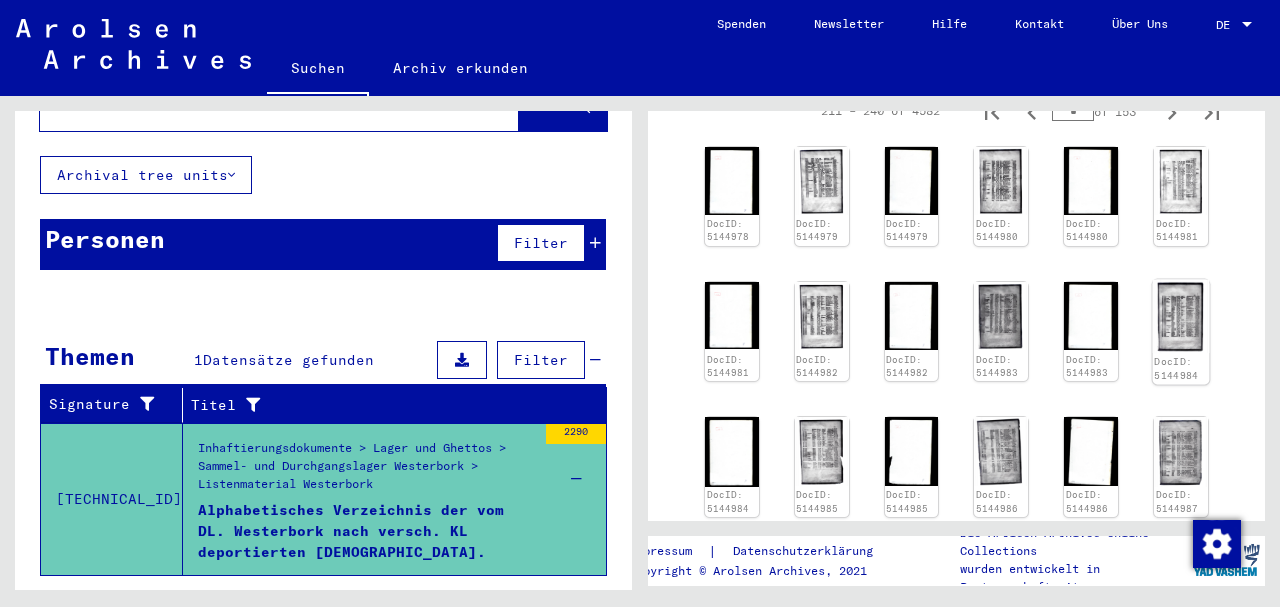 click 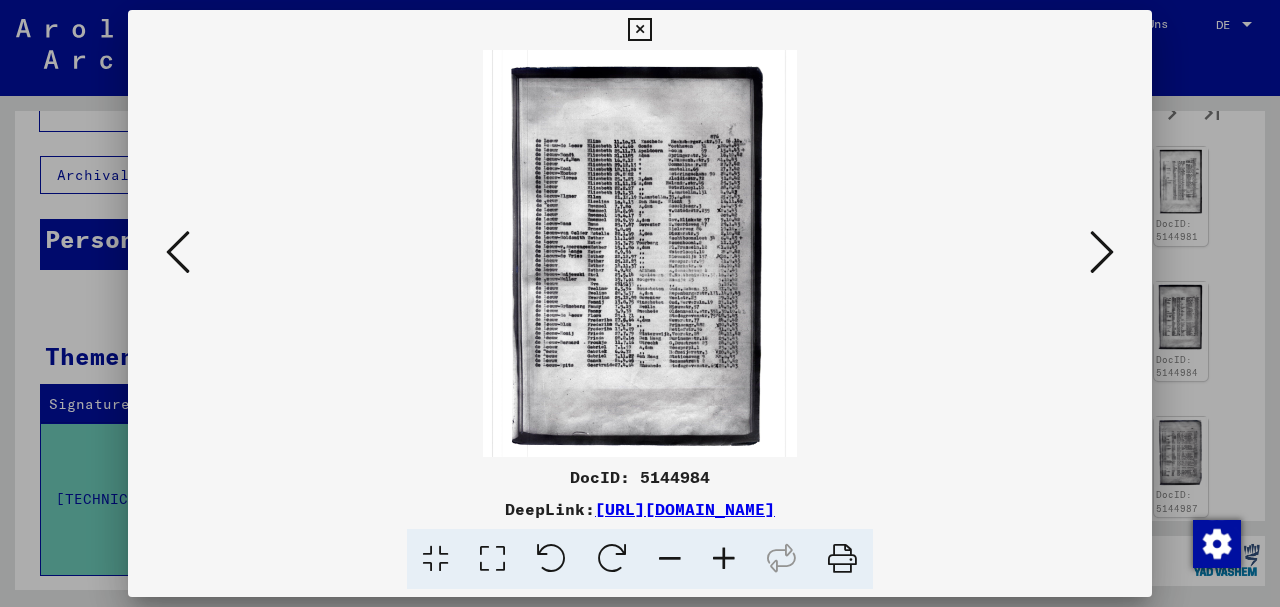 click at bounding box center [640, 303] 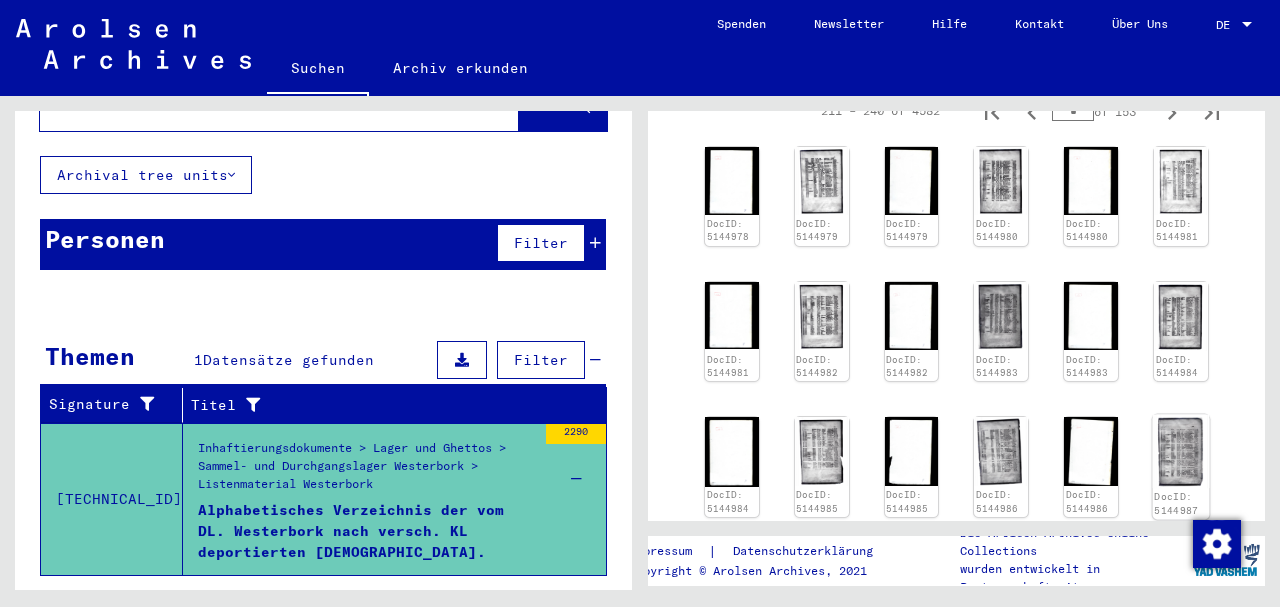 click 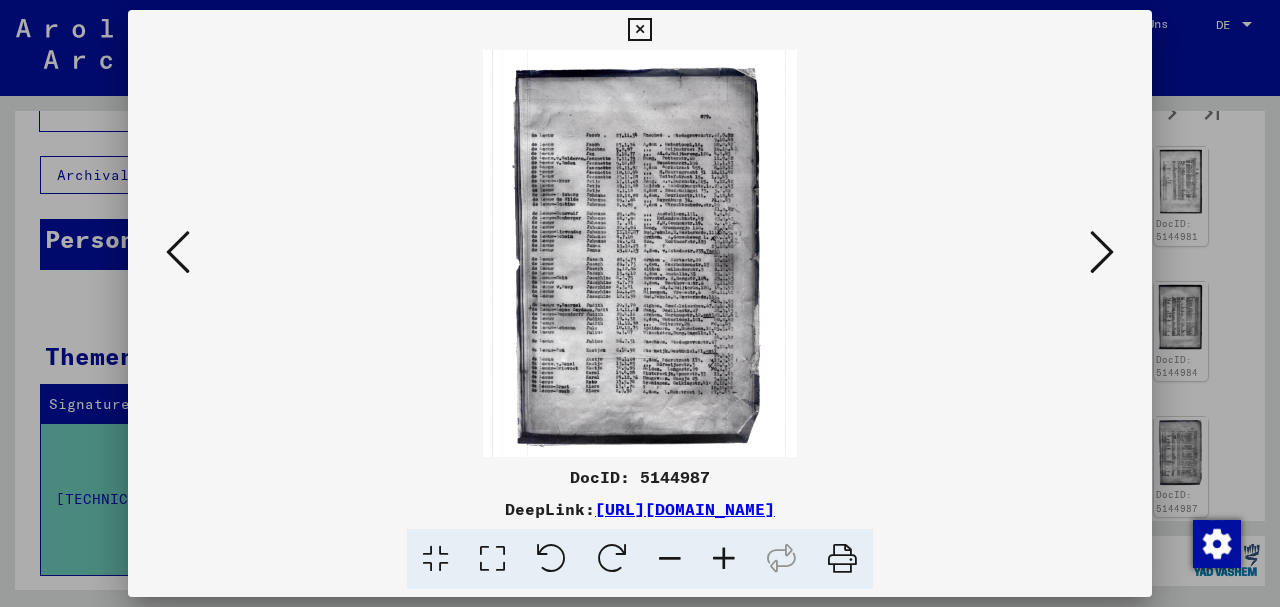 click at bounding box center [640, 303] 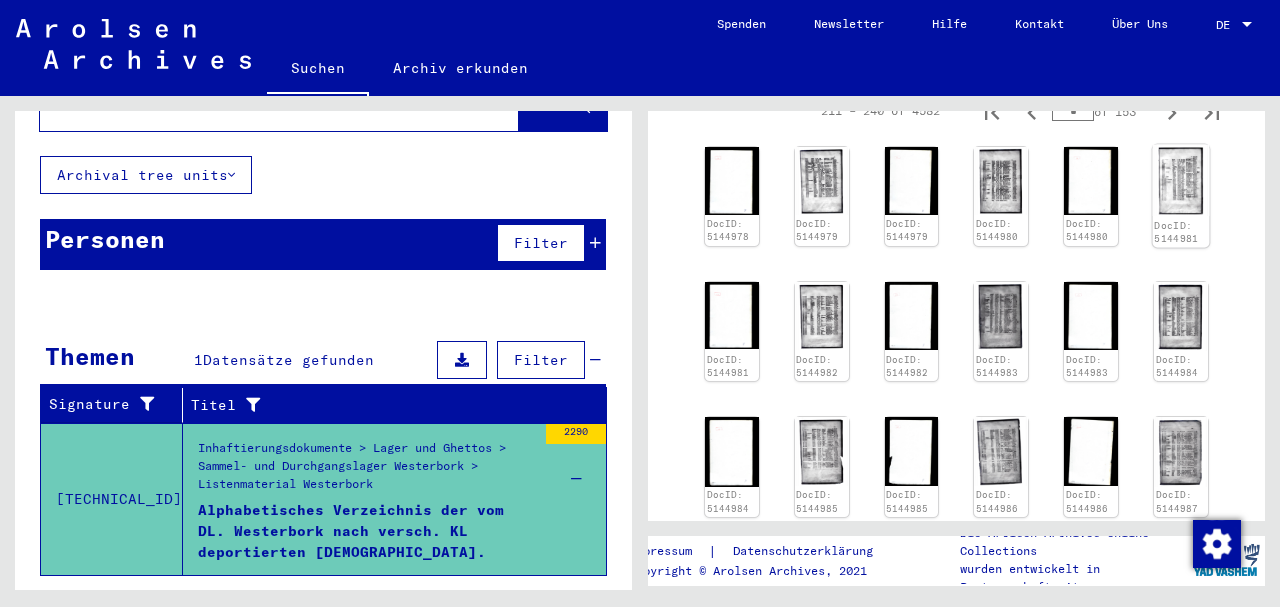 click 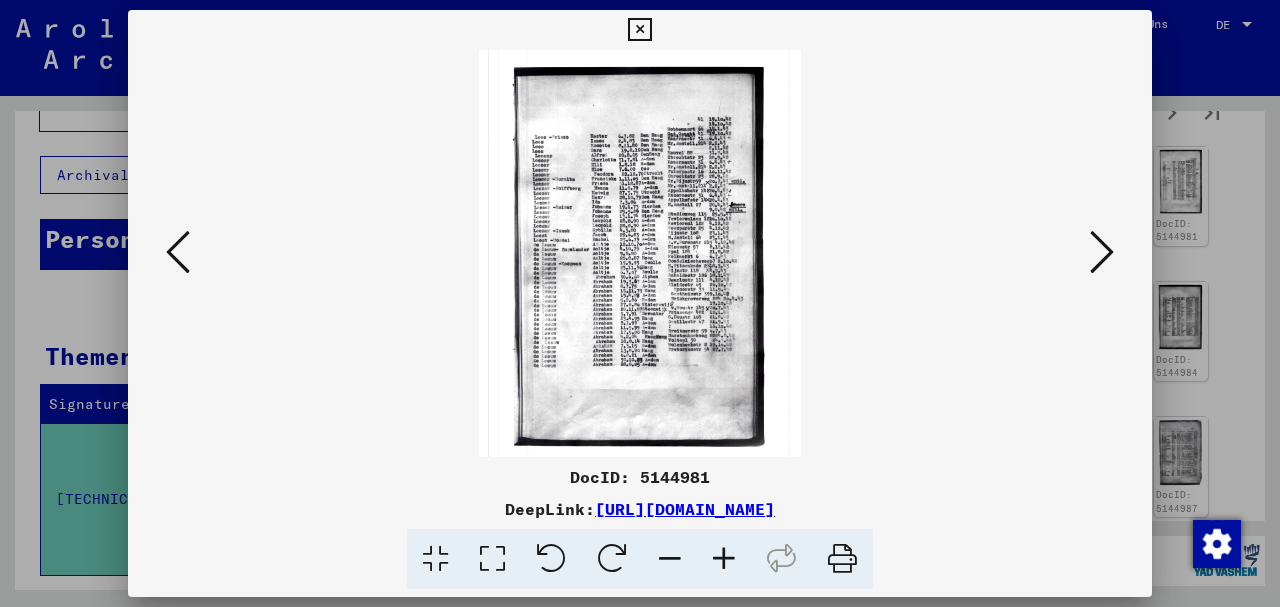 click at bounding box center [640, 303] 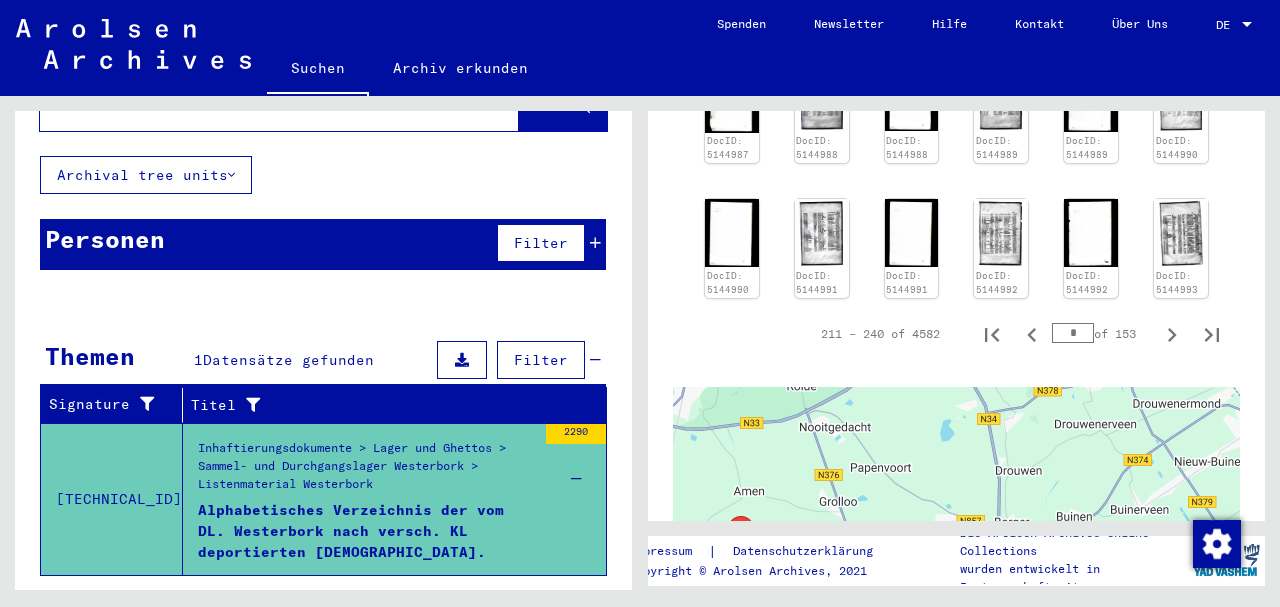 scroll, scrollTop: 1238, scrollLeft: 0, axis: vertical 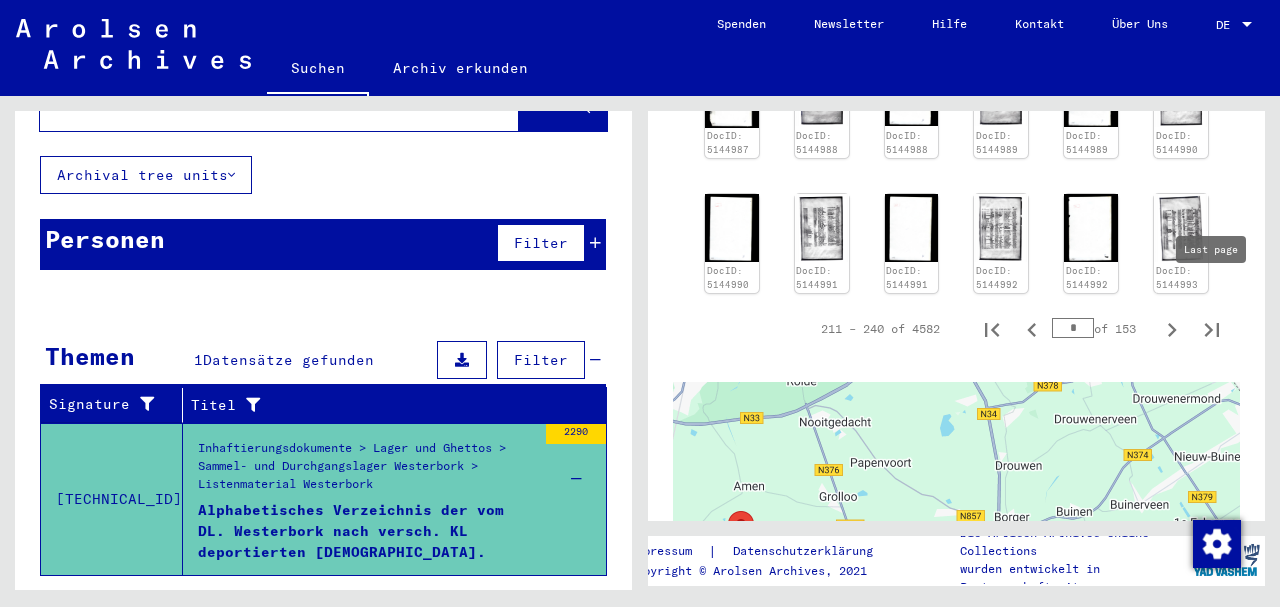 click 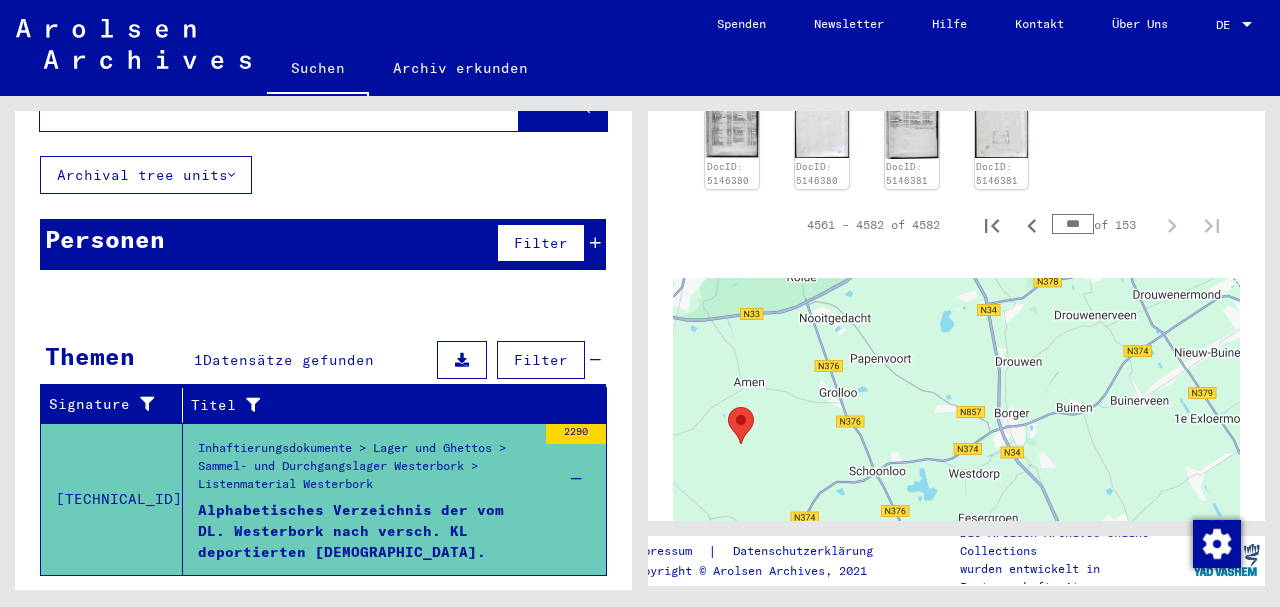 scroll, scrollTop: 1026, scrollLeft: 0, axis: vertical 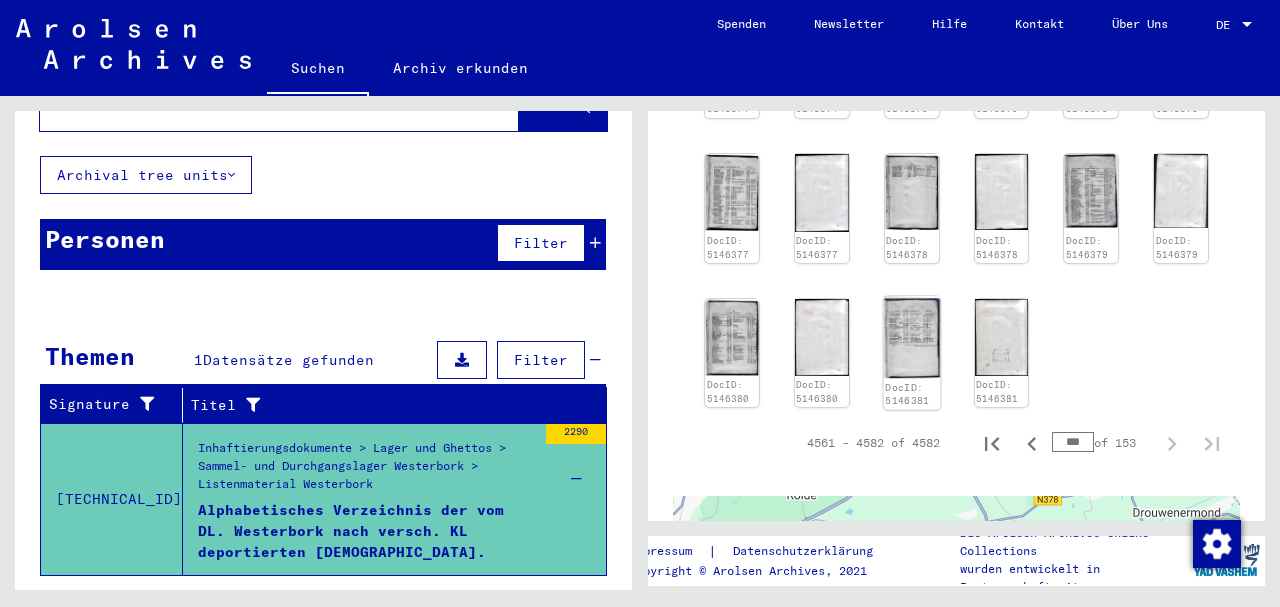 click 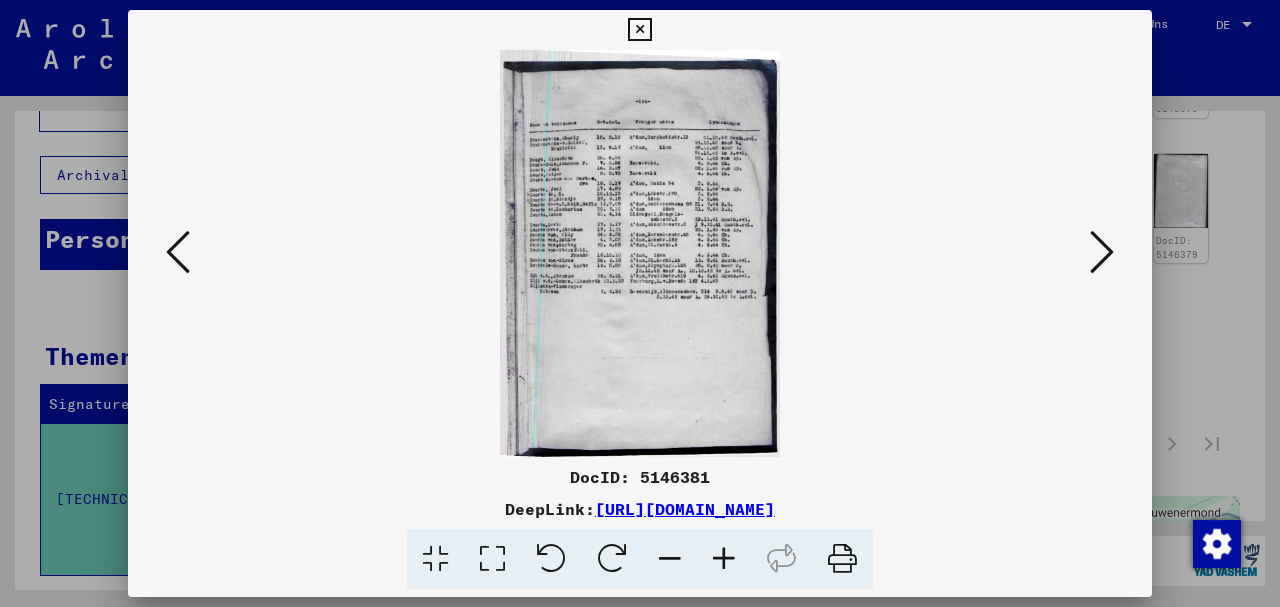 click at bounding box center (178, 252) 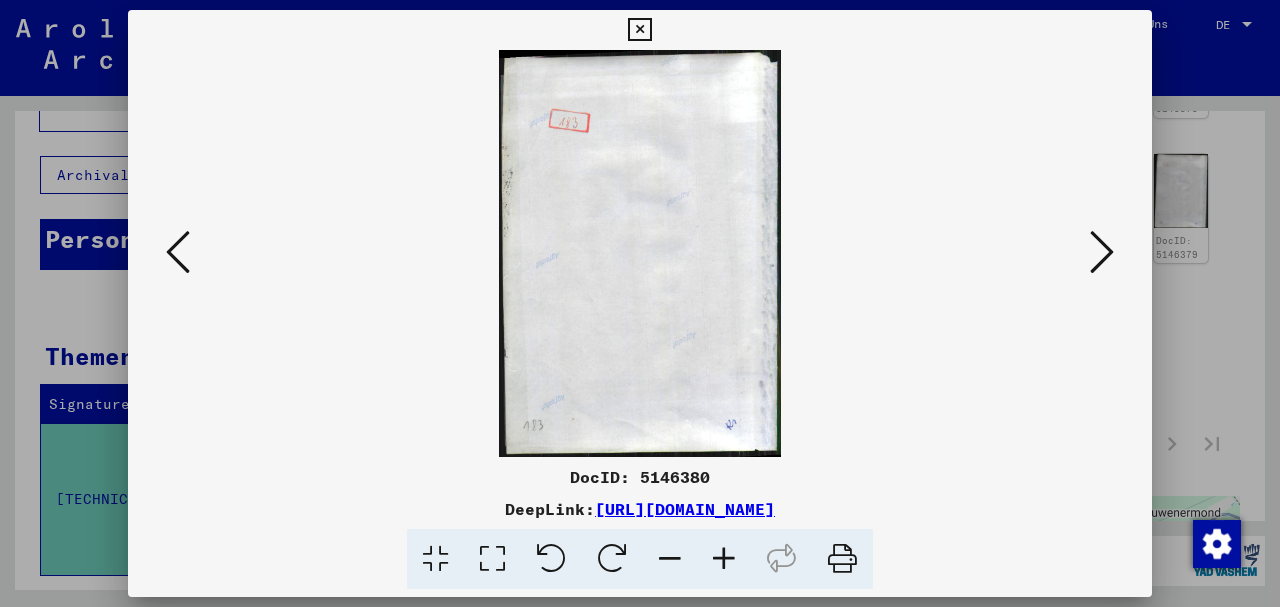 click at bounding box center (178, 252) 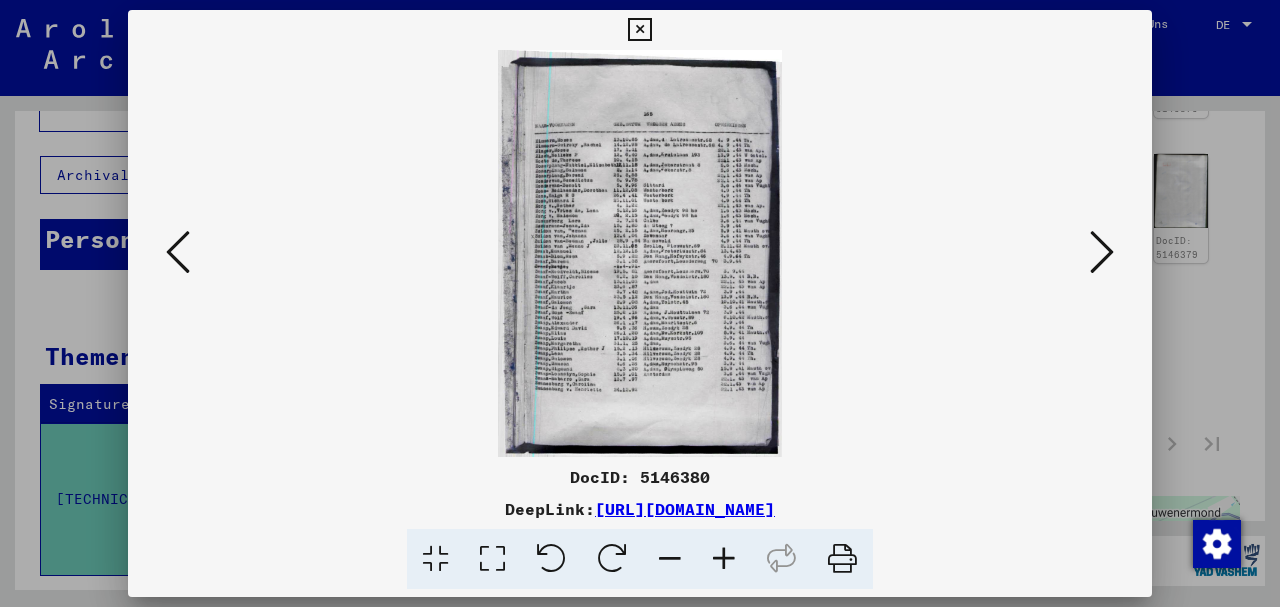 click at bounding box center (178, 252) 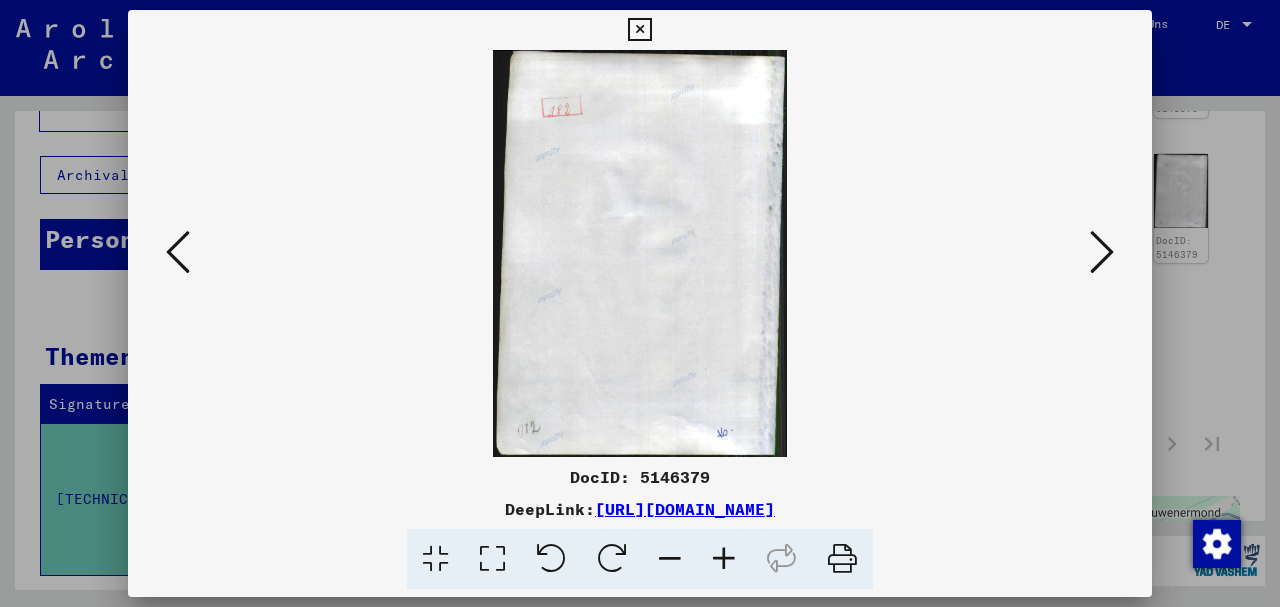 click at bounding box center [178, 252] 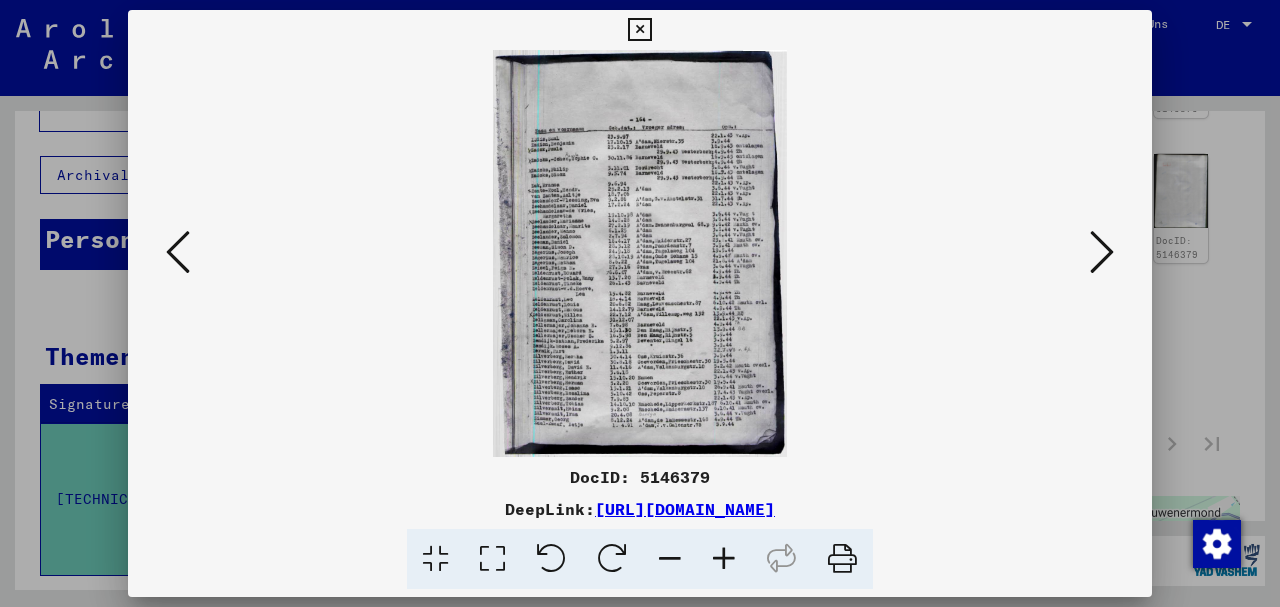 click at bounding box center [178, 252] 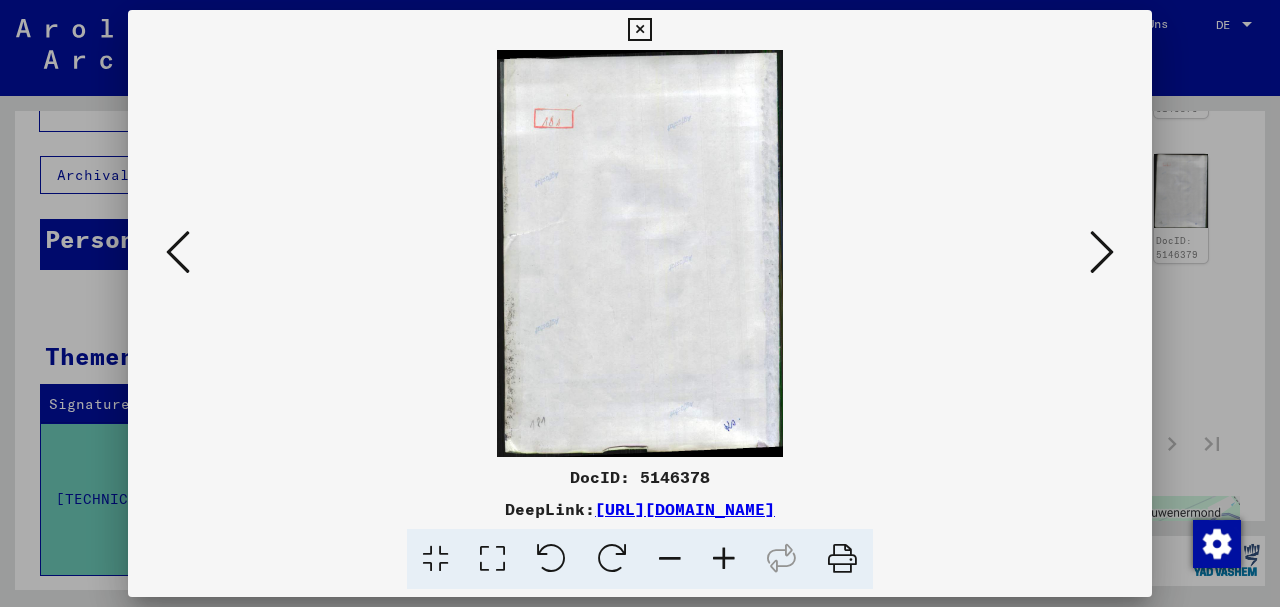 click at bounding box center [178, 252] 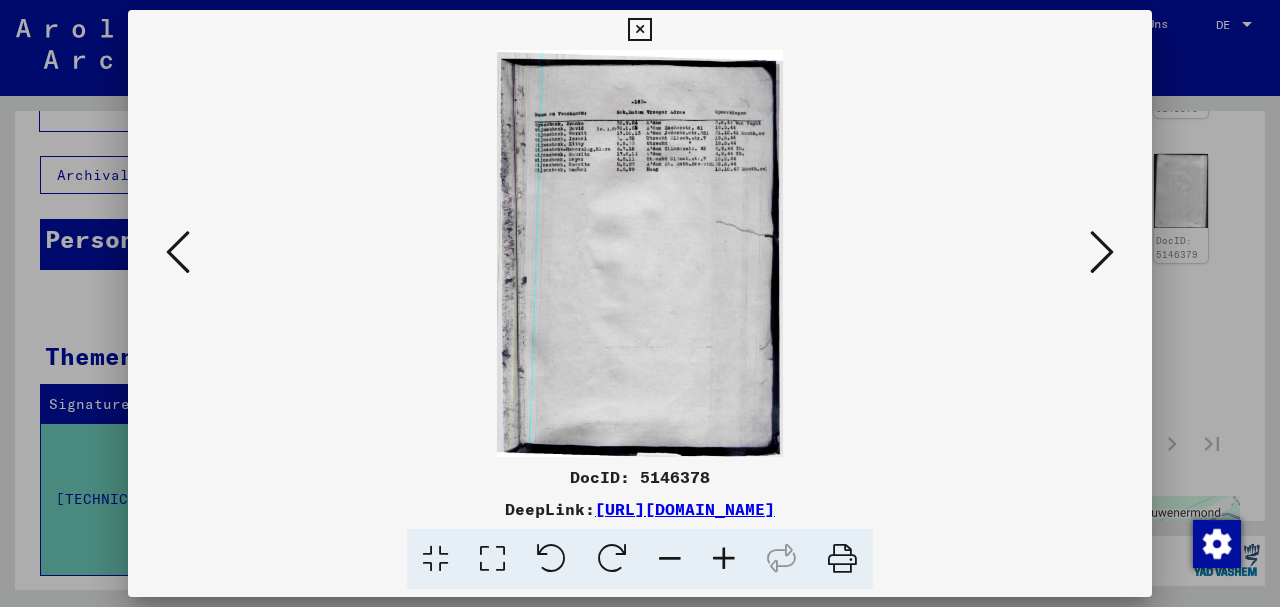 click at bounding box center (178, 252) 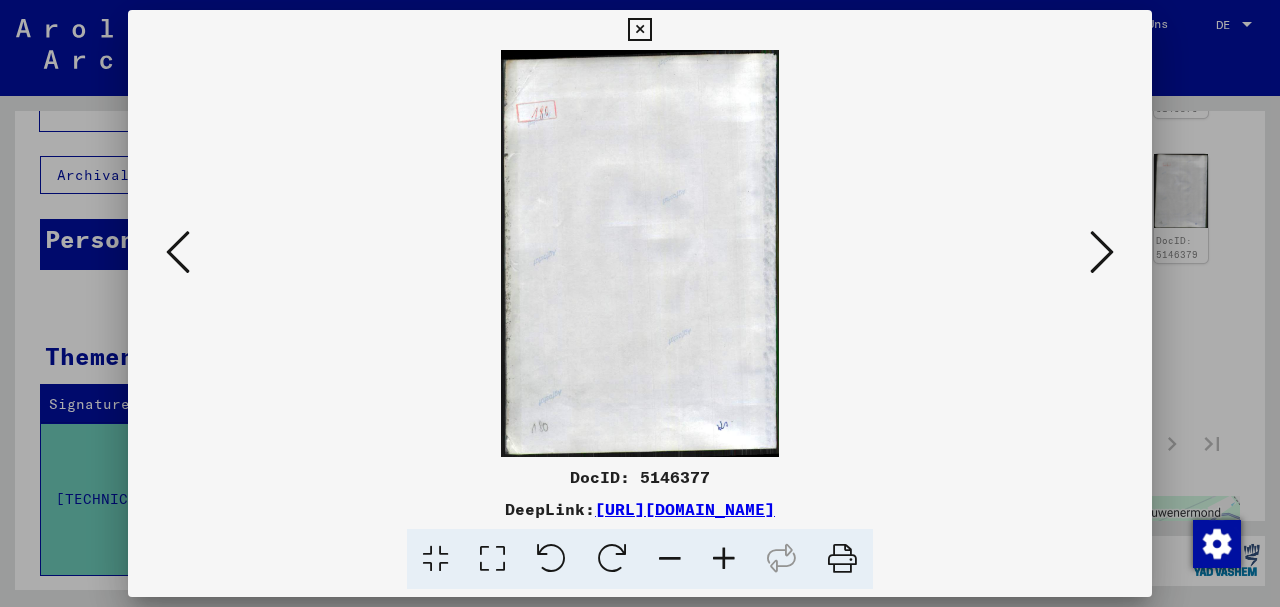 click at bounding box center [178, 252] 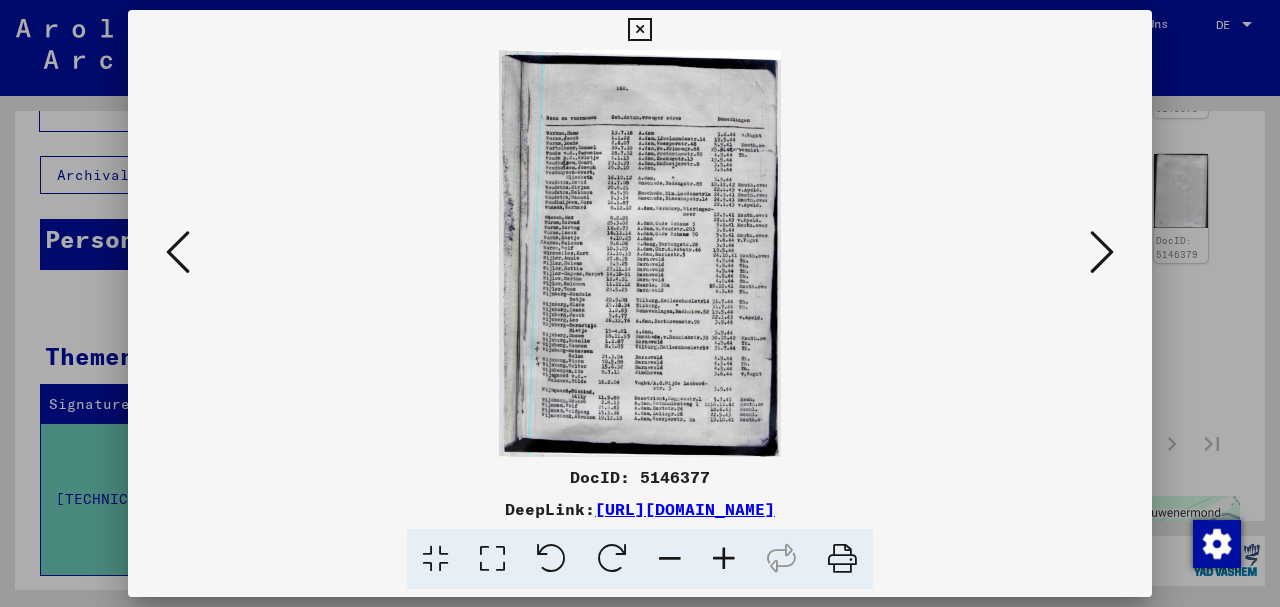 click at bounding box center [178, 252] 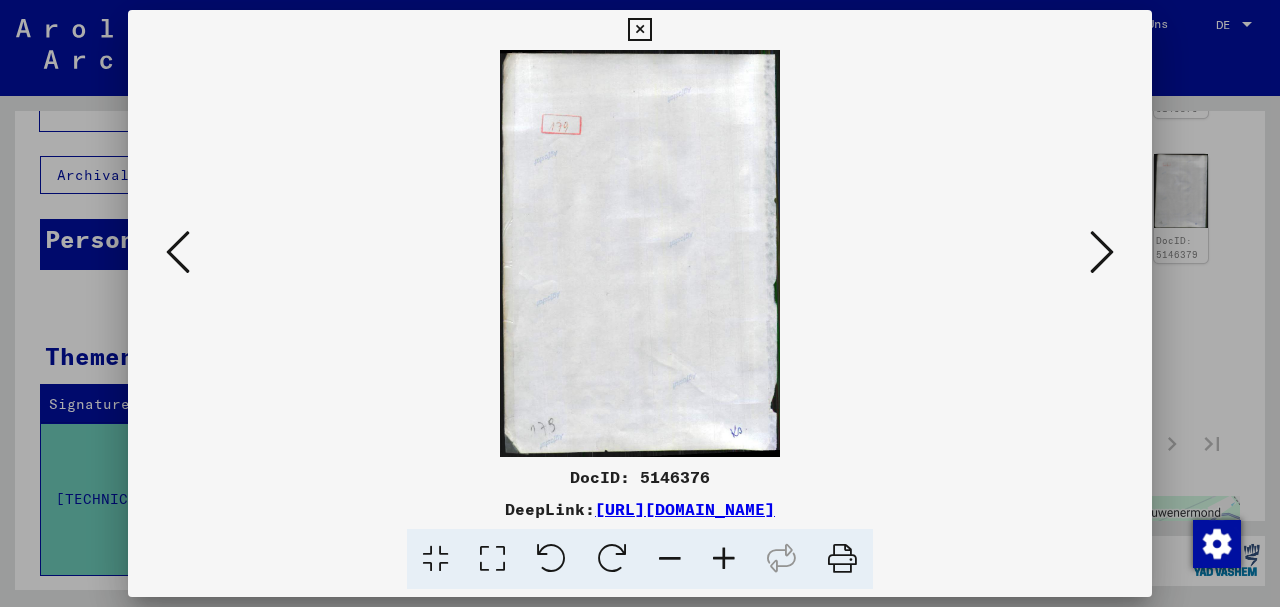 click at bounding box center [178, 252] 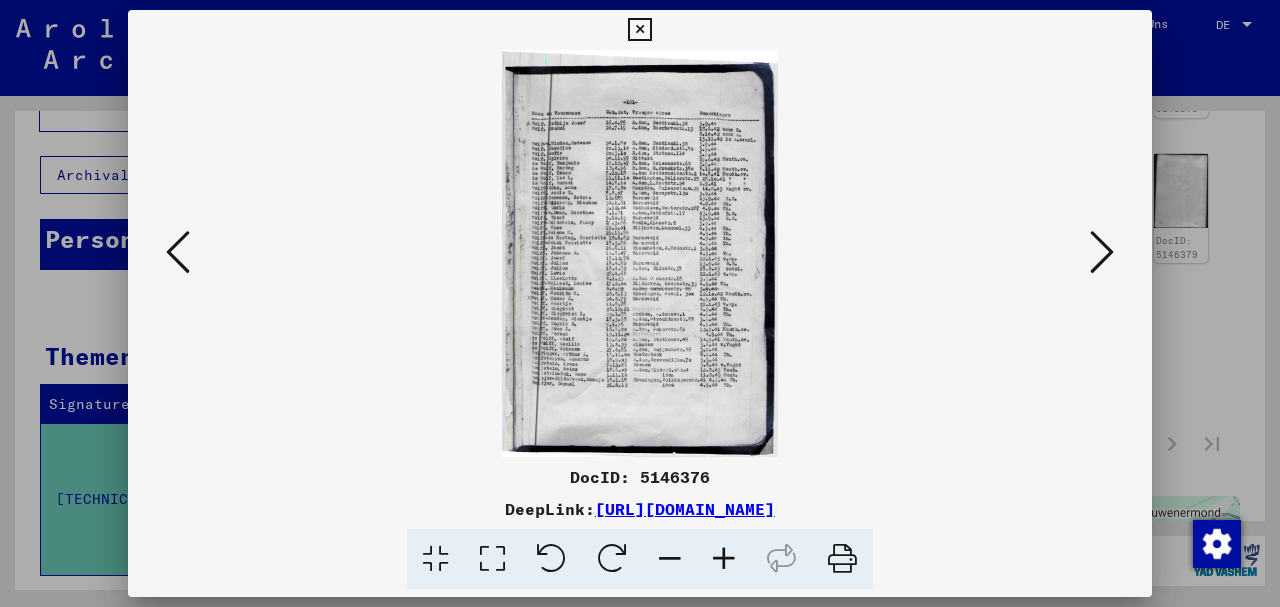 click at bounding box center (178, 252) 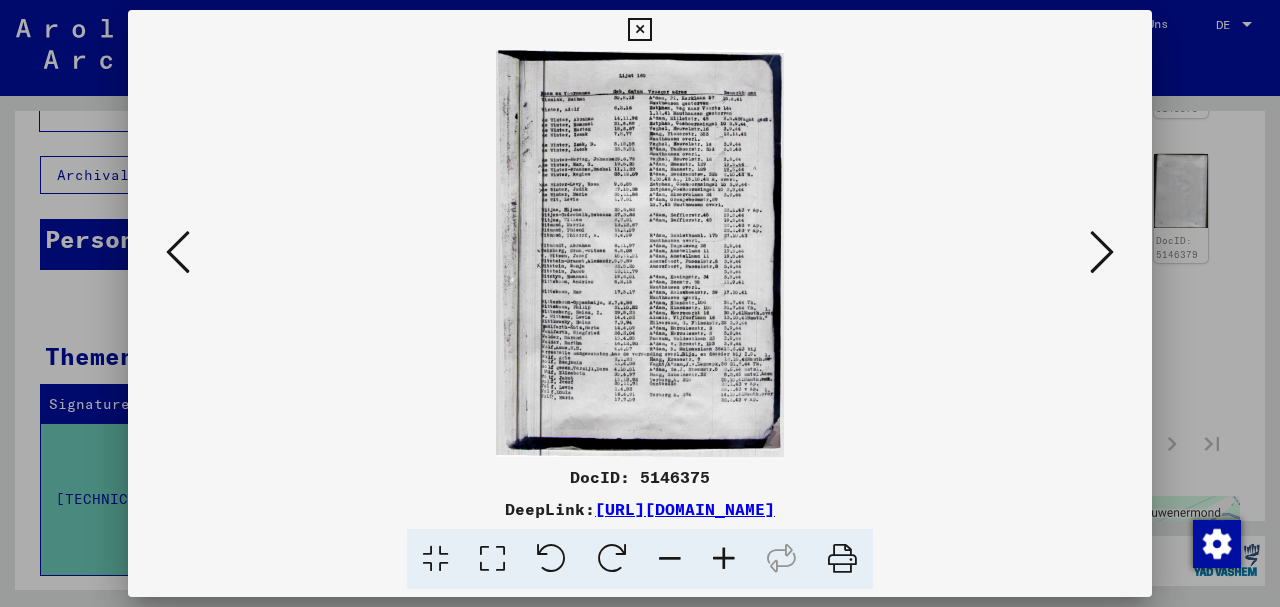 click at bounding box center [178, 252] 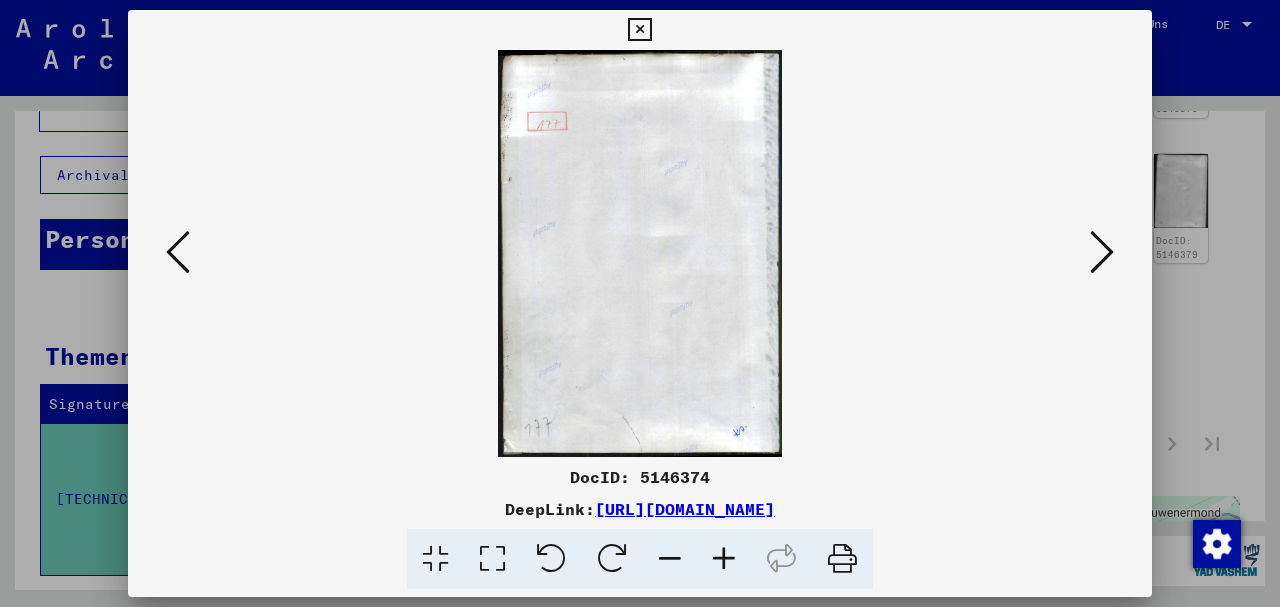 click at bounding box center [178, 252] 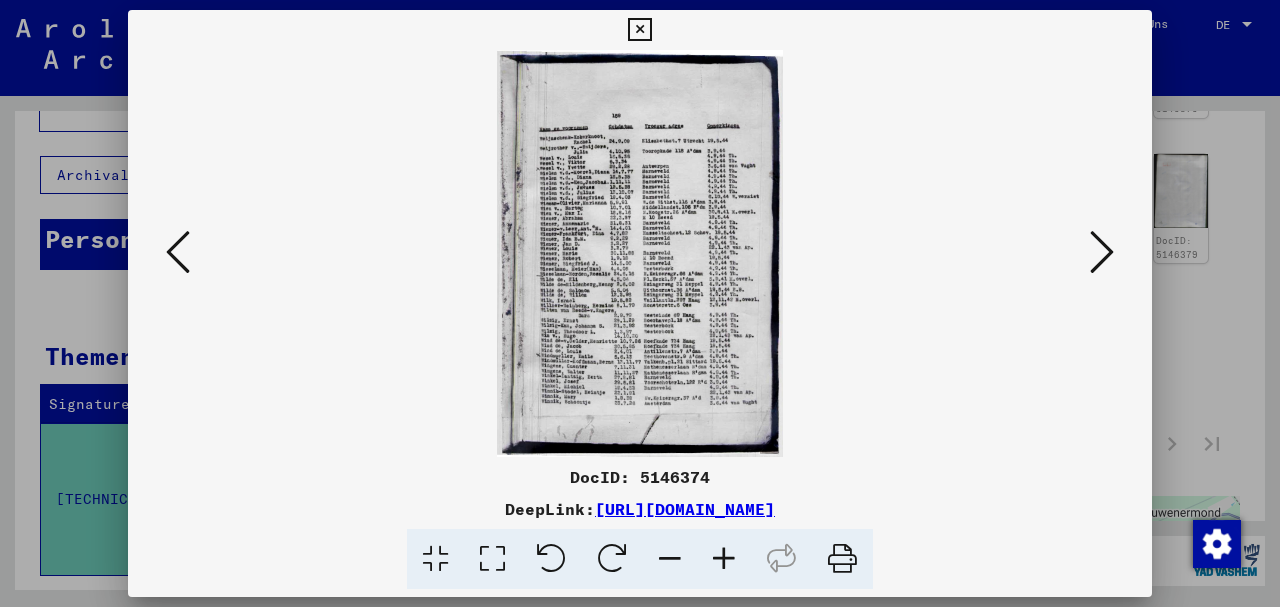 click at bounding box center [178, 252] 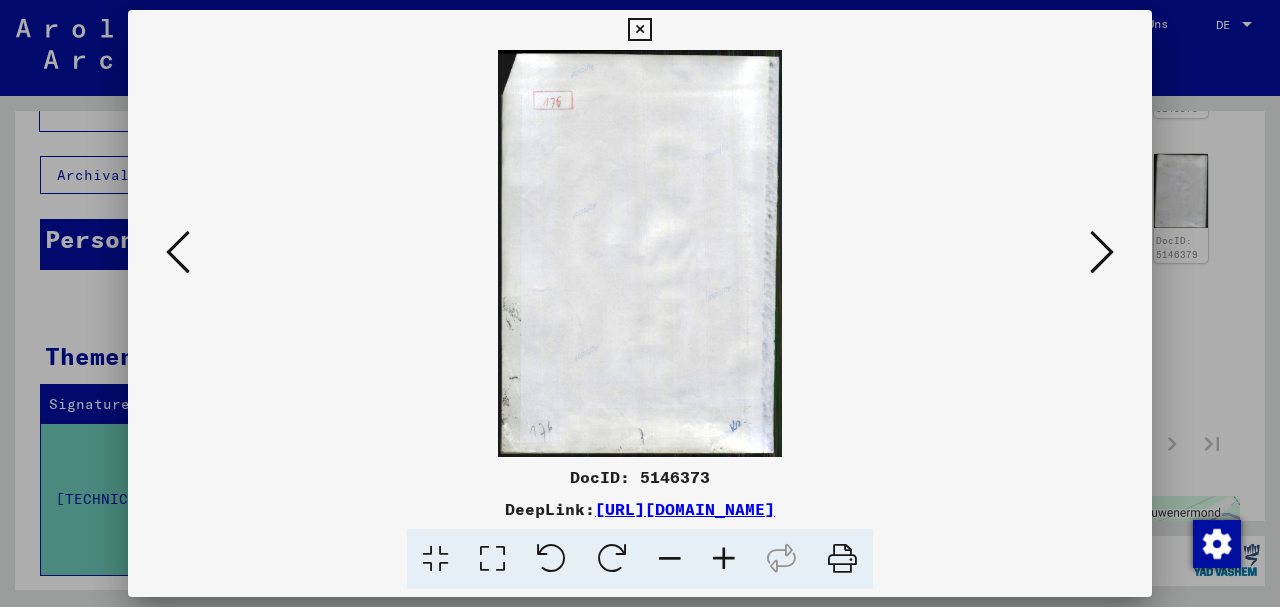 click at bounding box center (178, 252) 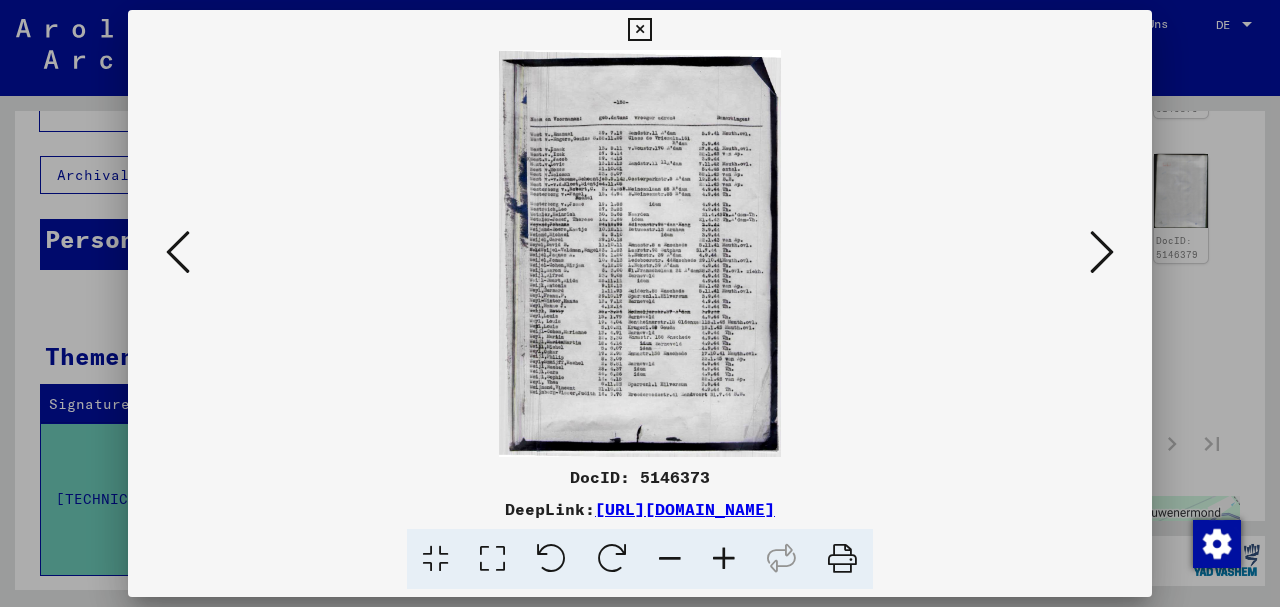 click at bounding box center (178, 252) 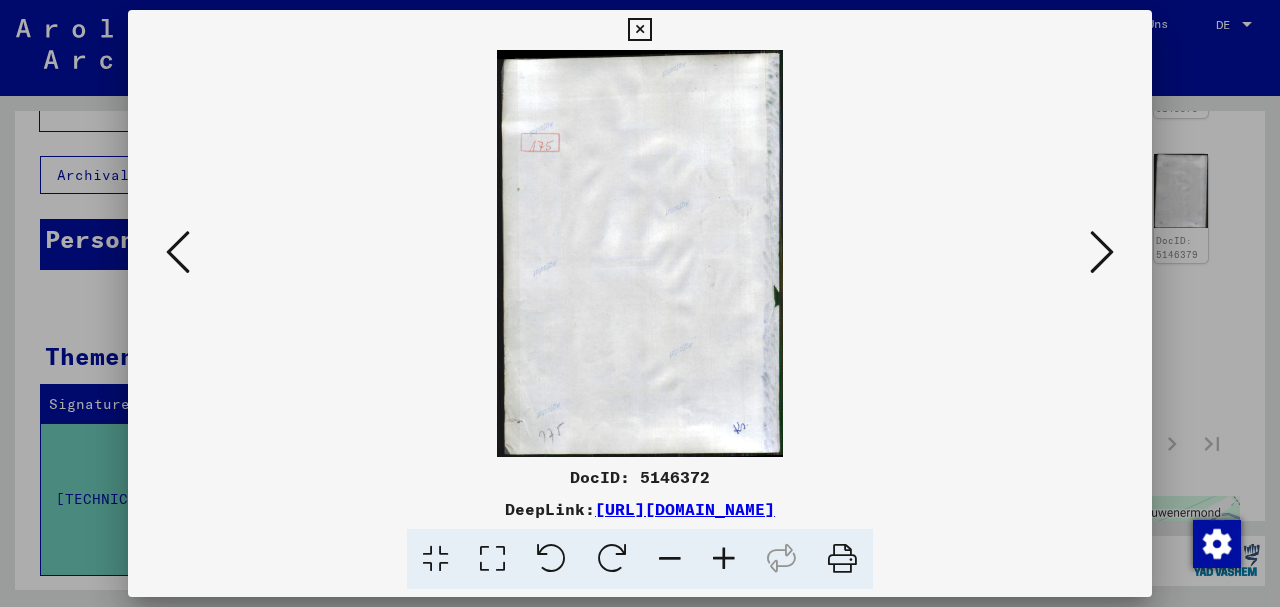 click at bounding box center [178, 252] 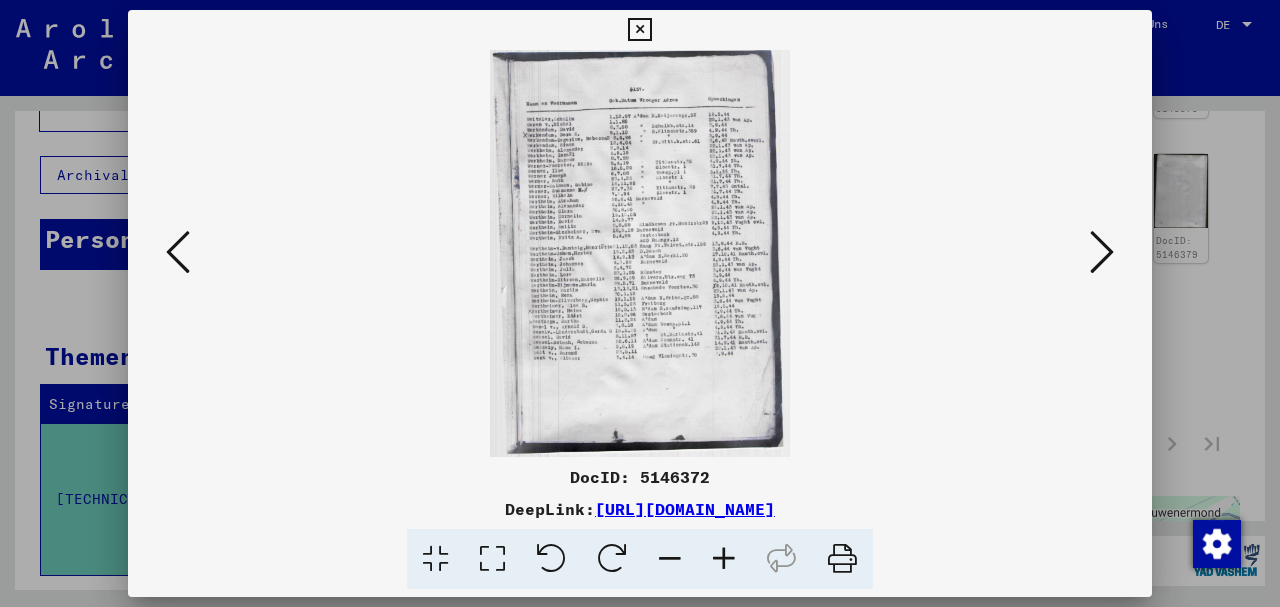 click at bounding box center (178, 252) 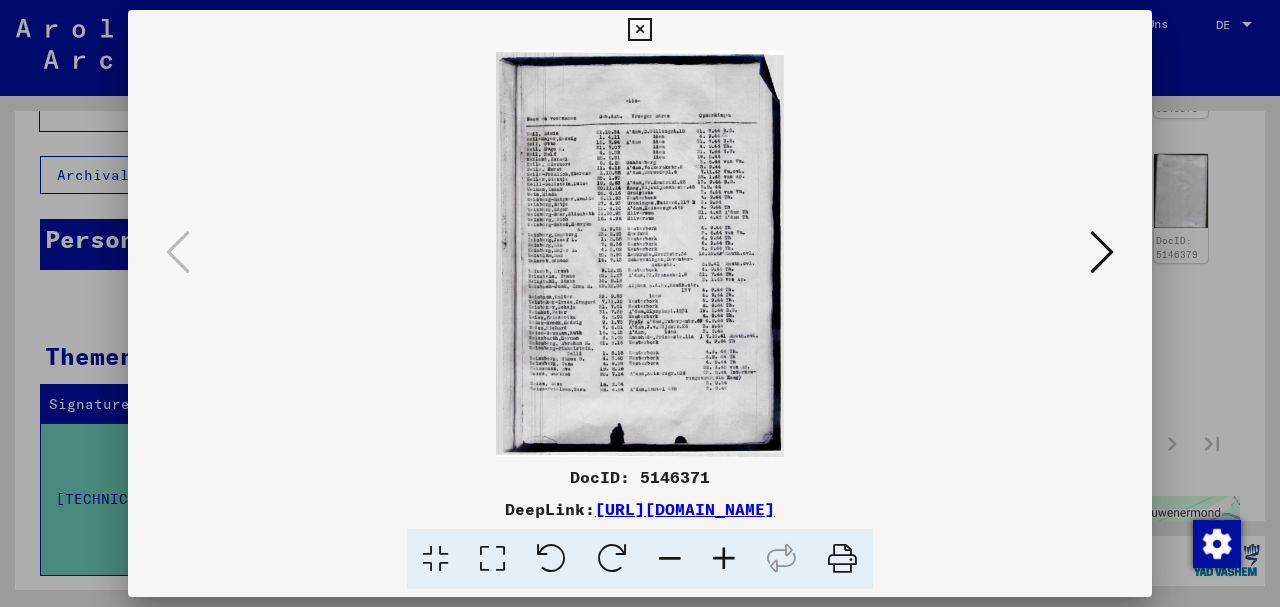 click at bounding box center (640, 303) 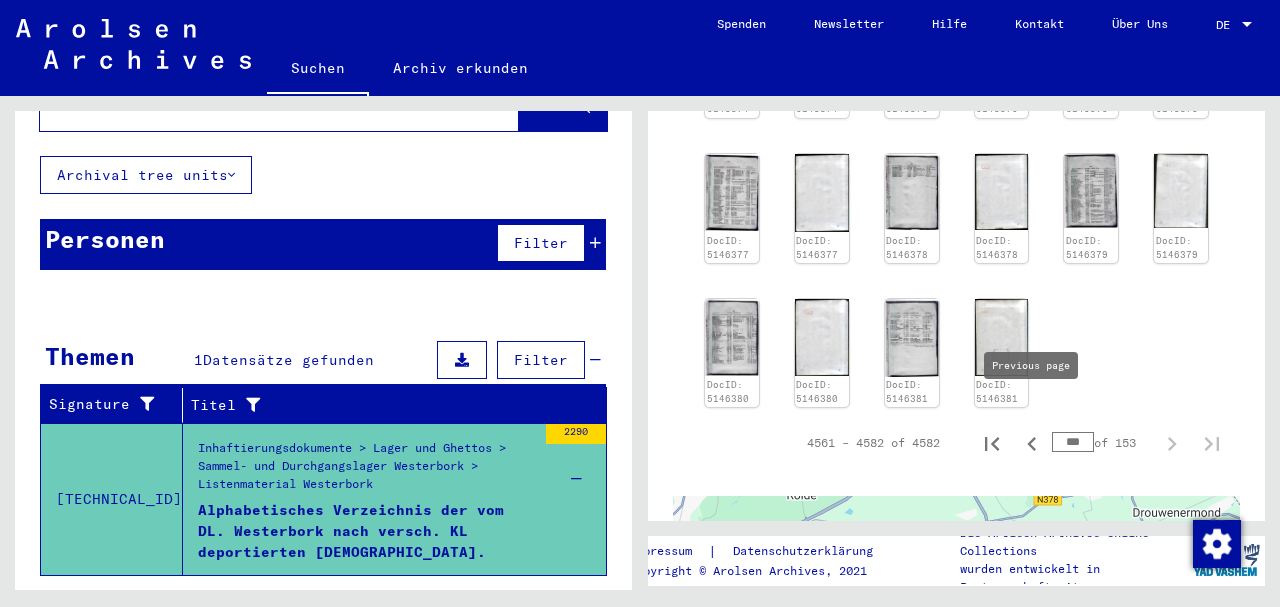 click 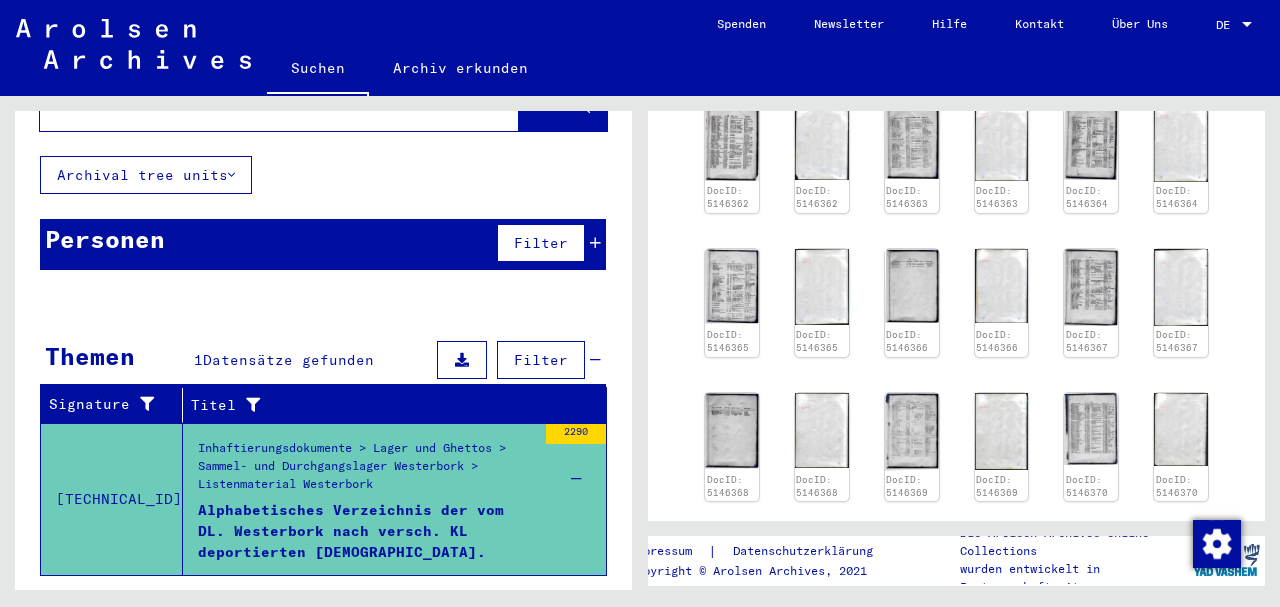 scroll, scrollTop: 1067, scrollLeft: 0, axis: vertical 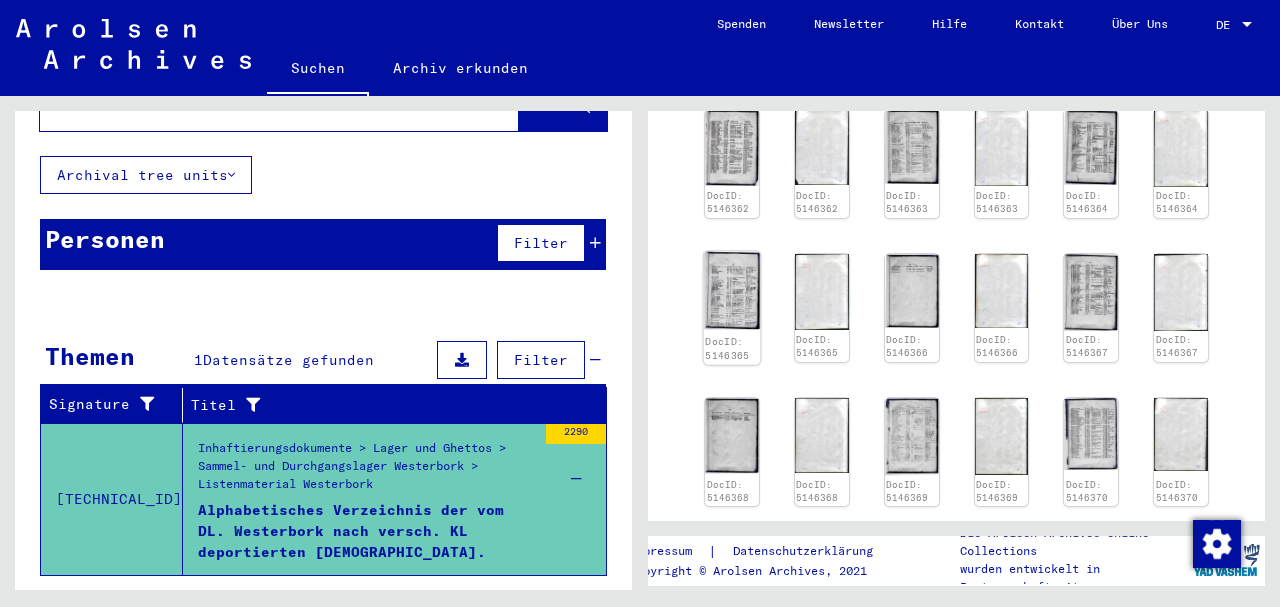 click 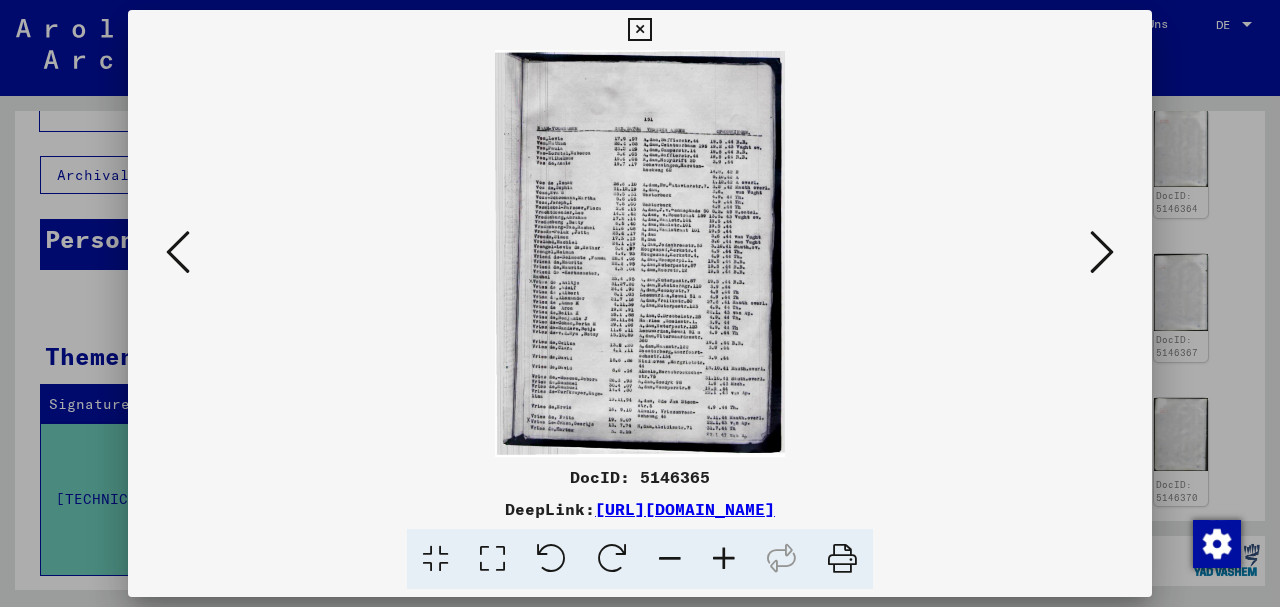click at bounding box center (640, 253) 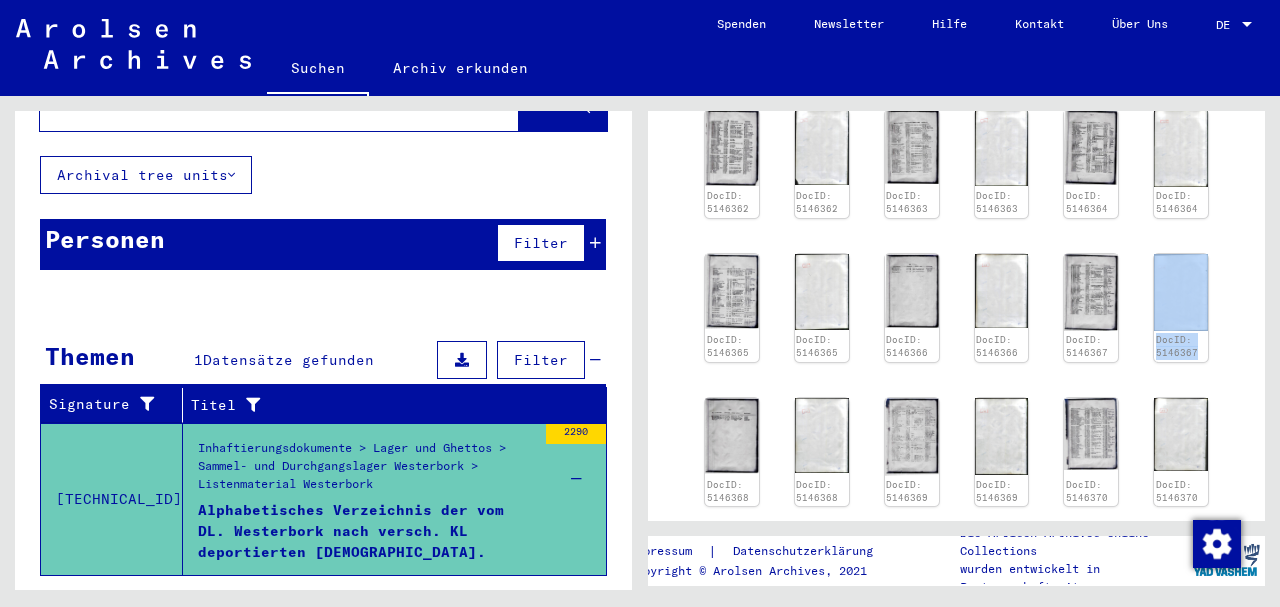 drag, startPoint x: 1249, startPoint y: 261, endPoint x: 1279, endPoint y: 326, distance: 71.5891 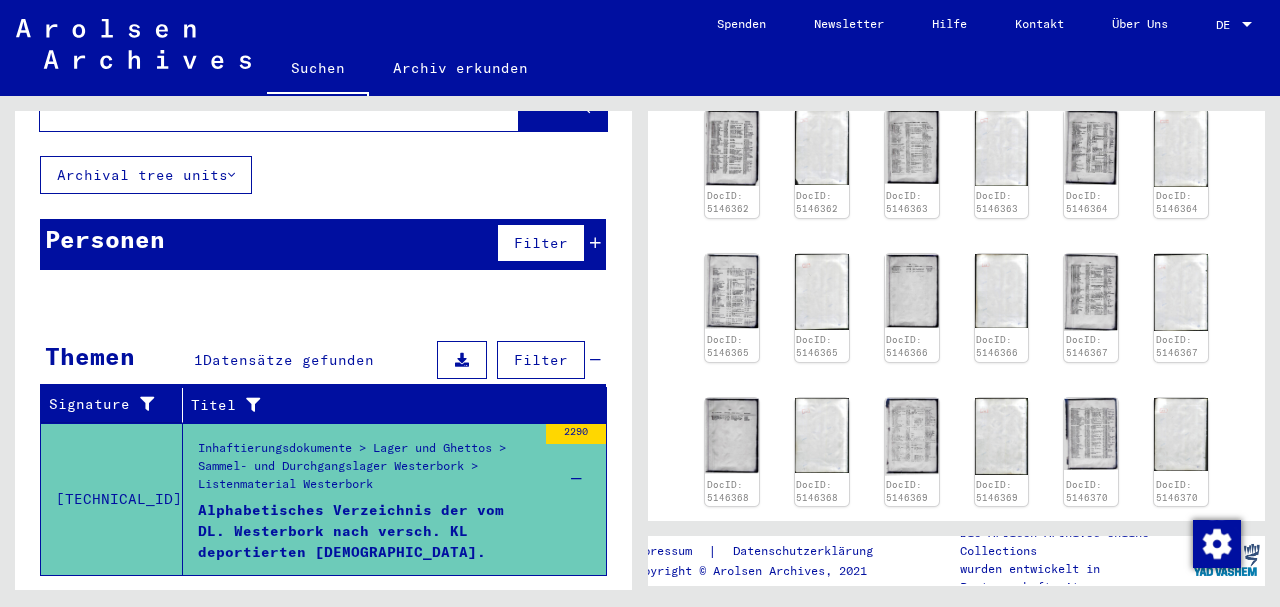 click on "1 Inhaftierungsdokumente   /   1.1 Lager und Ghettos   /   [DATE] Sammel- und Durchgangslager [GEOGRAPHIC_DATA]   /   [TECHNICAL_ID] Listenmaterial Westerbork   /  Alphabetisches Verzeichnis der vom DL. Westerbork nach versch. KL      deportierten [DEMOGRAPHIC_DATA]. [DATE] - [DATE]  Signatur 8160499 Entstehungszeitraum [DATE] - [DATE] Anzahl Dokumente 2290 Form und Inhalt Alphabetisches Verzeichnis der vom DL. Westerbork nach versch. KL      deportierten [DEMOGRAPHIC_DATA]. [DATE] - [DATE], A-Z (Nachkriegsaufstellung)      Nachtrag 1 & 2 zum alphabetischen Verzeichnis der vom DL. Westerbork nach      versch. KL deportierten [DEMOGRAPHIC_DATA]. (Nachkriegsaufstellung) Nachtrag 3 zum      alphabetischen Verzeichnis der vom DL. Westerbork nach versch. KL      deportierten [DEMOGRAPHIC_DATA]. (Nachkriegsaufstellung) Abgebende Stelle nicht ersichtlich Zeige alle Metadaten   4531 – 4560 of 4582  ***  of 153  DocID: 5146356 DocID: 5146356 DocID: 5146357 DocID: 5146357 DocID: 5146358 DocID: 5146358 DocID: 5146359 DocID: 5146359 DocID: 5146360 DocID: 5146360 ***" 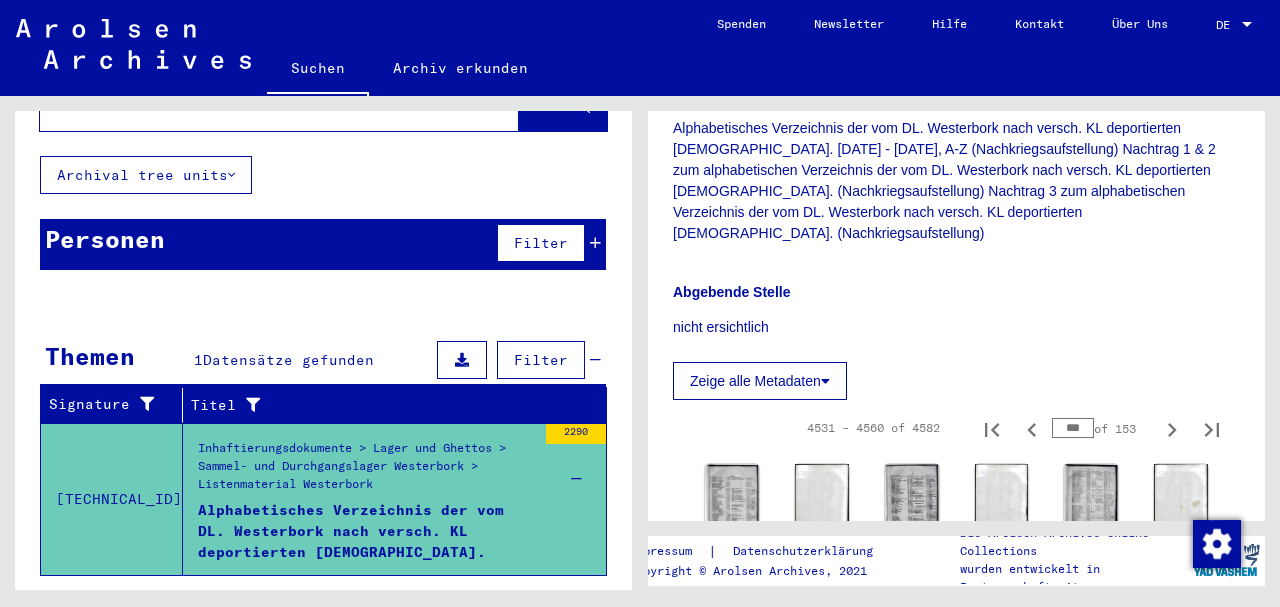 scroll, scrollTop: 429, scrollLeft: 0, axis: vertical 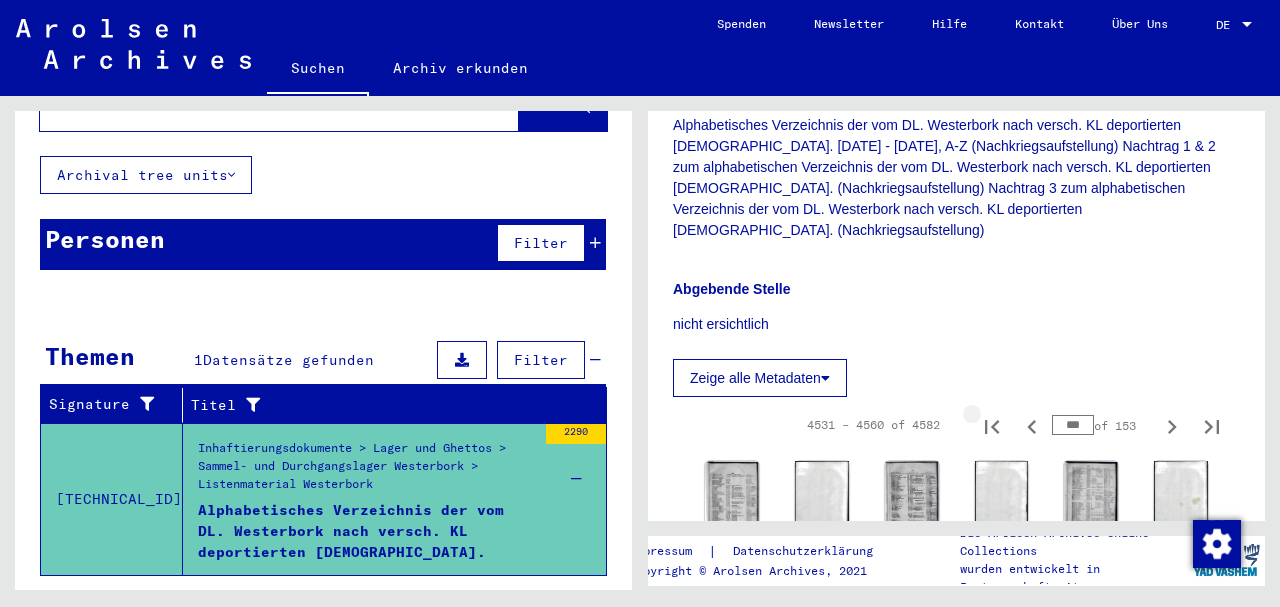 click 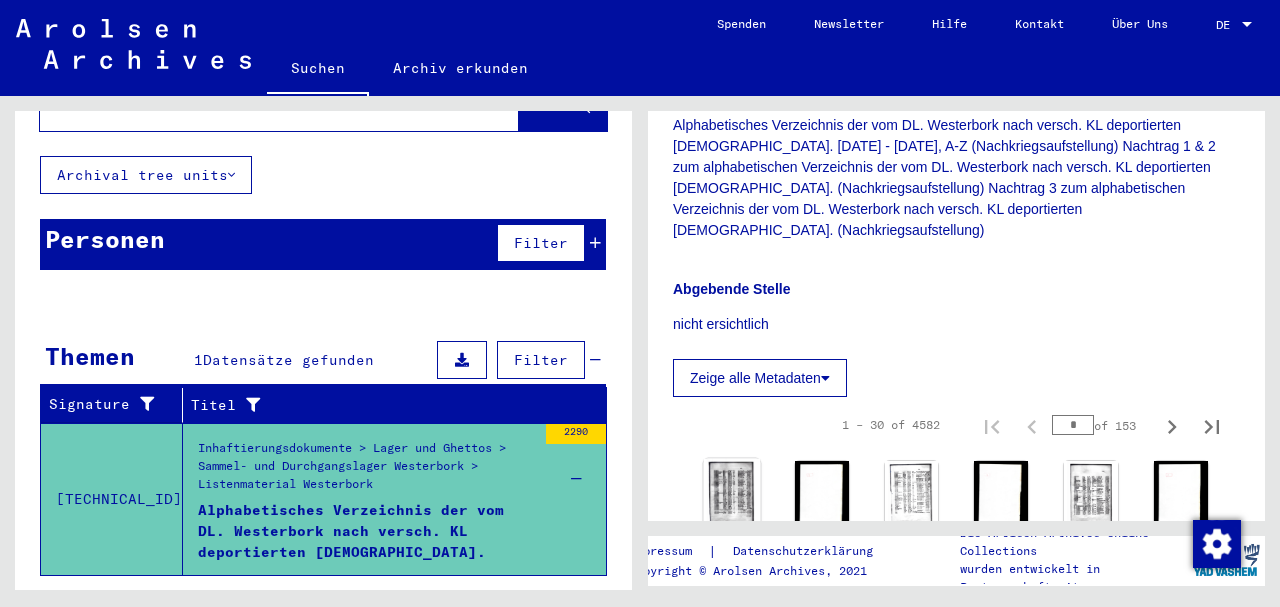click 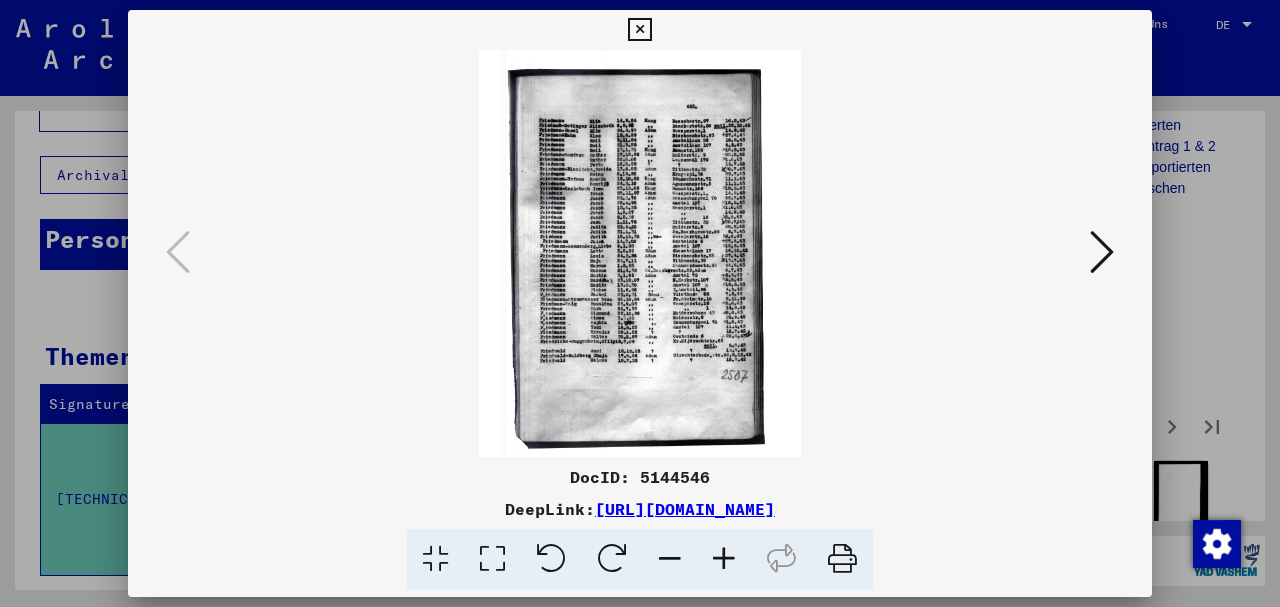 click at bounding box center (640, 253) 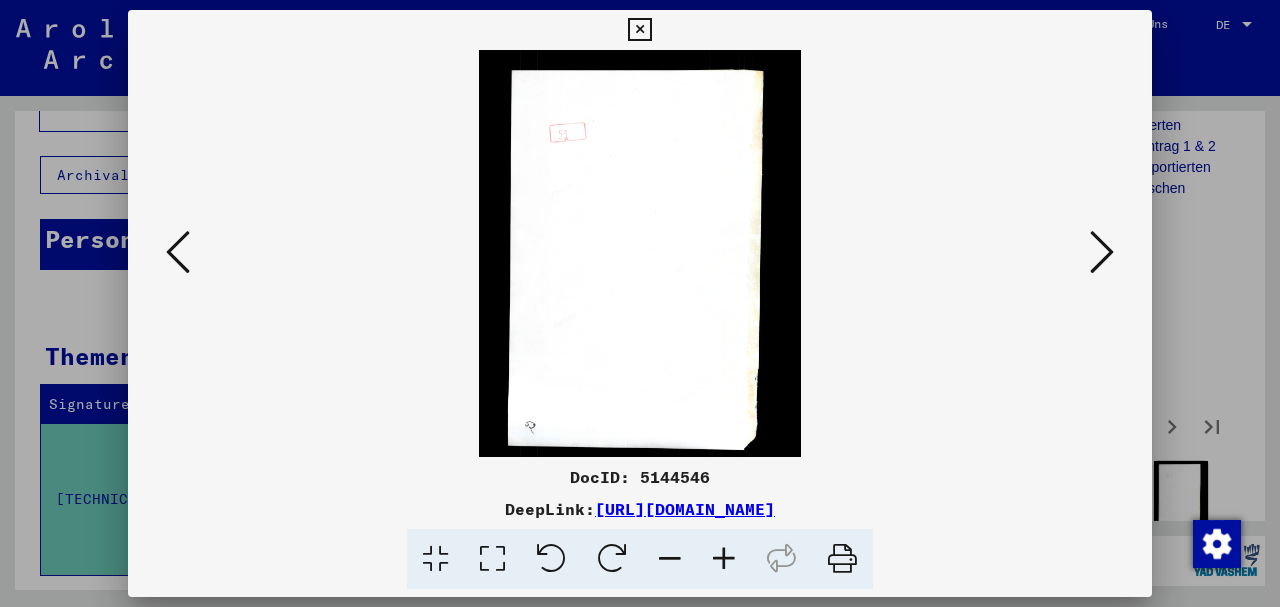 click at bounding box center [1102, 252] 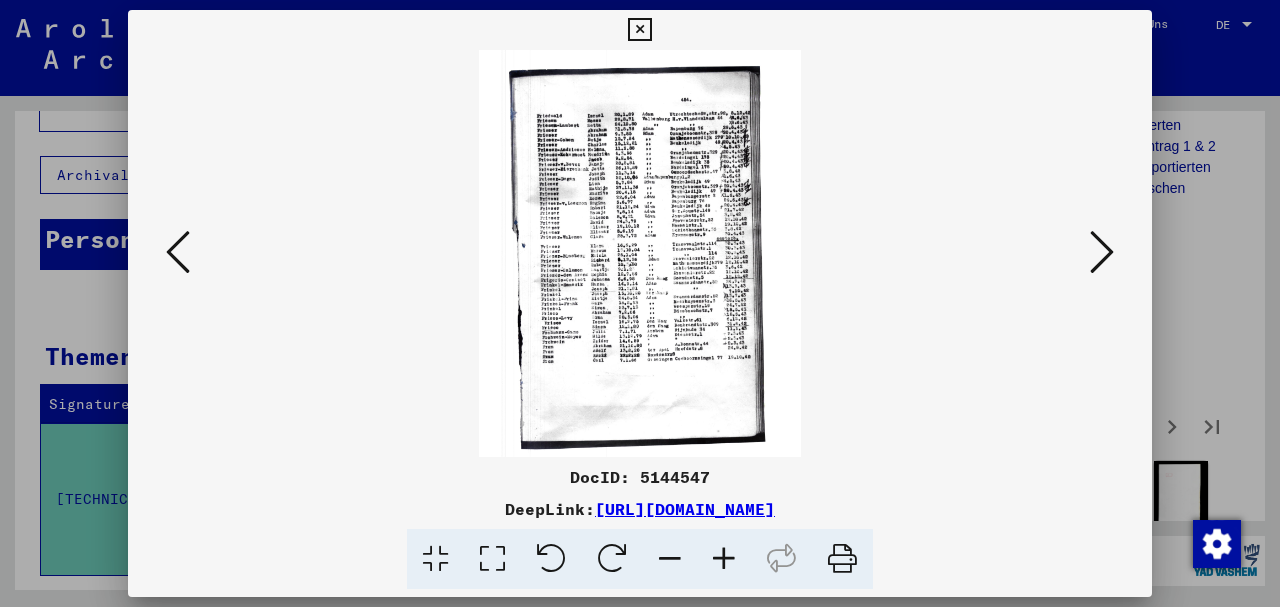 click at bounding box center (640, 253) 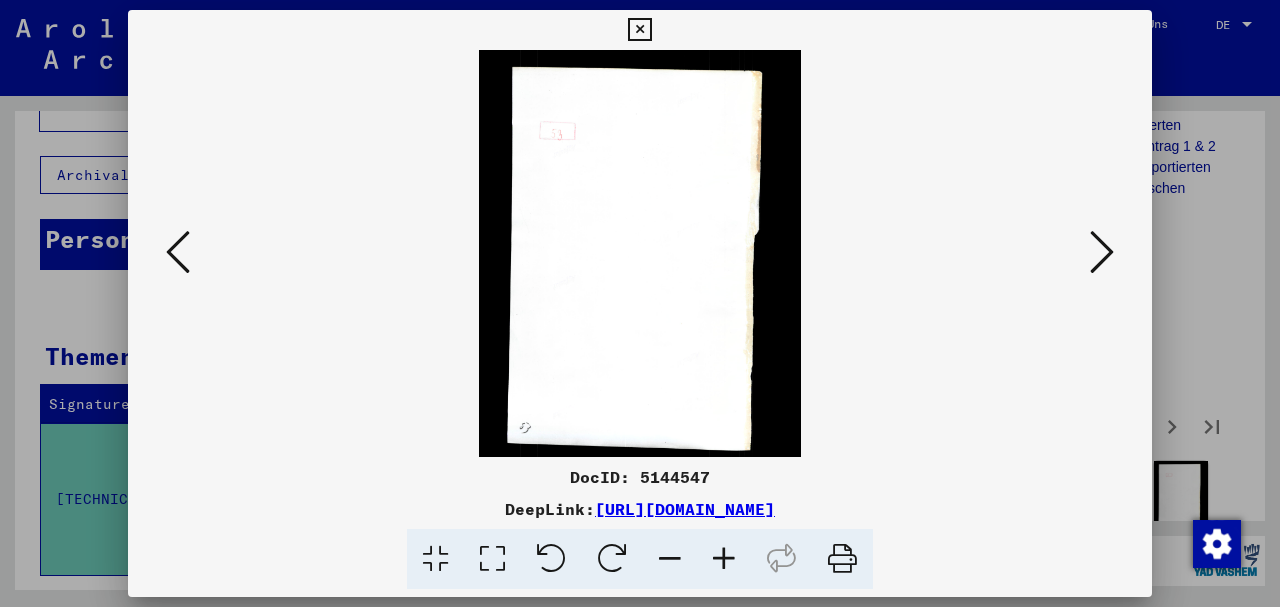 click at bounding box center (1102, 252) 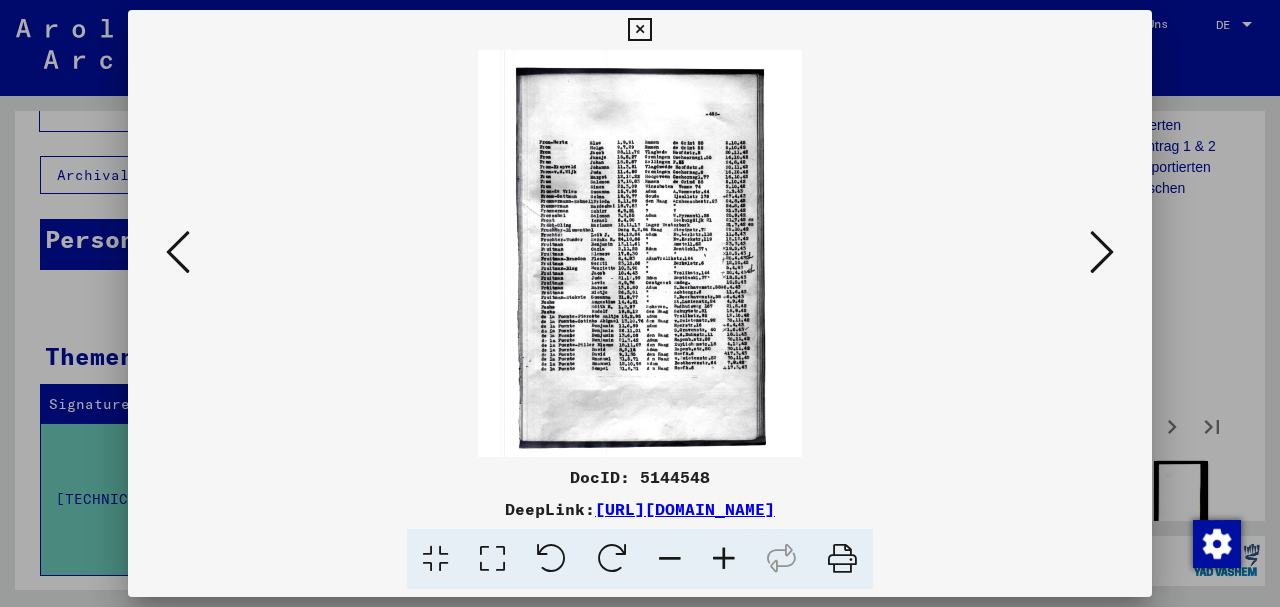 click at bounding box center [1102, 252] 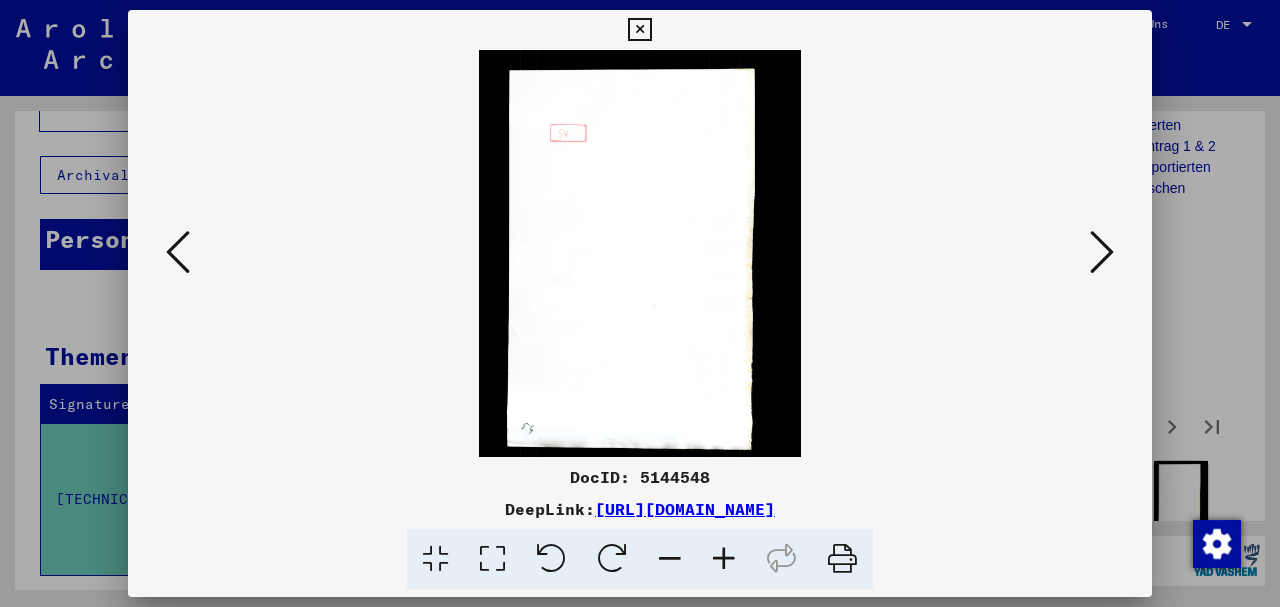 click at bounding box center [1102, 252] 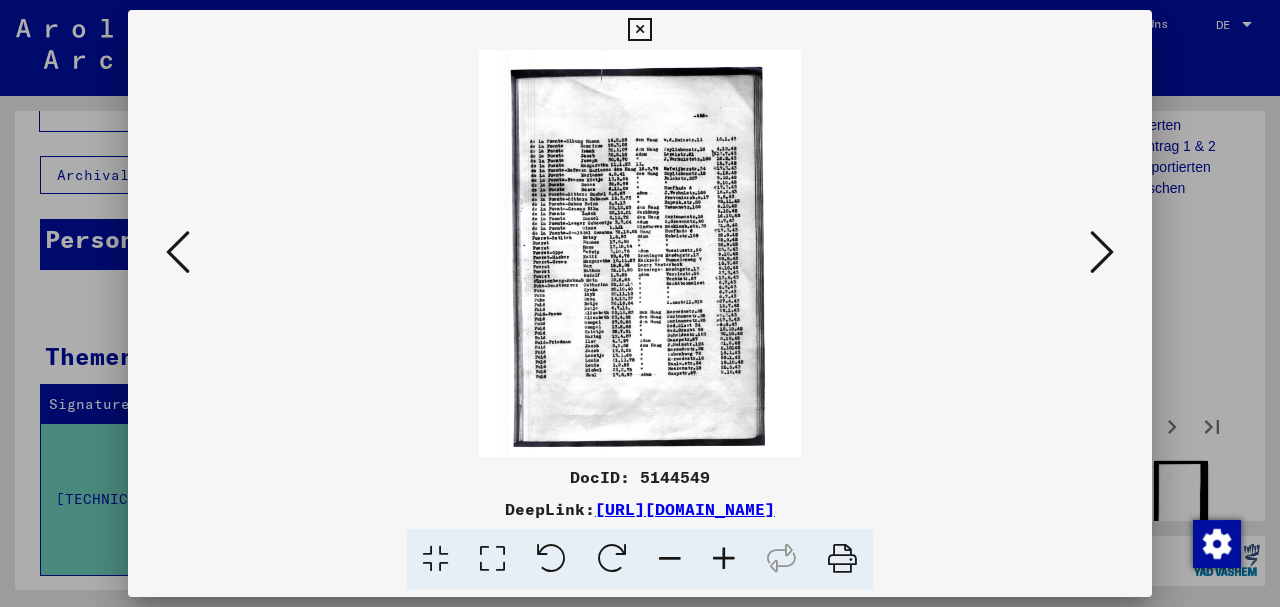 click at bounding box center [1102, 253] 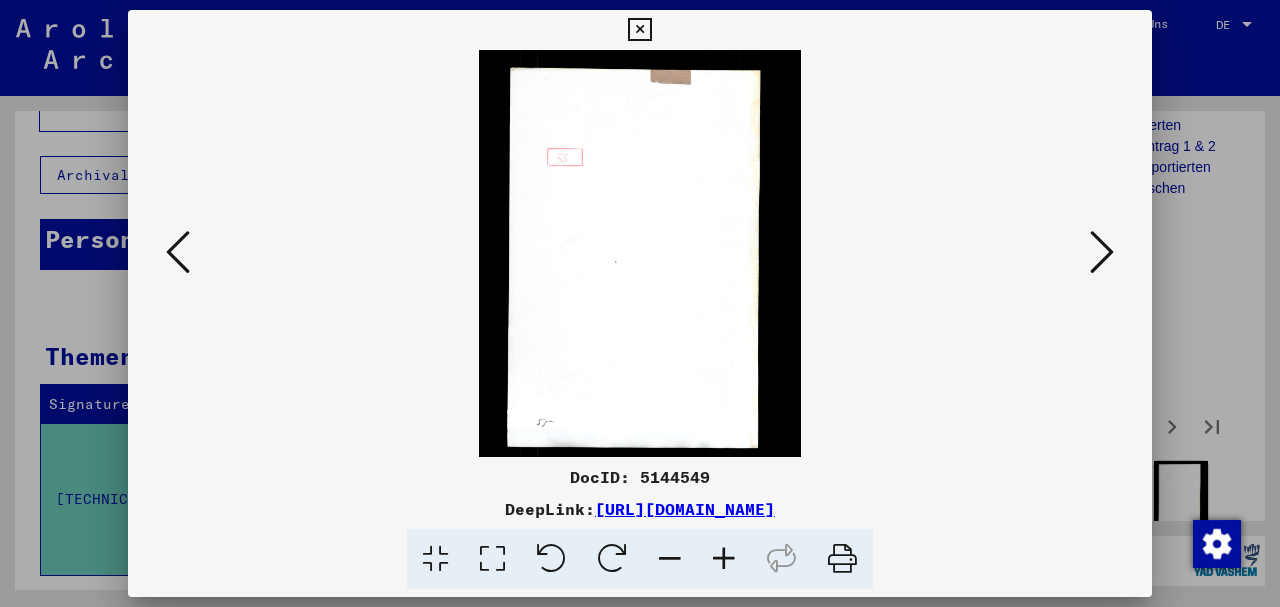 click at bounding box center [1102, 253] 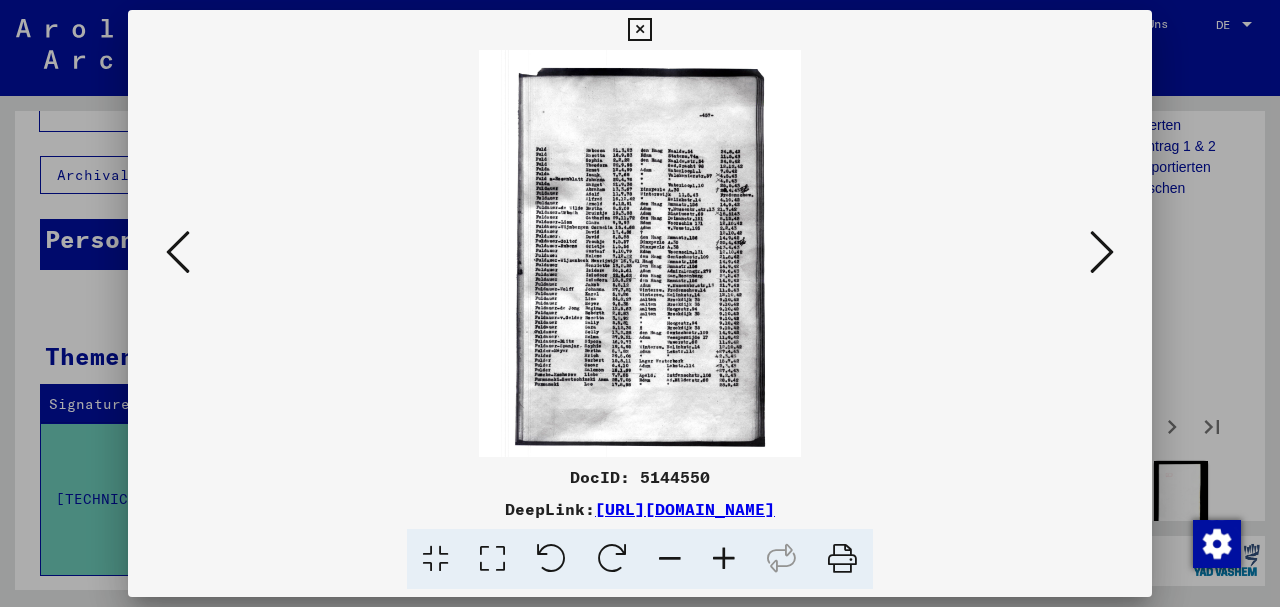 click at bounding box center [640, 253] 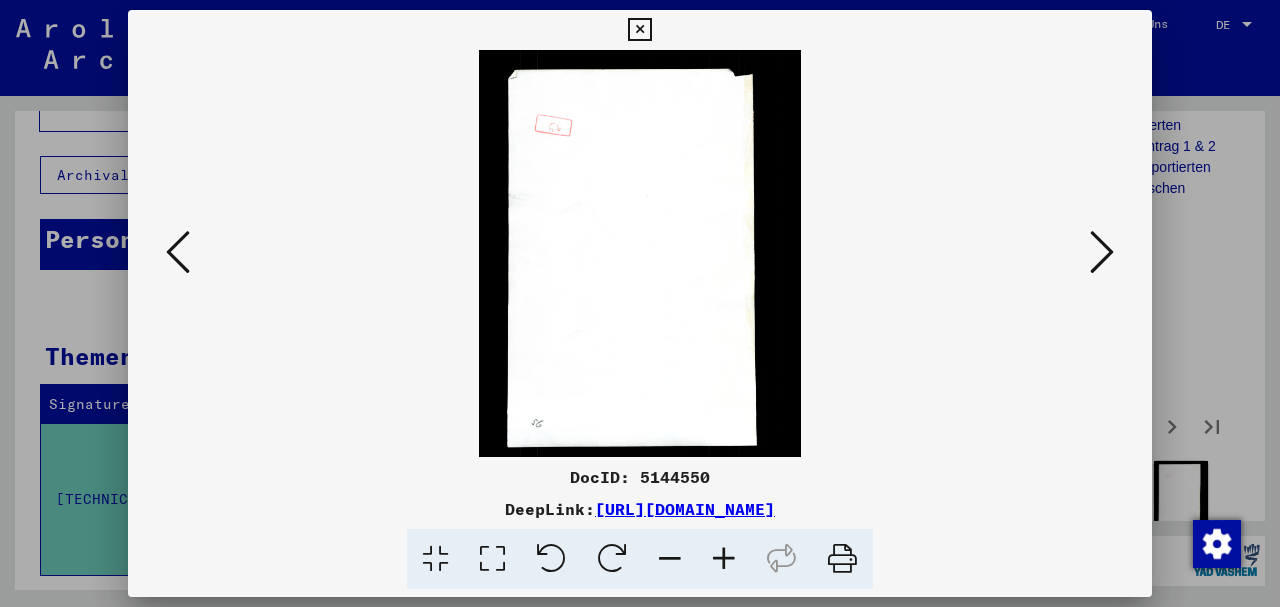 click at bounding box center (1102, 252) 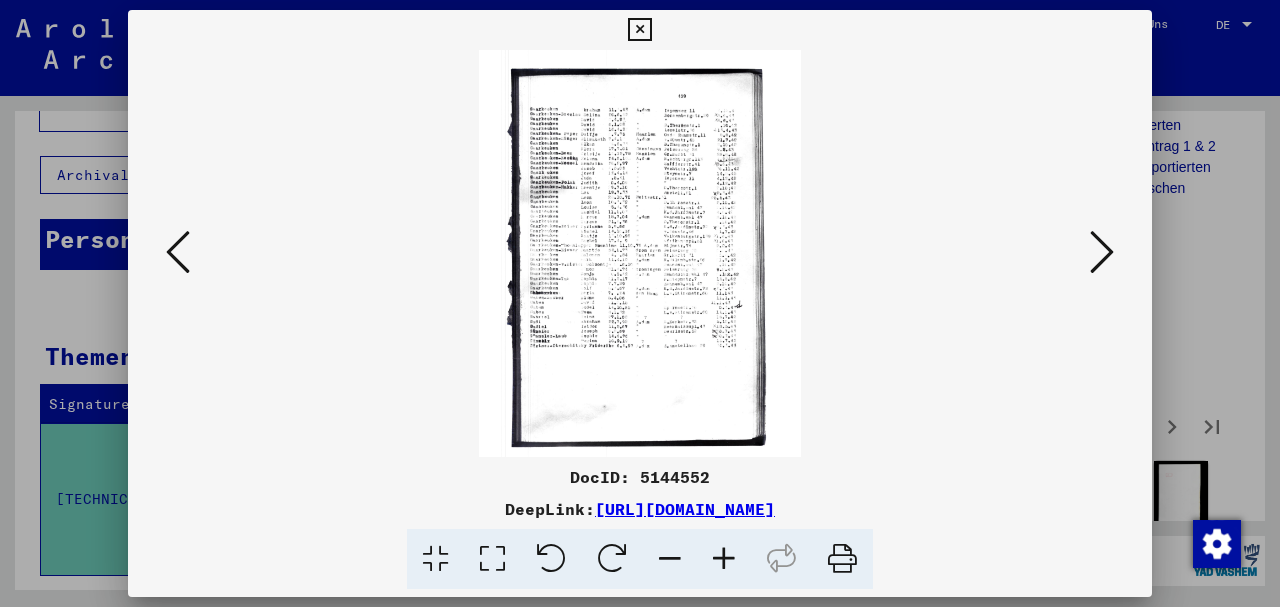 click at bounding box center [1102, 252] 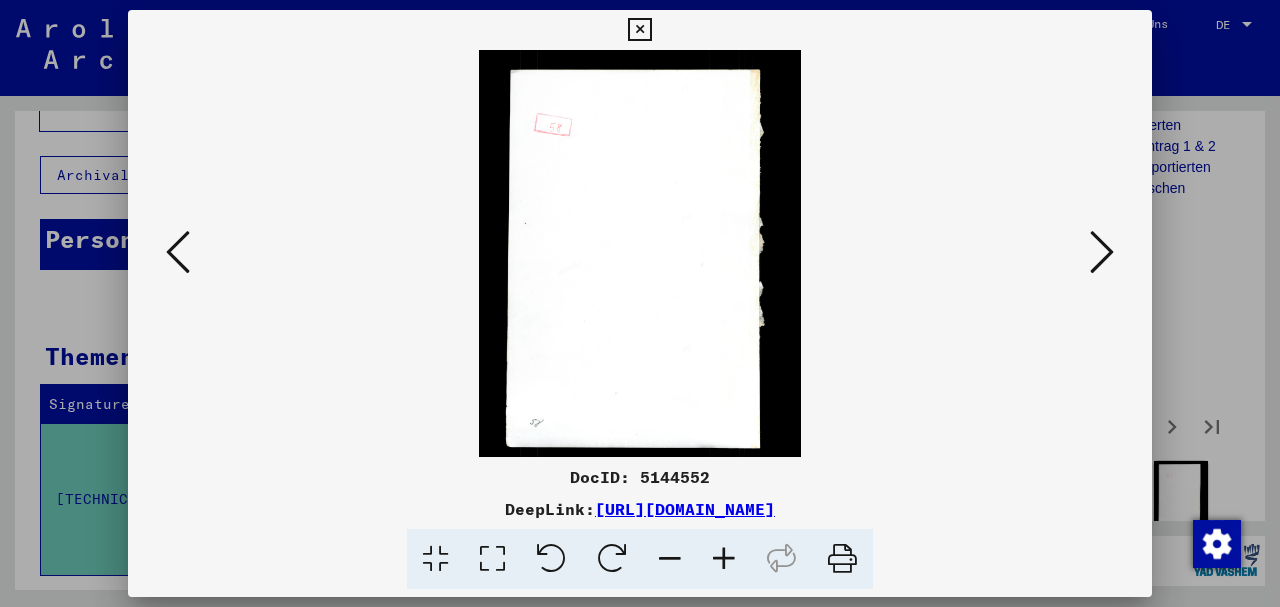 click at bounding box center (1102, 252) 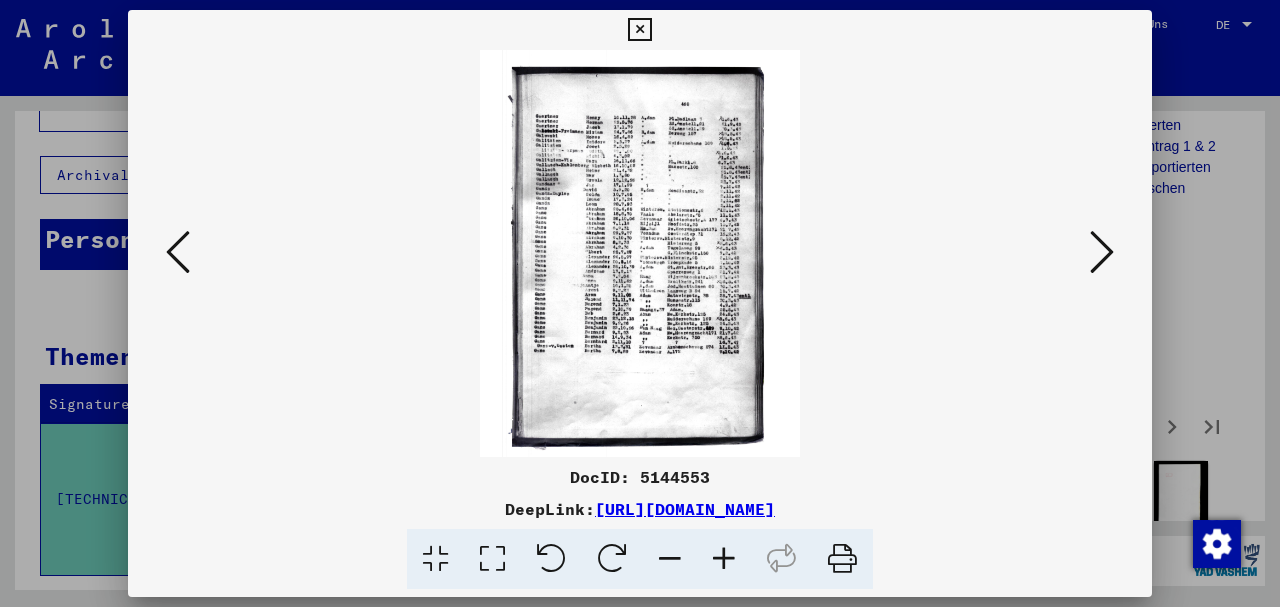 click at bounding box center [1102, 252] 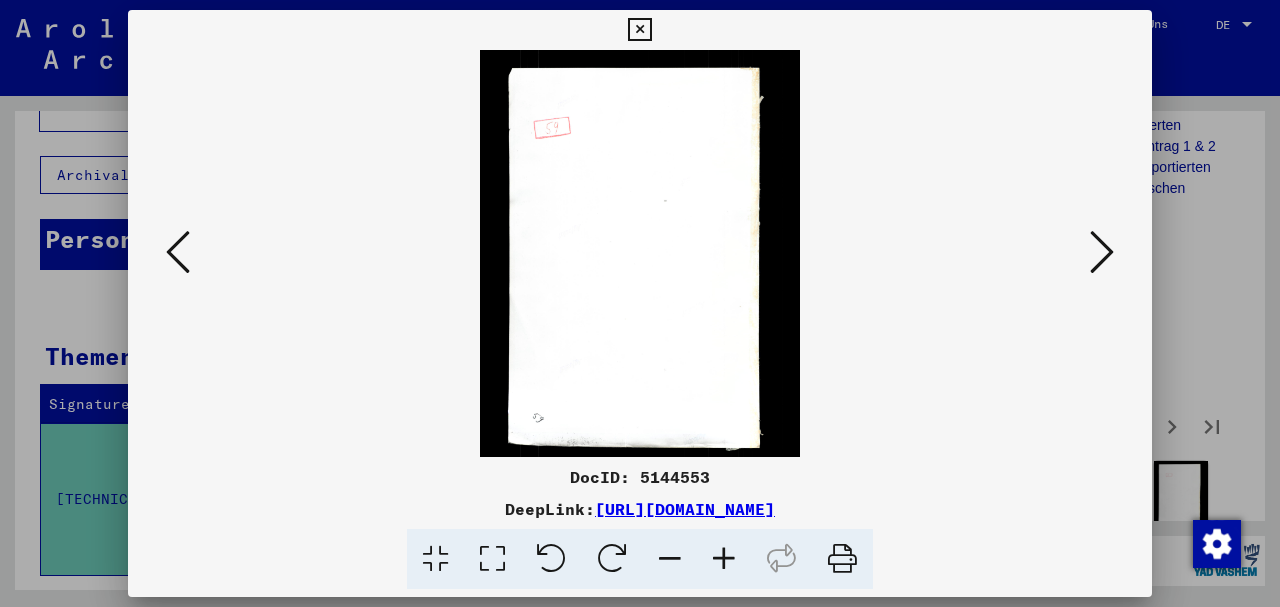 click at bounding box center [1102, 252] 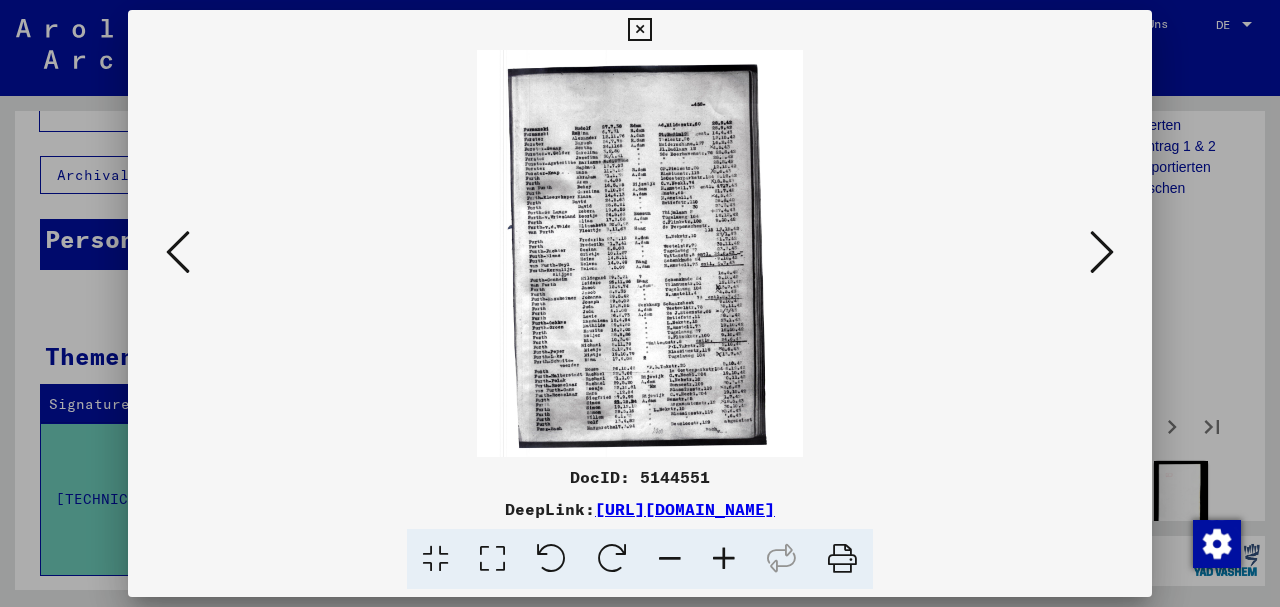 click at bounding box center [640, 253] 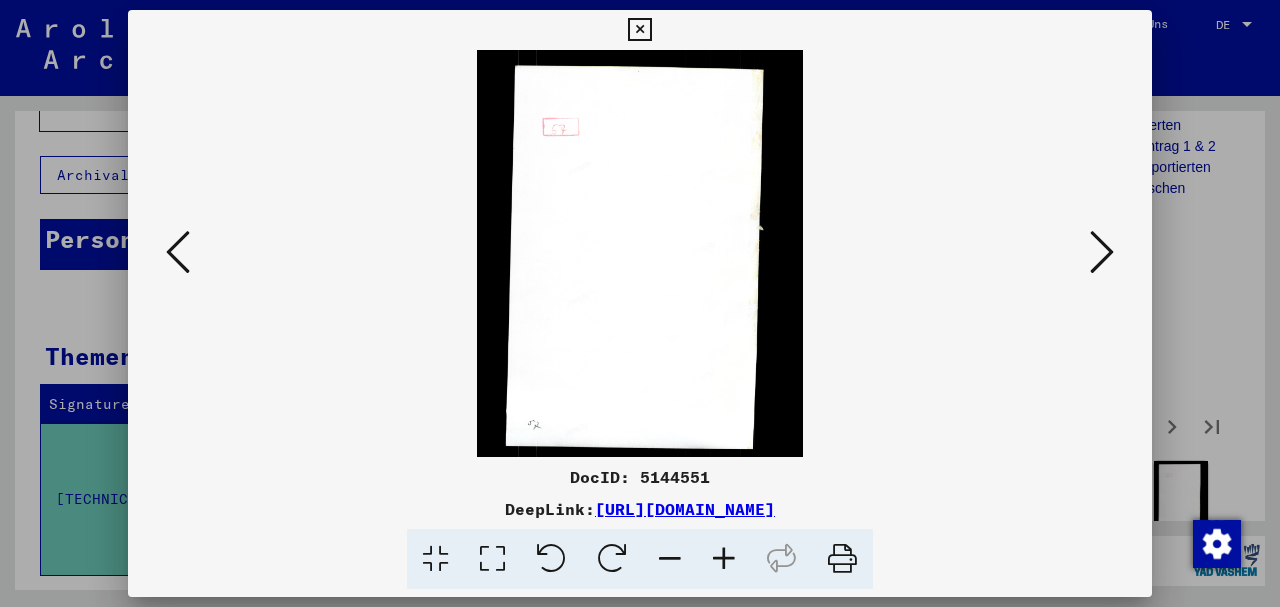 click at bounding box center (1102, 252) 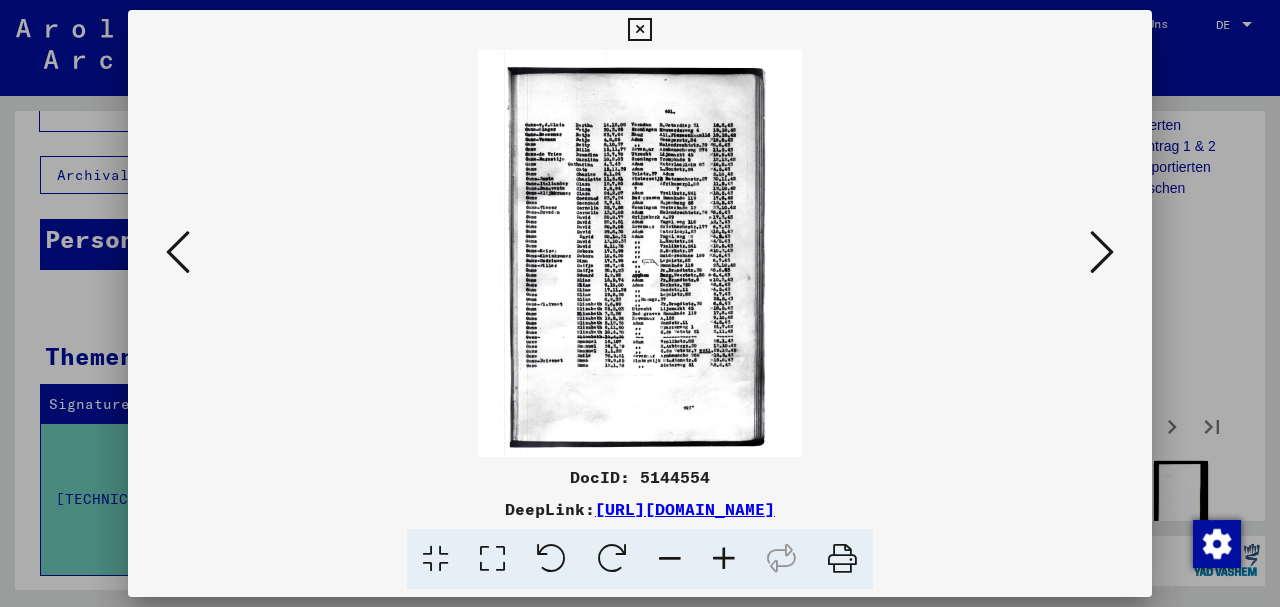 click at bounding box center (1102, 252) 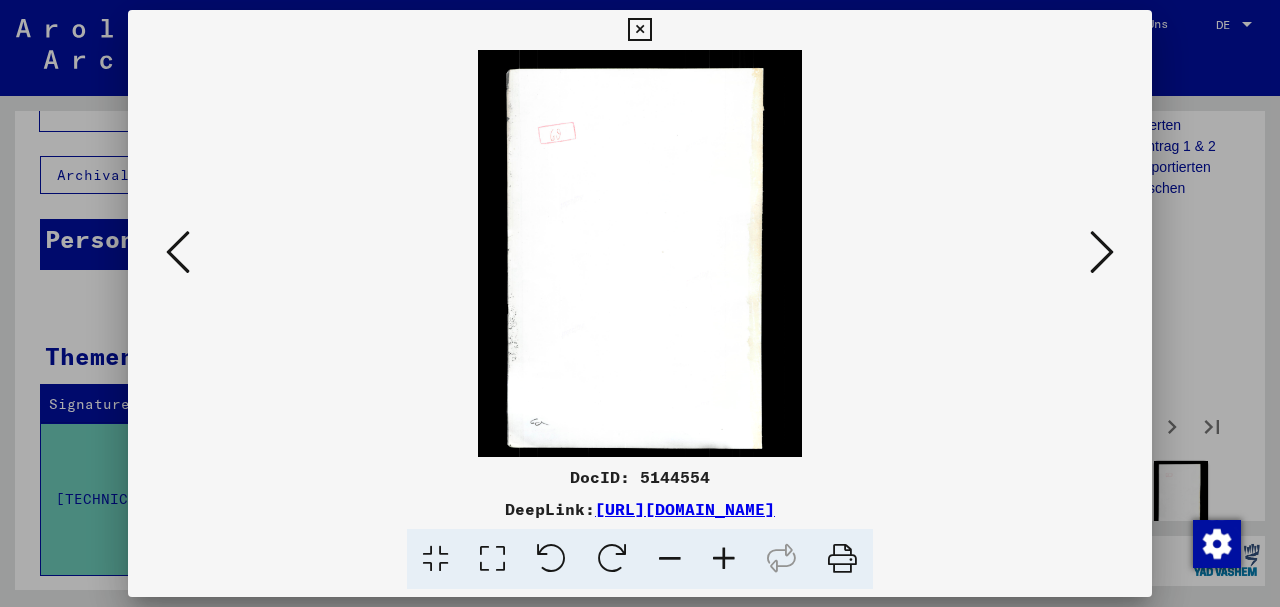 click at bounding box center [1102, 252] 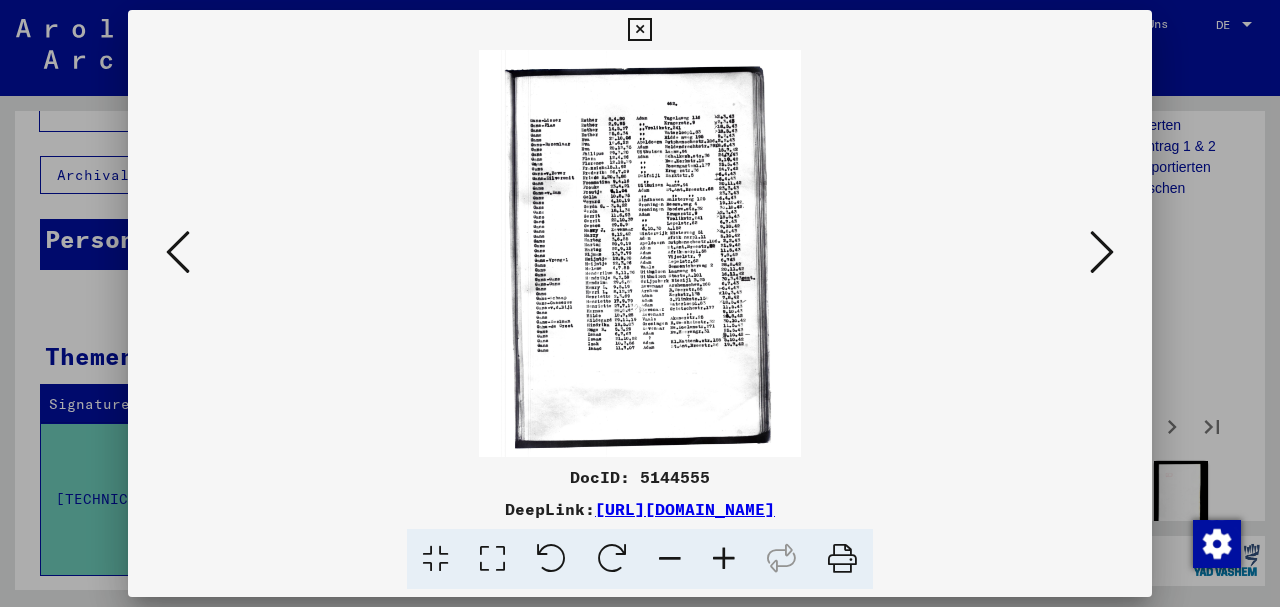 click at bounding box center (1102, 252) 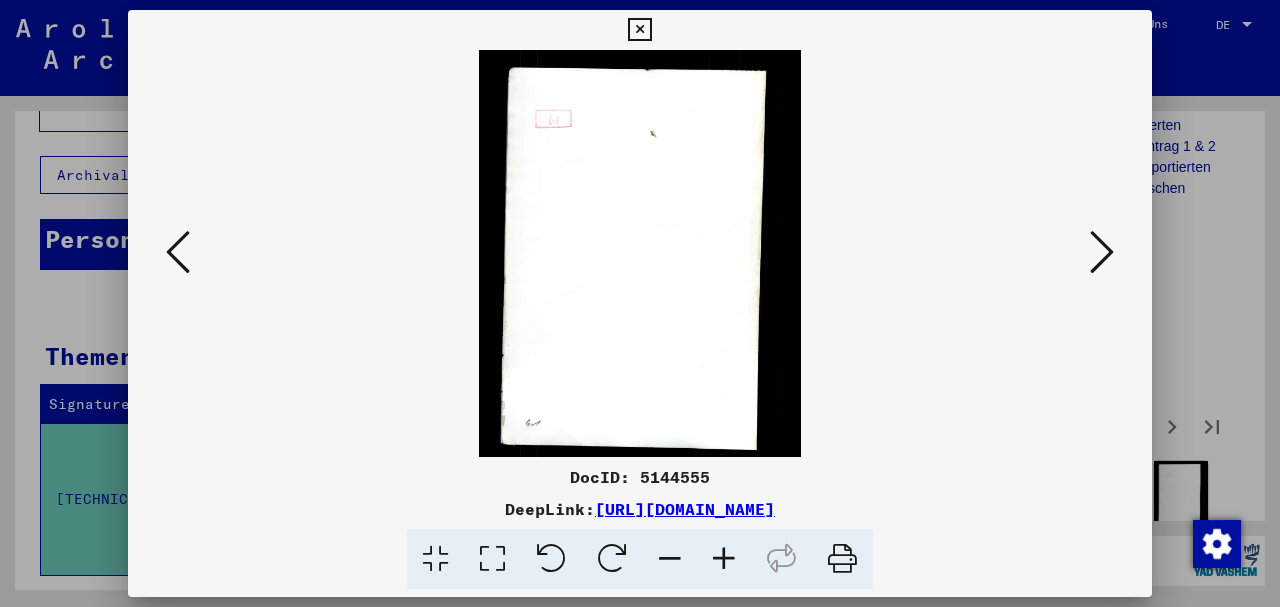 click at bounding box center (1102, 252) 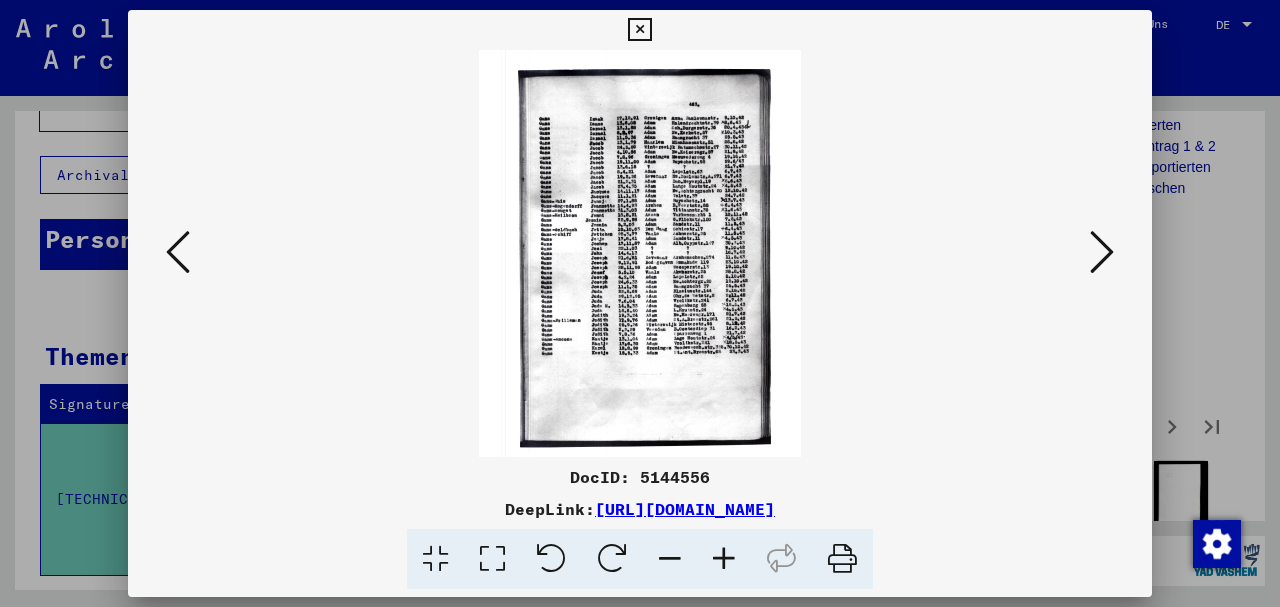 click at bounding box center [640, 303] 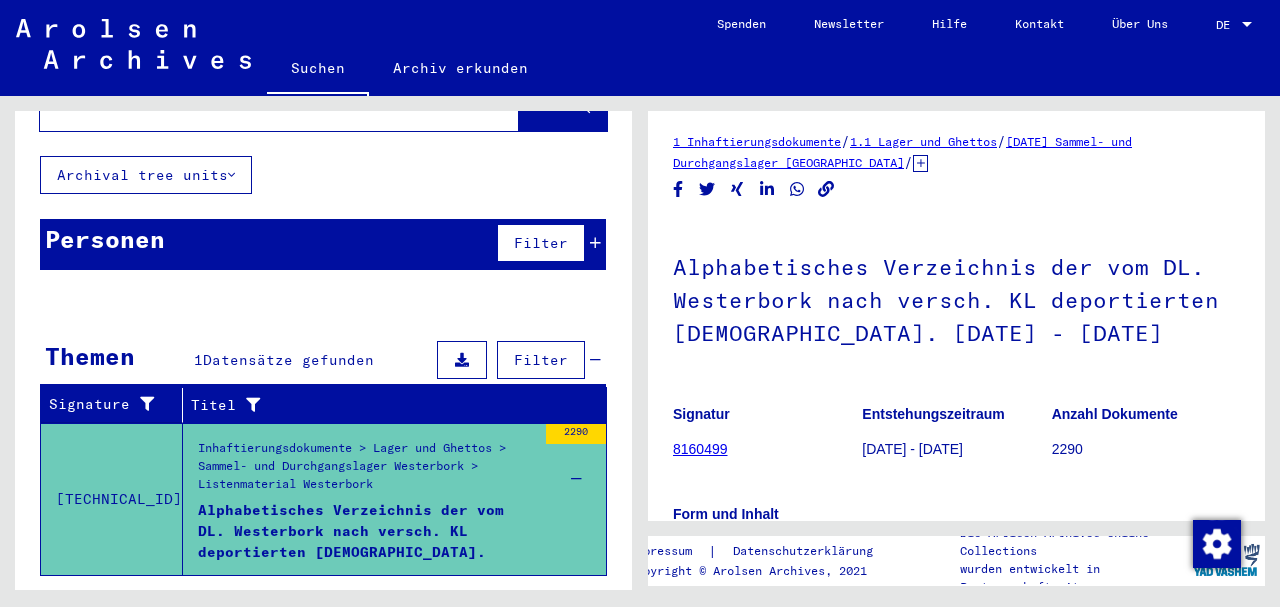 scroll, scrollTop: 0, scrollLeft: 0, axis: both 